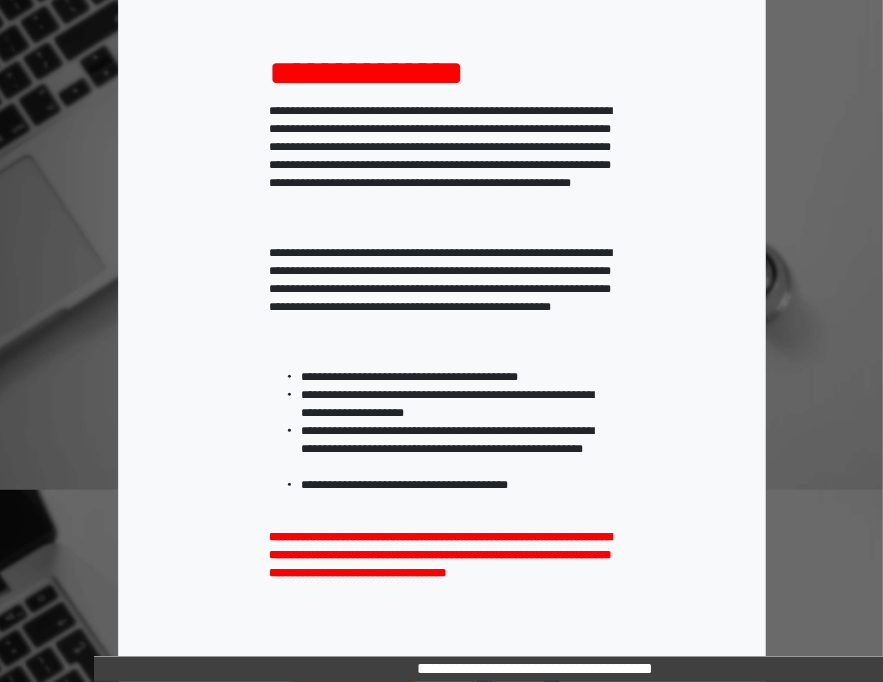 scroll, scrollTop: 481, scrollLeft: 0, axis: vertical 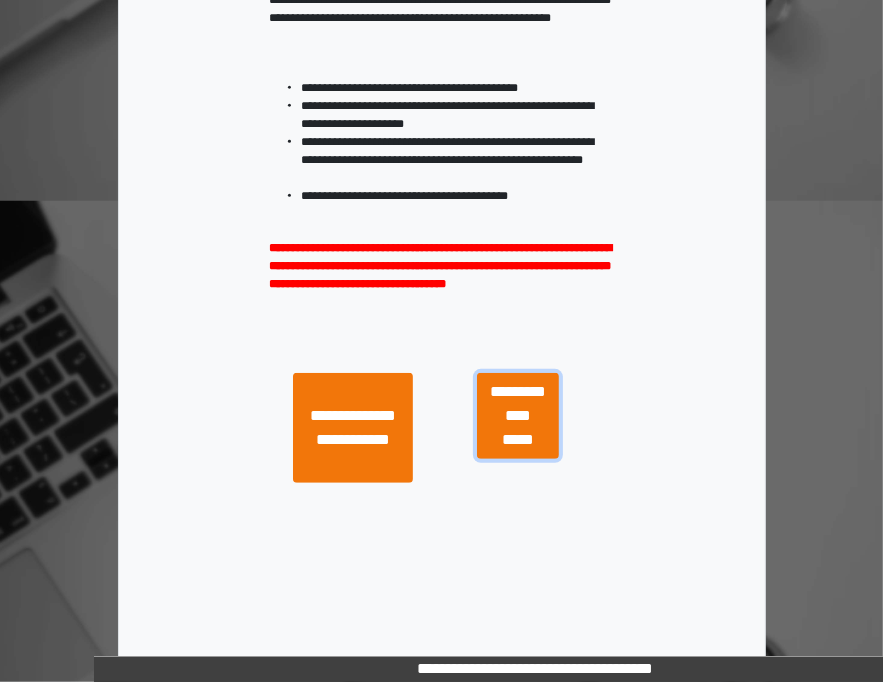 click on "**********" at bounding box center (518, 416) 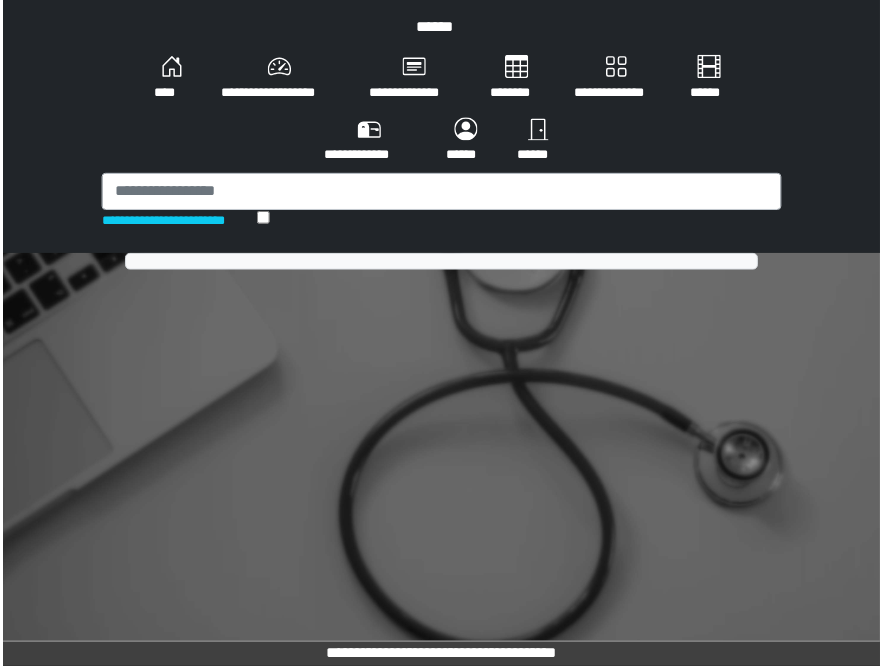 scroll, scrollTop: 0, scrollLeft: 0, axis: both 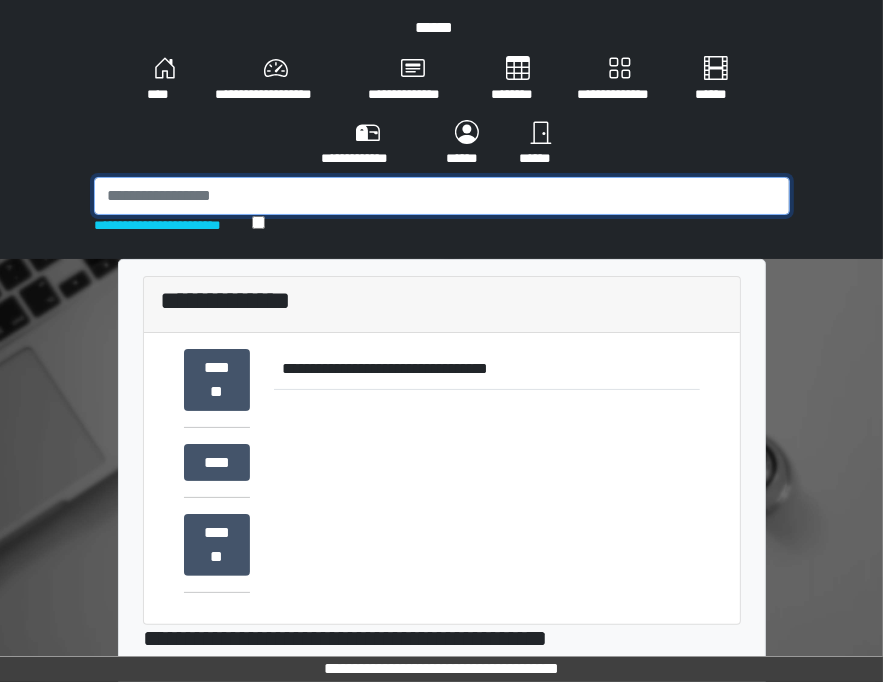 click at bounding box center (442, 196) 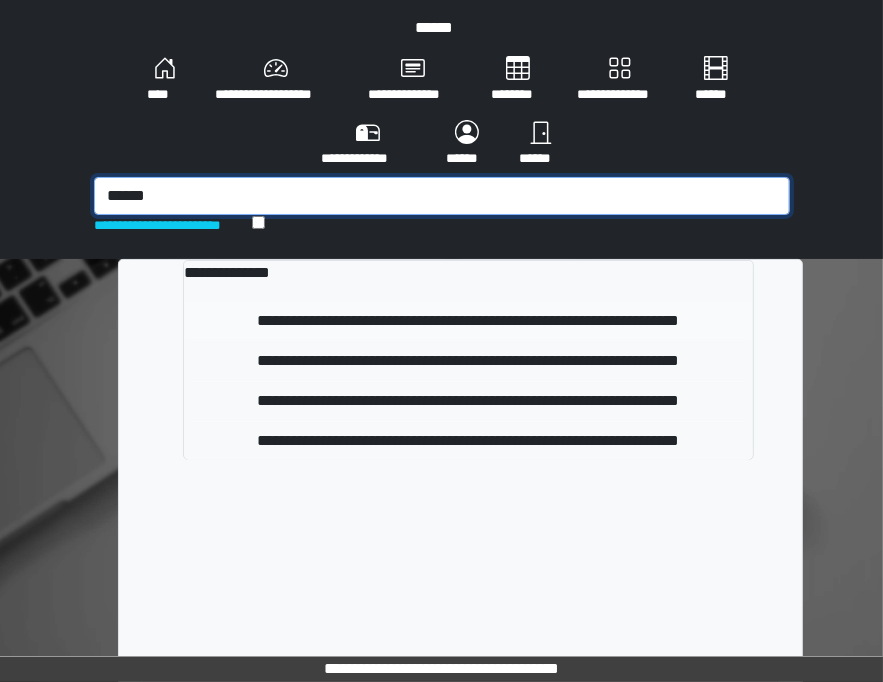 type on "******" 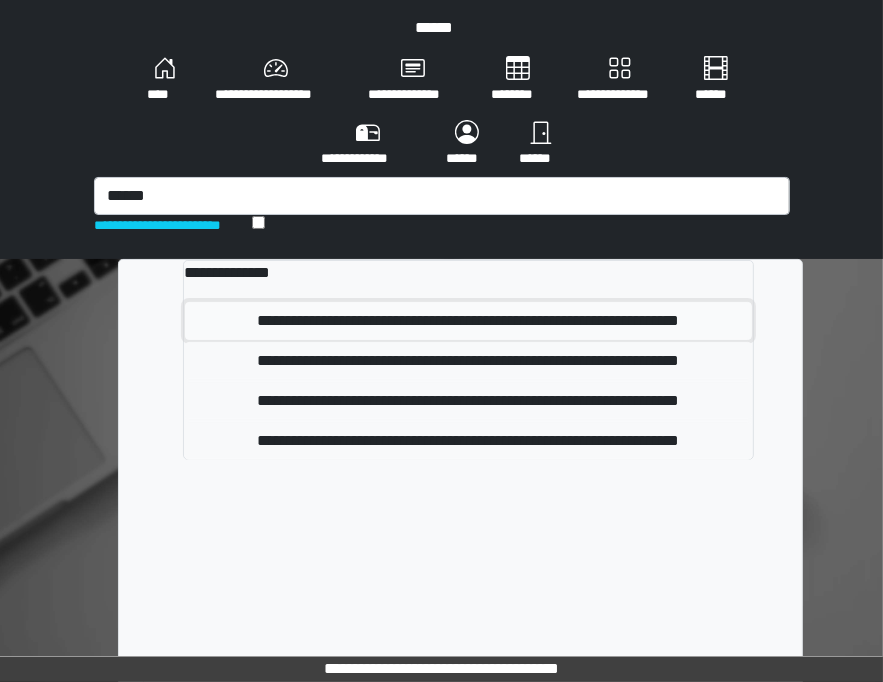 click on "**********" at bounding box center (469, 321) 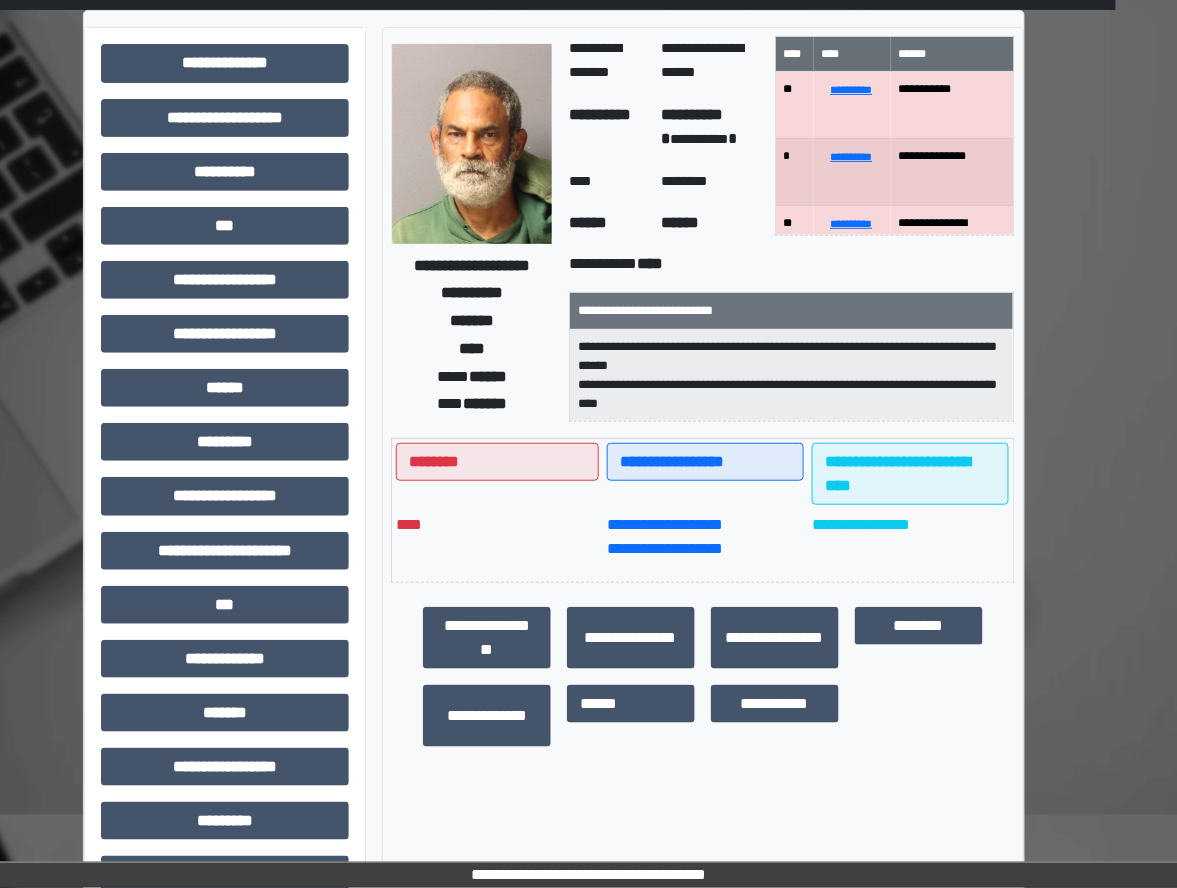 scroll, scrollTop: 133, scrollLeft: 62, axis: both 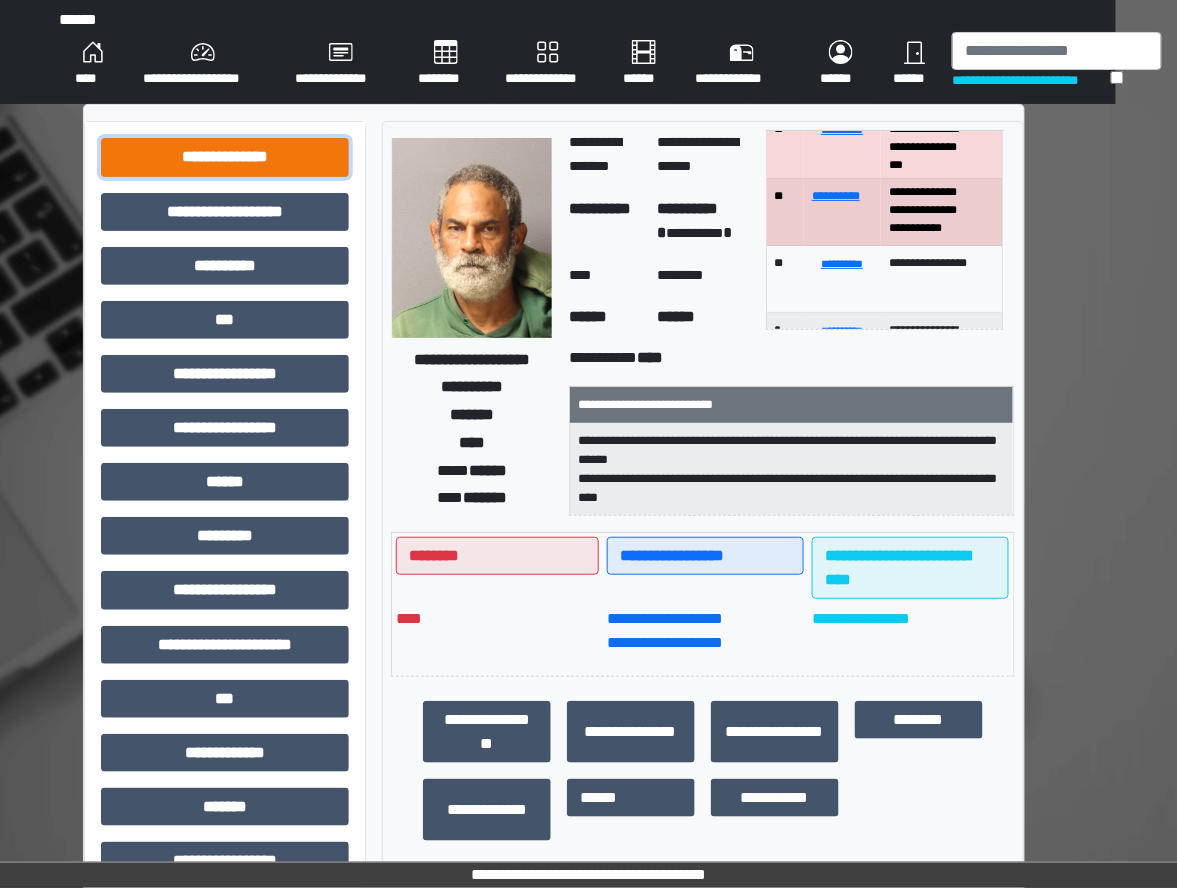 click on "**********" at bounding box center [225, 157] 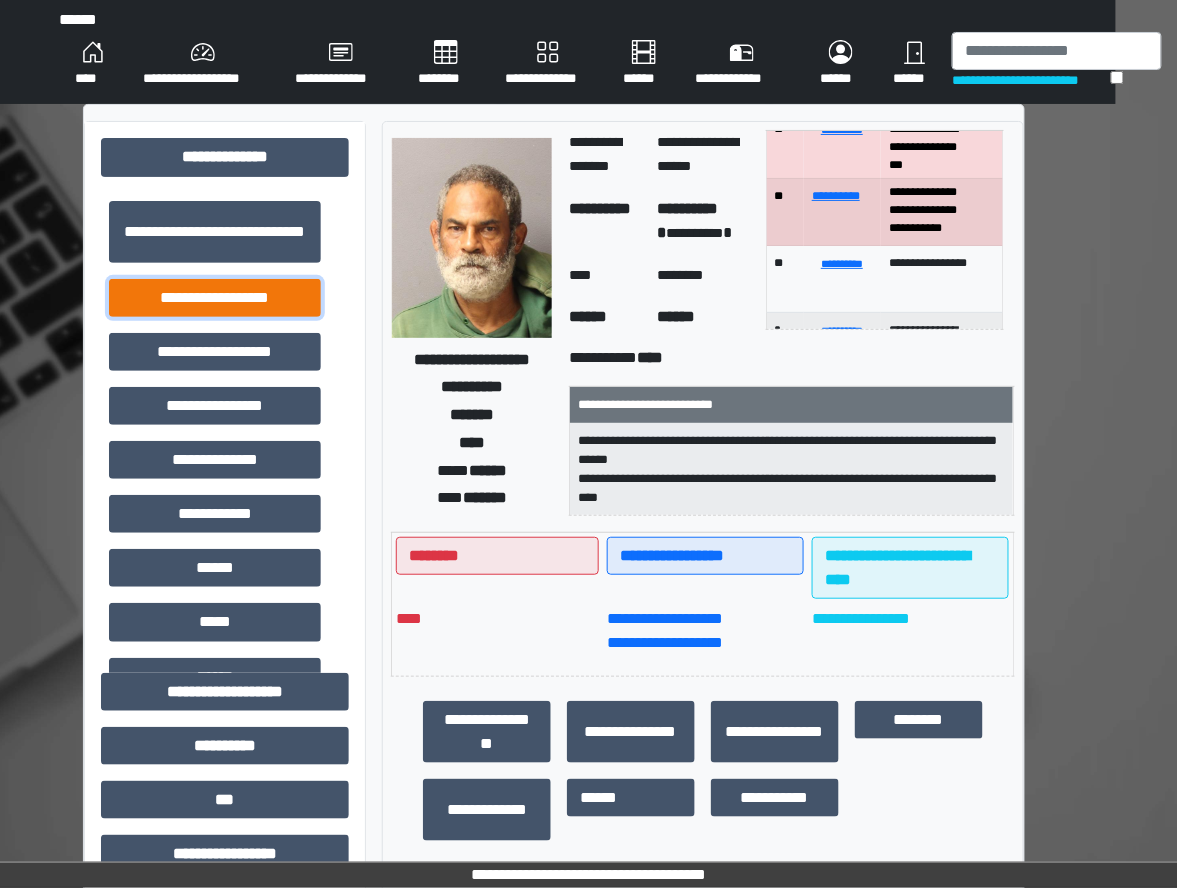 click on "**********" at bounding box center [215, 298] 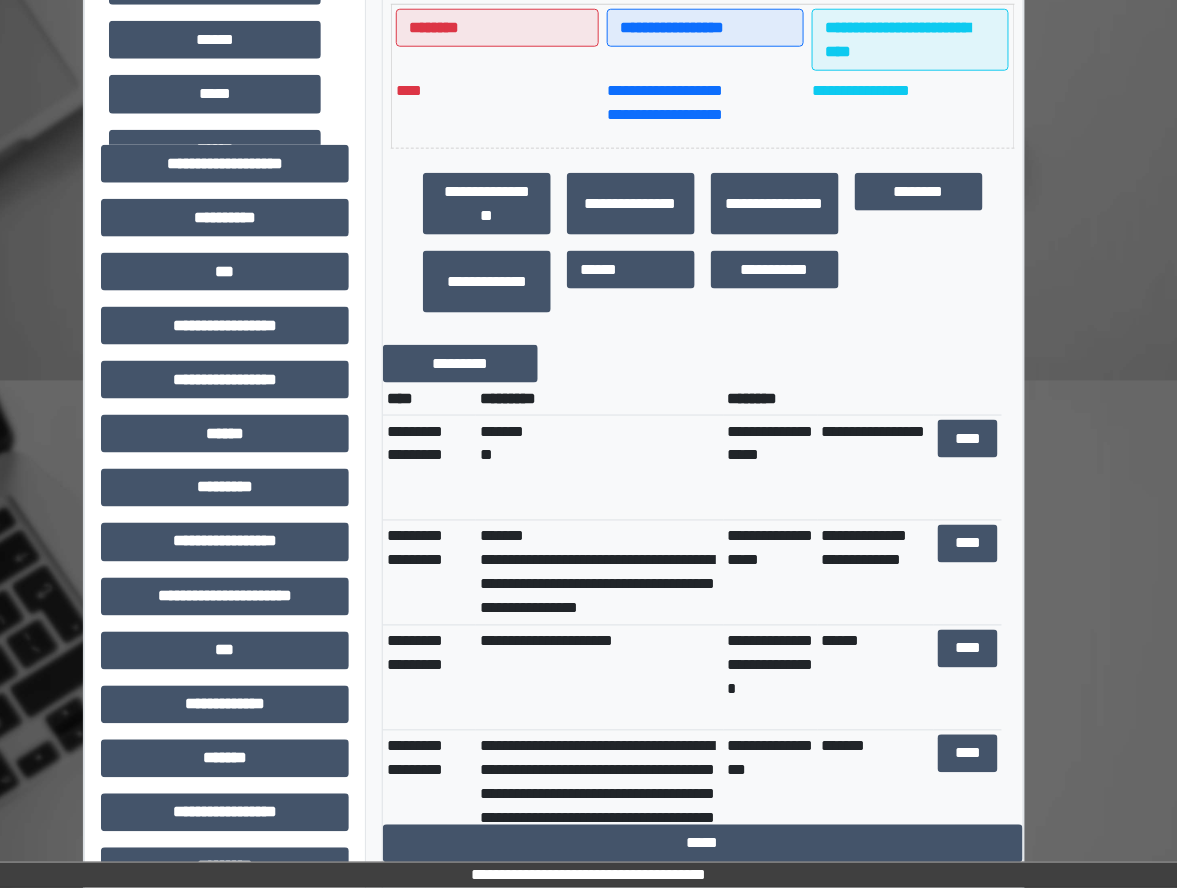 scroll, scrollTop: 533, scrollLeft: 62, axis: both 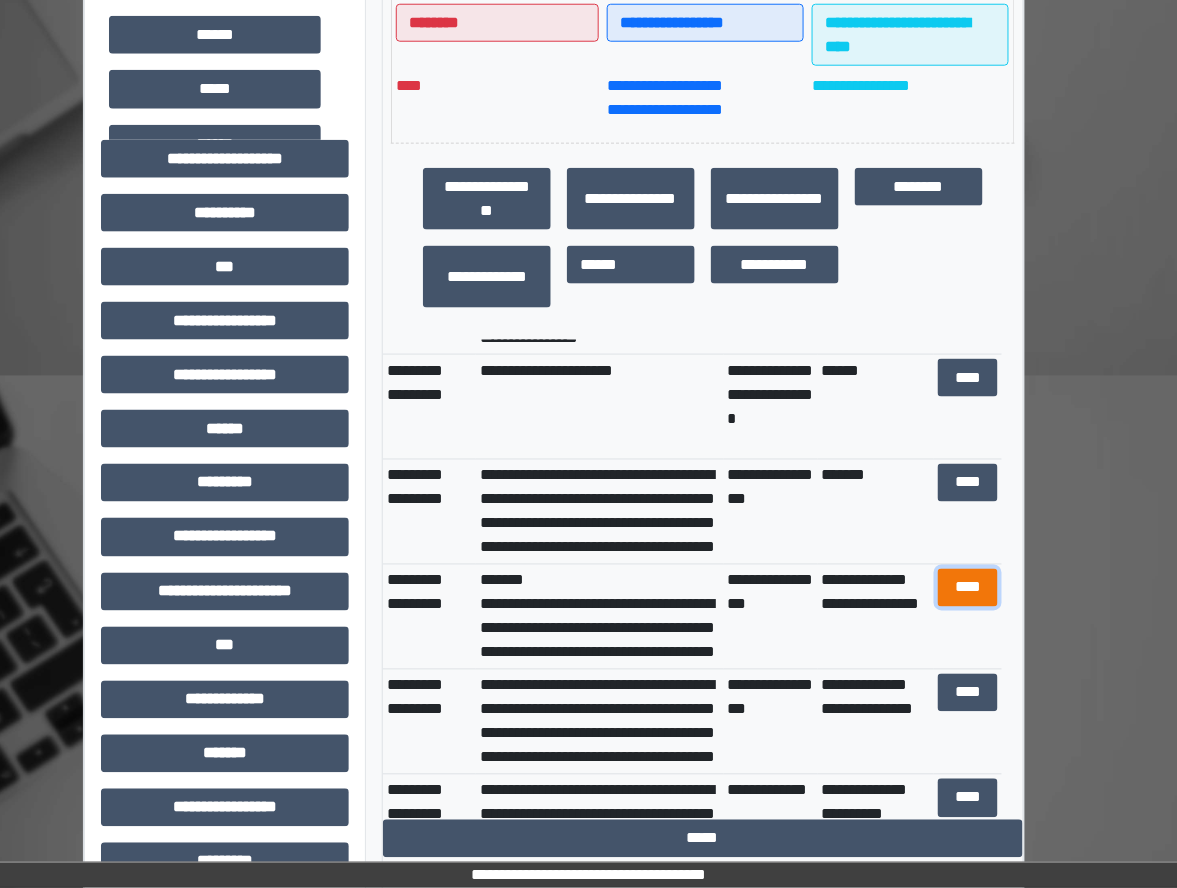 click on "****" at bounding box center (968, 588) 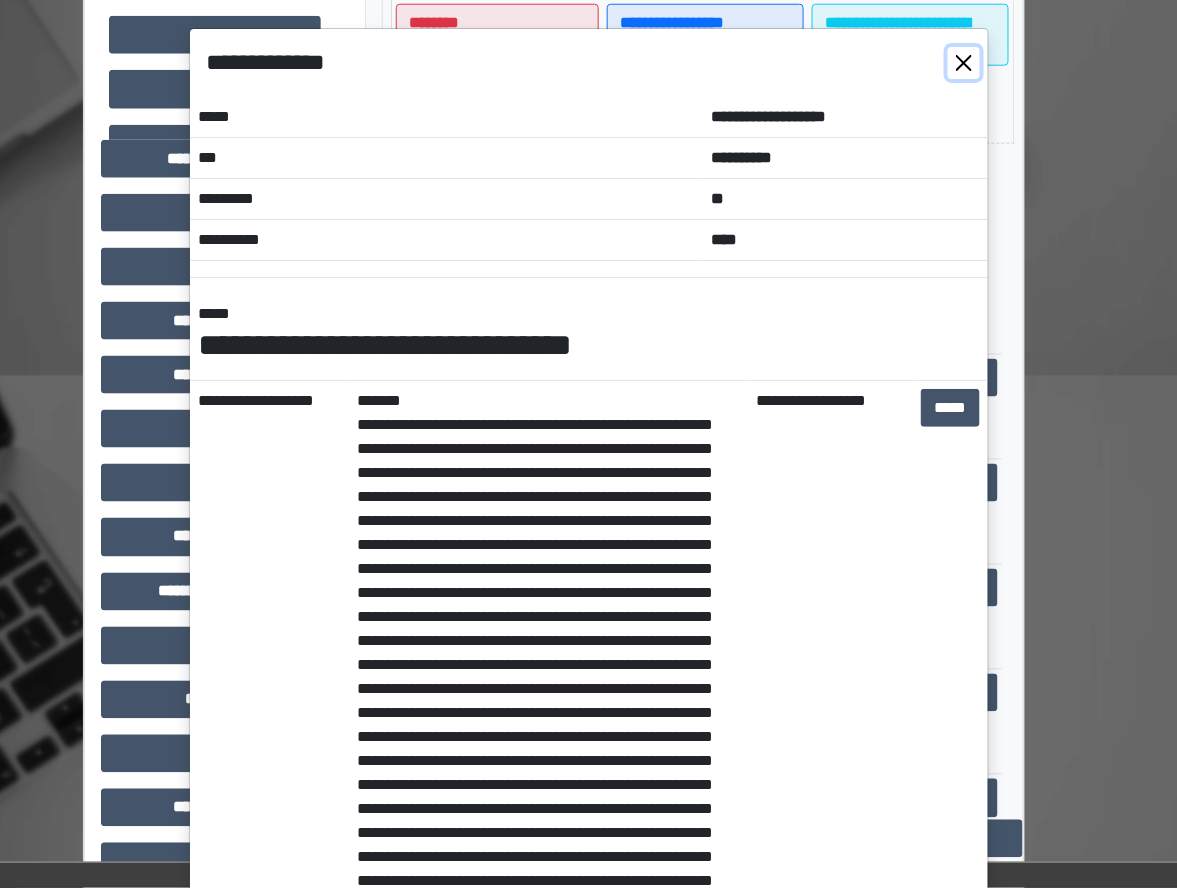 click at bounding box center (964, 63) 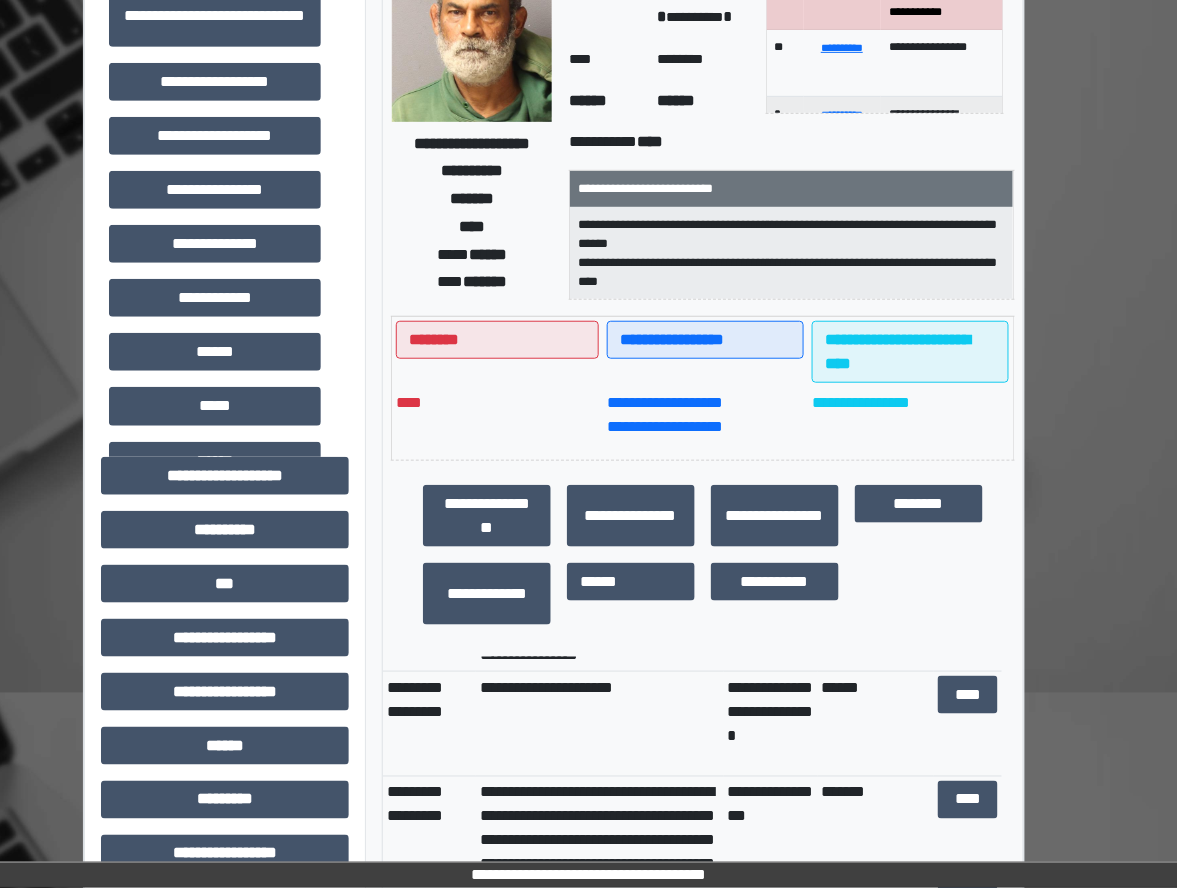 scroll, scrollTop: 0, scrollLeft: 62, axis: horizontal 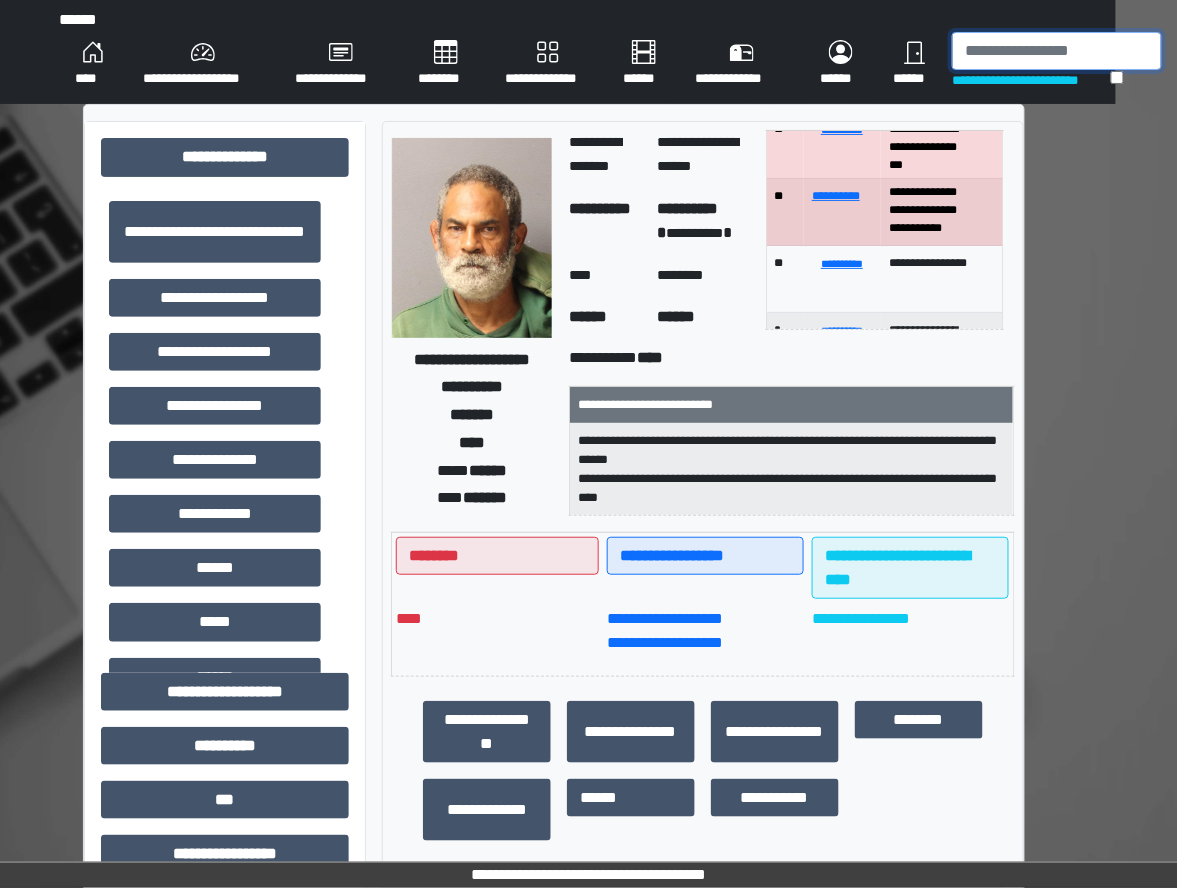 click at bounding box center [1057, 51] 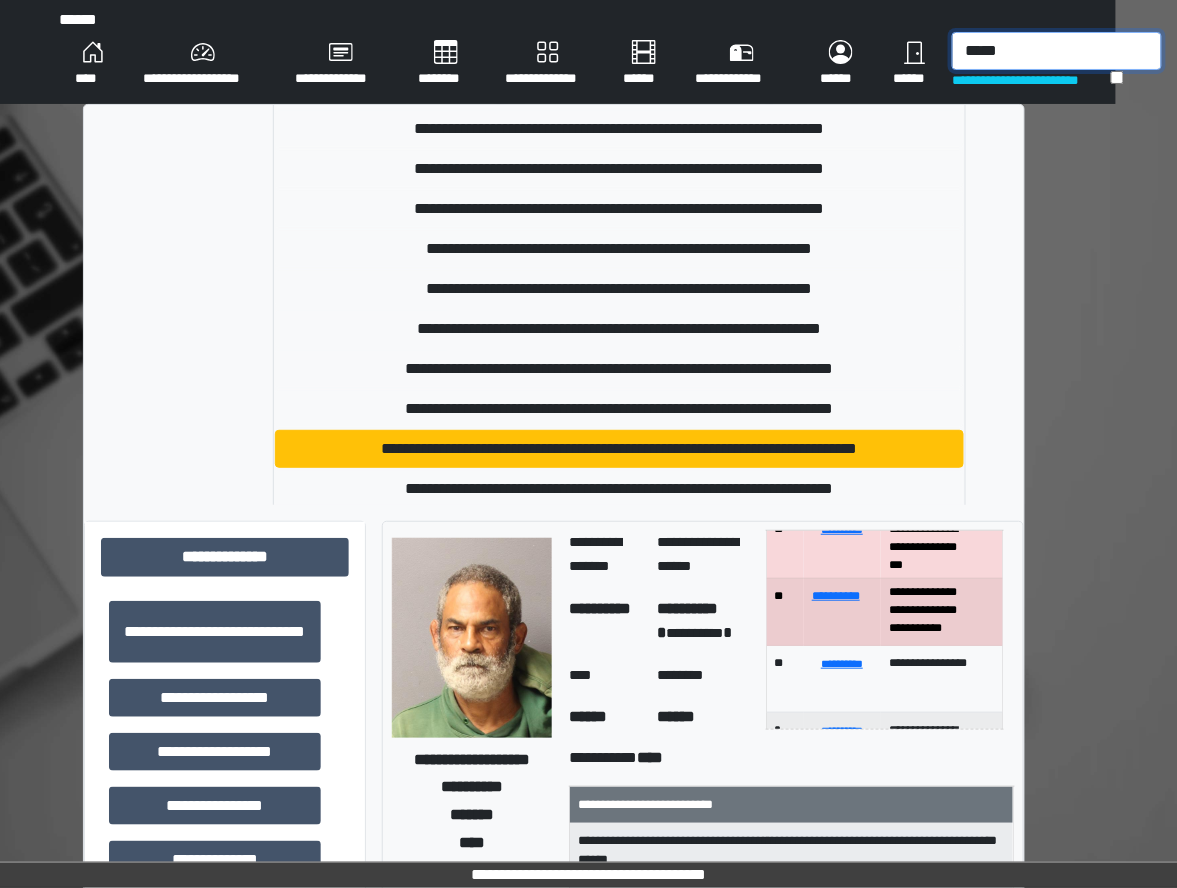scroll, scrollTop: 2666, scrollLeft: 0, axis: vertical 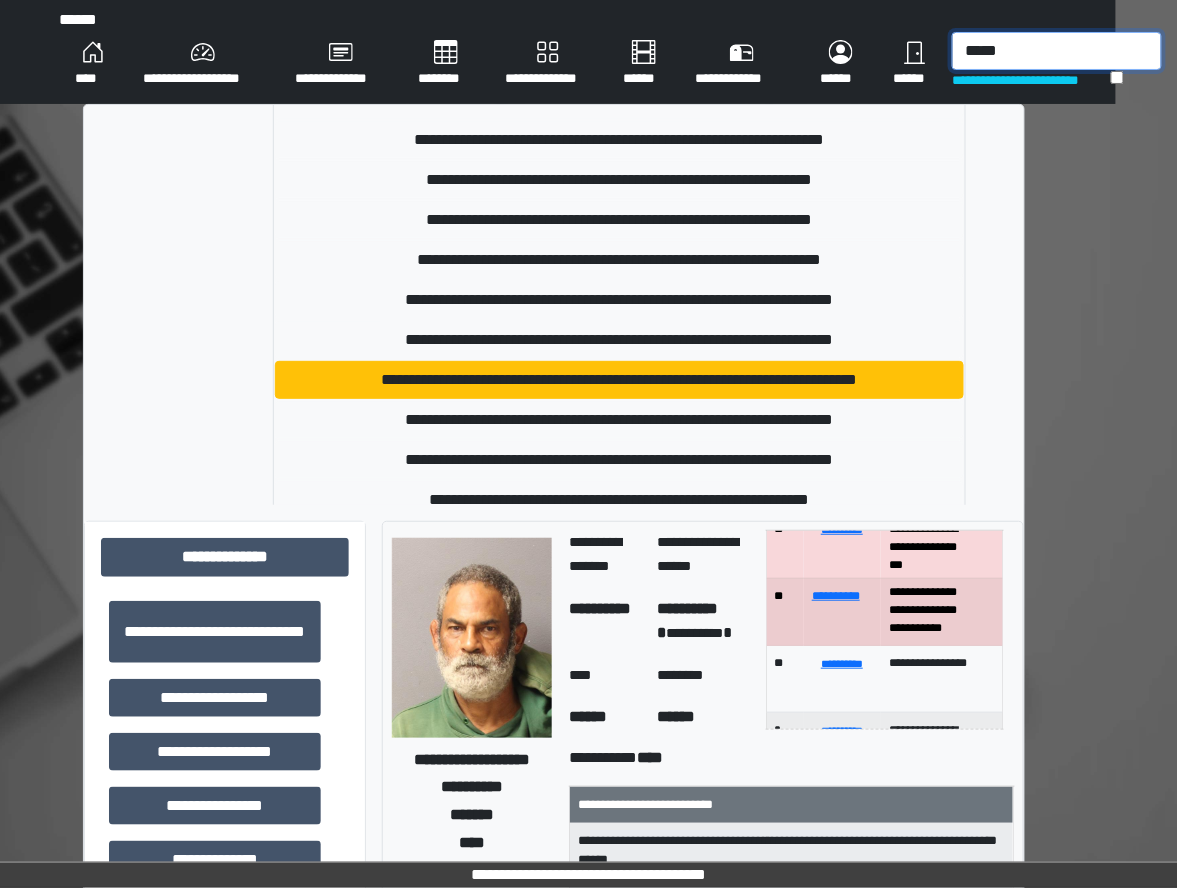 drag, startPoint x: 1032, startPoint y: 50, endPoint x: 926, endPoint y: 70, distance: 107.87029 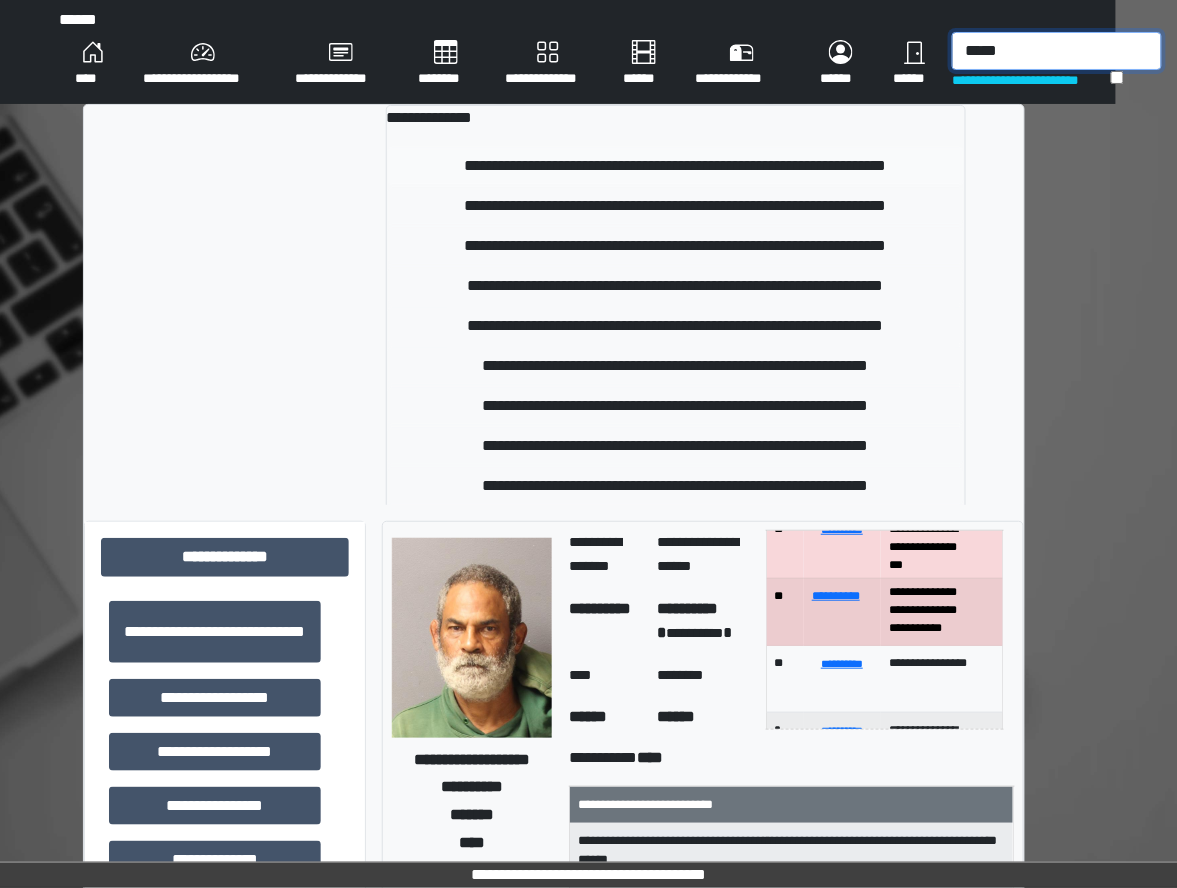 type on "*****" 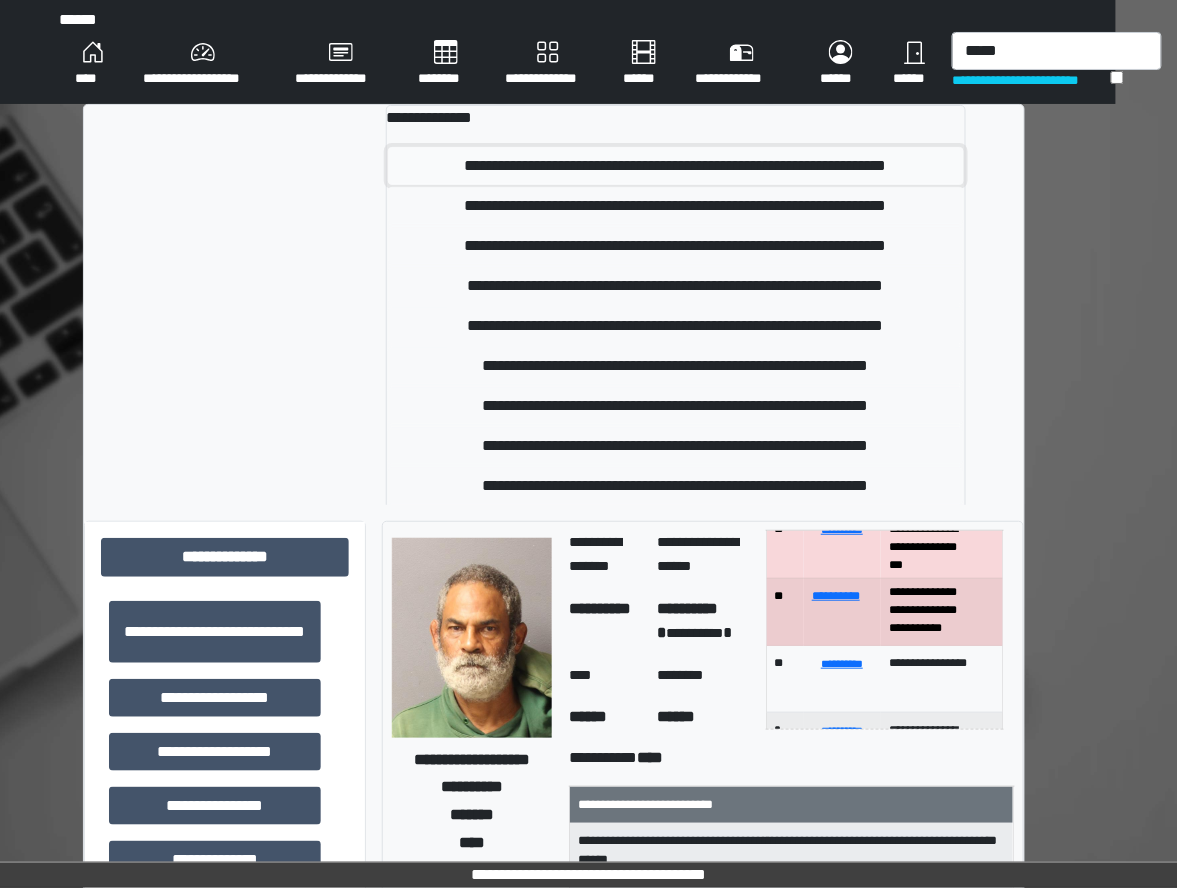 click on "**********" at bounding box center [676, 166] 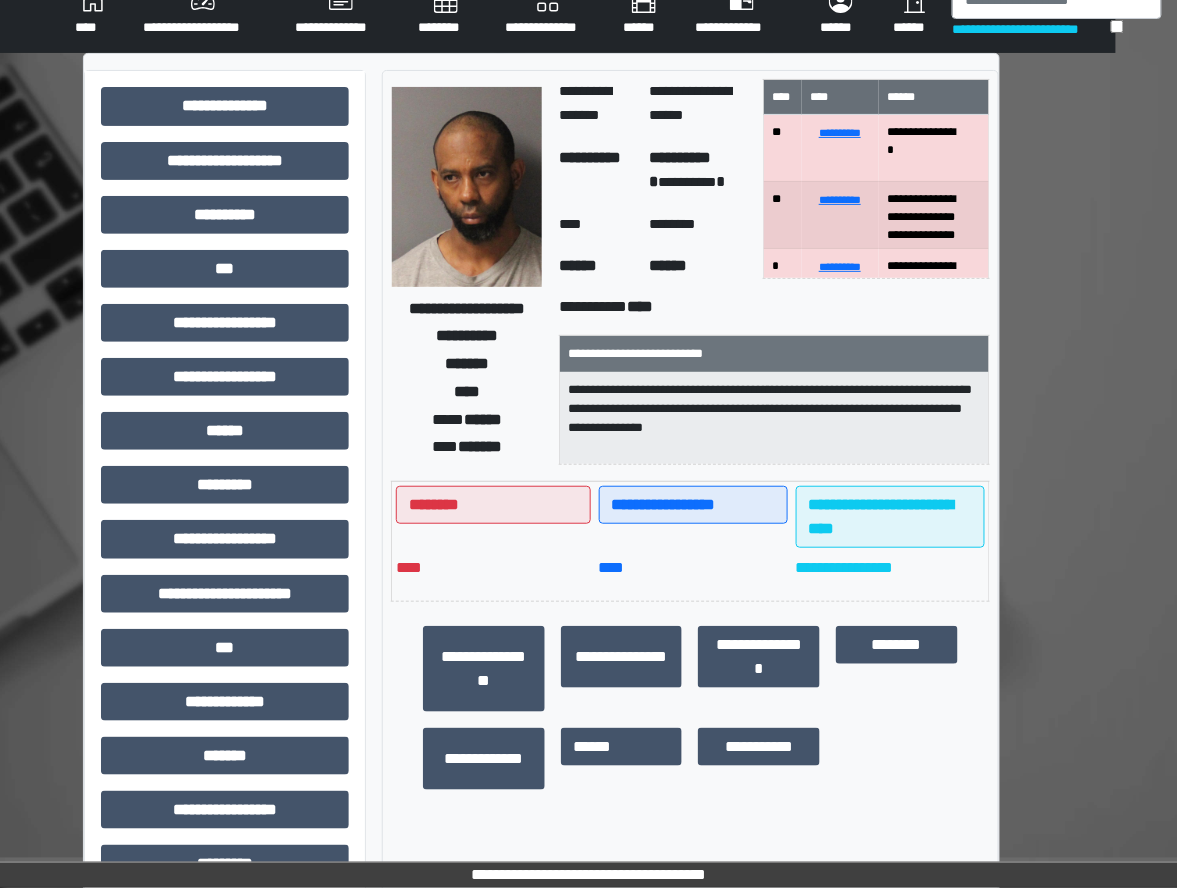 scroll, scrollTop: 0, scrollLeft: 62, axis: horizontal 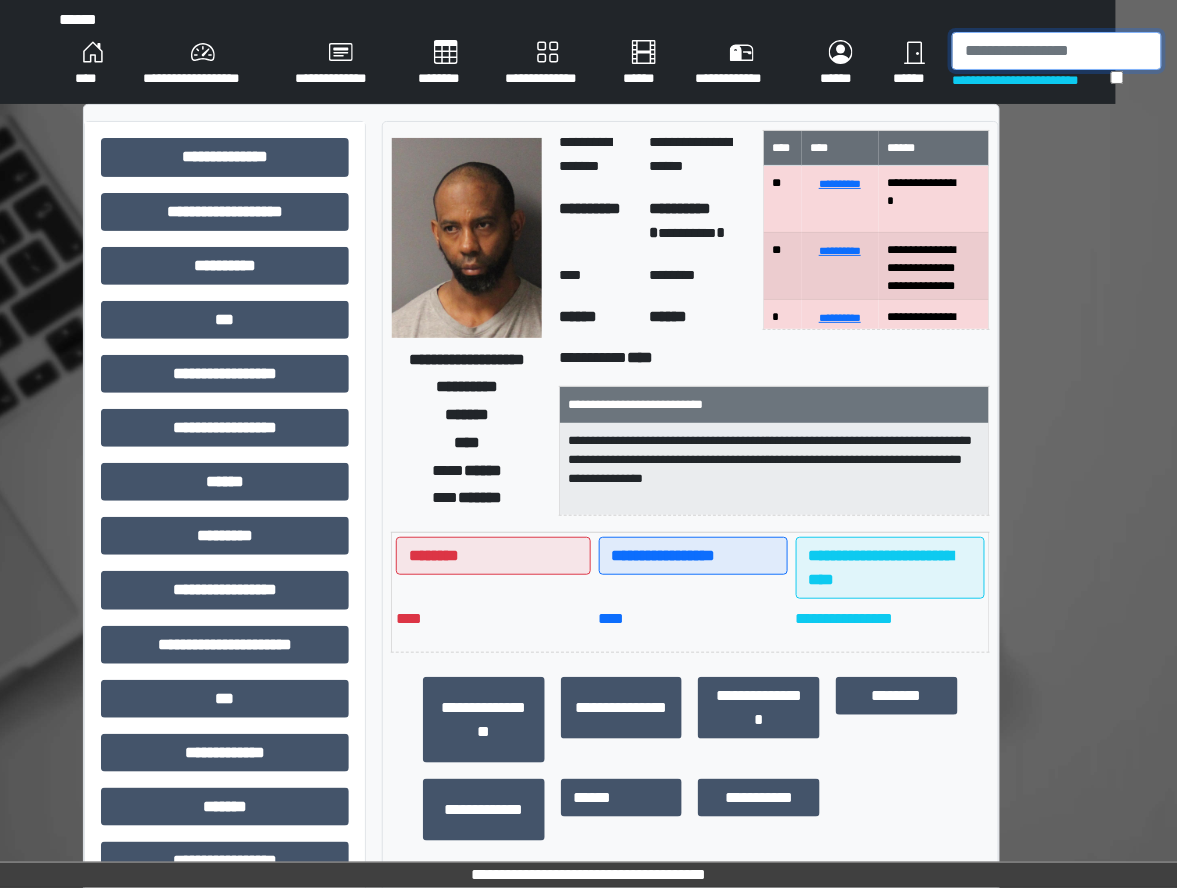 click at bounding box center (1057, 51) 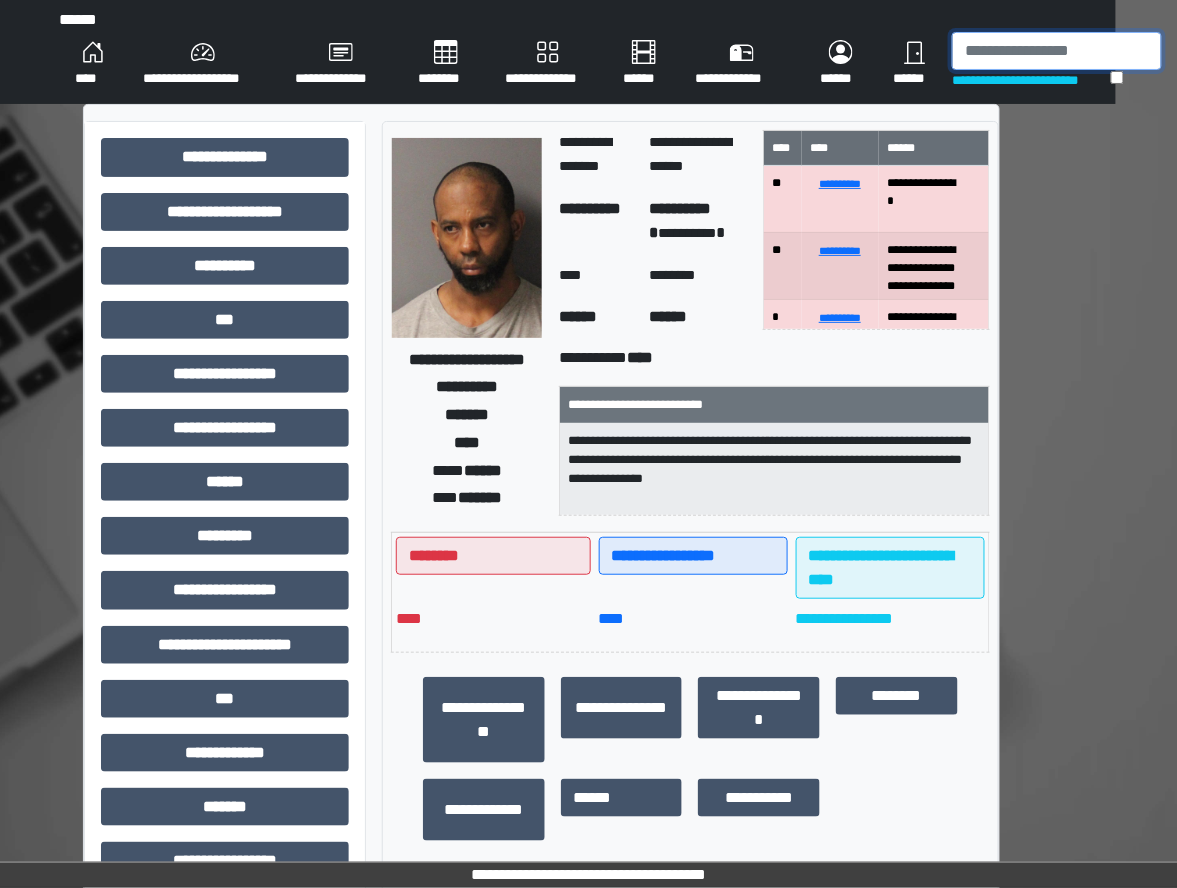type on "*" 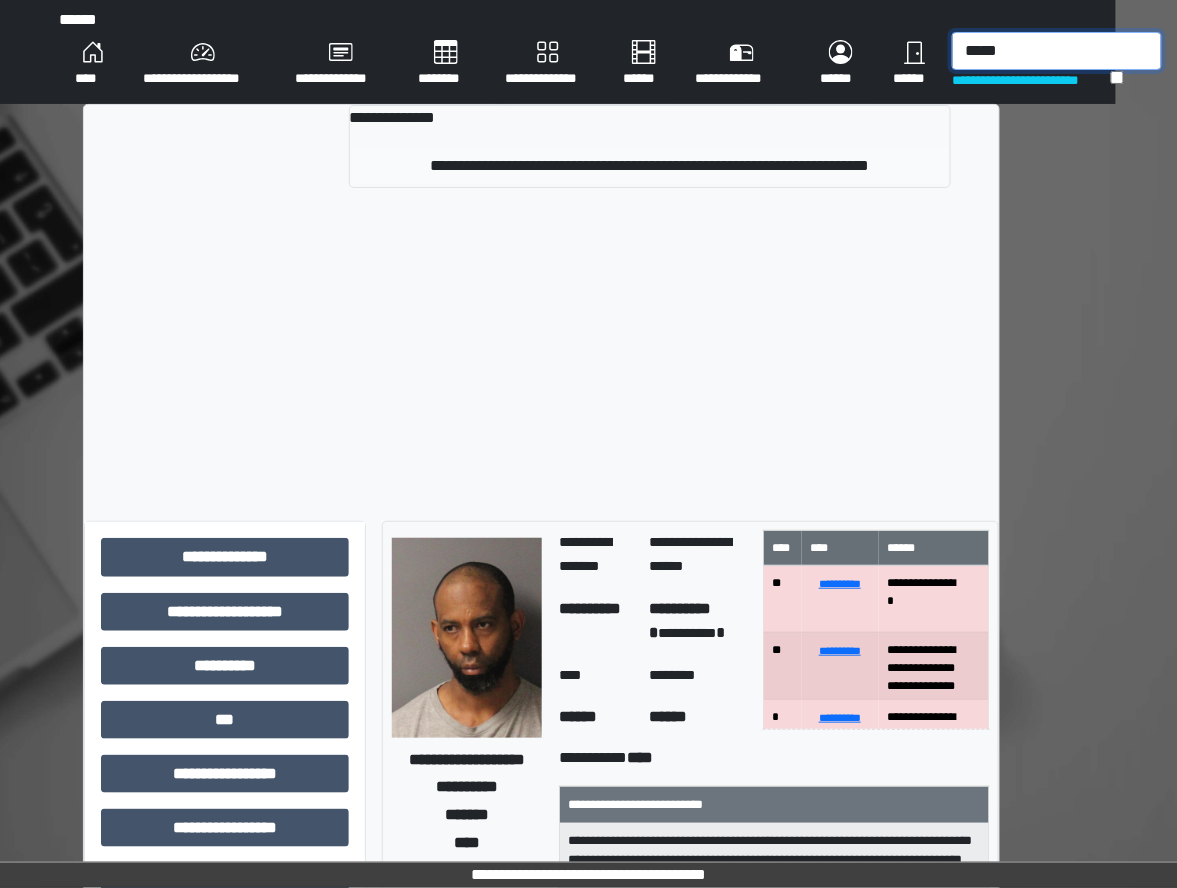 type on "*****" 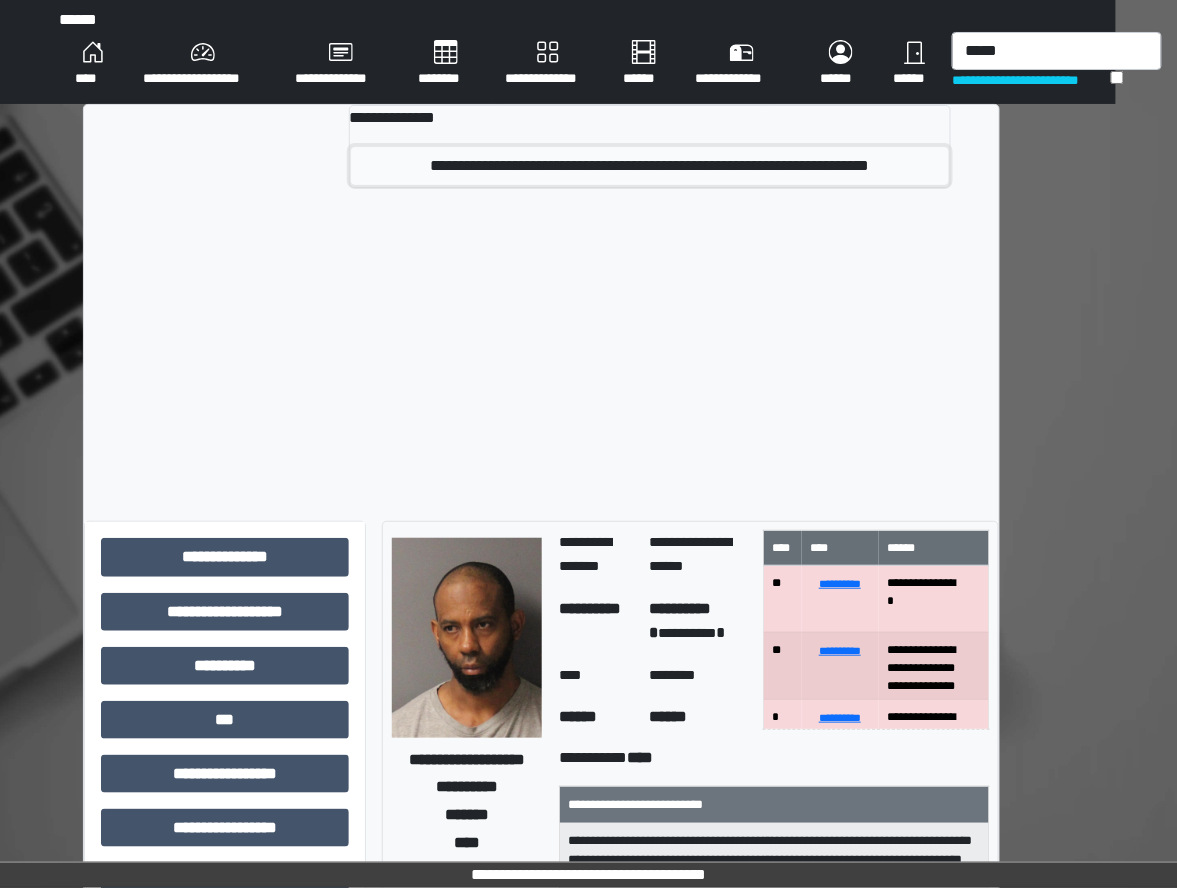 click on "**********" at bounding box center (650, 166) 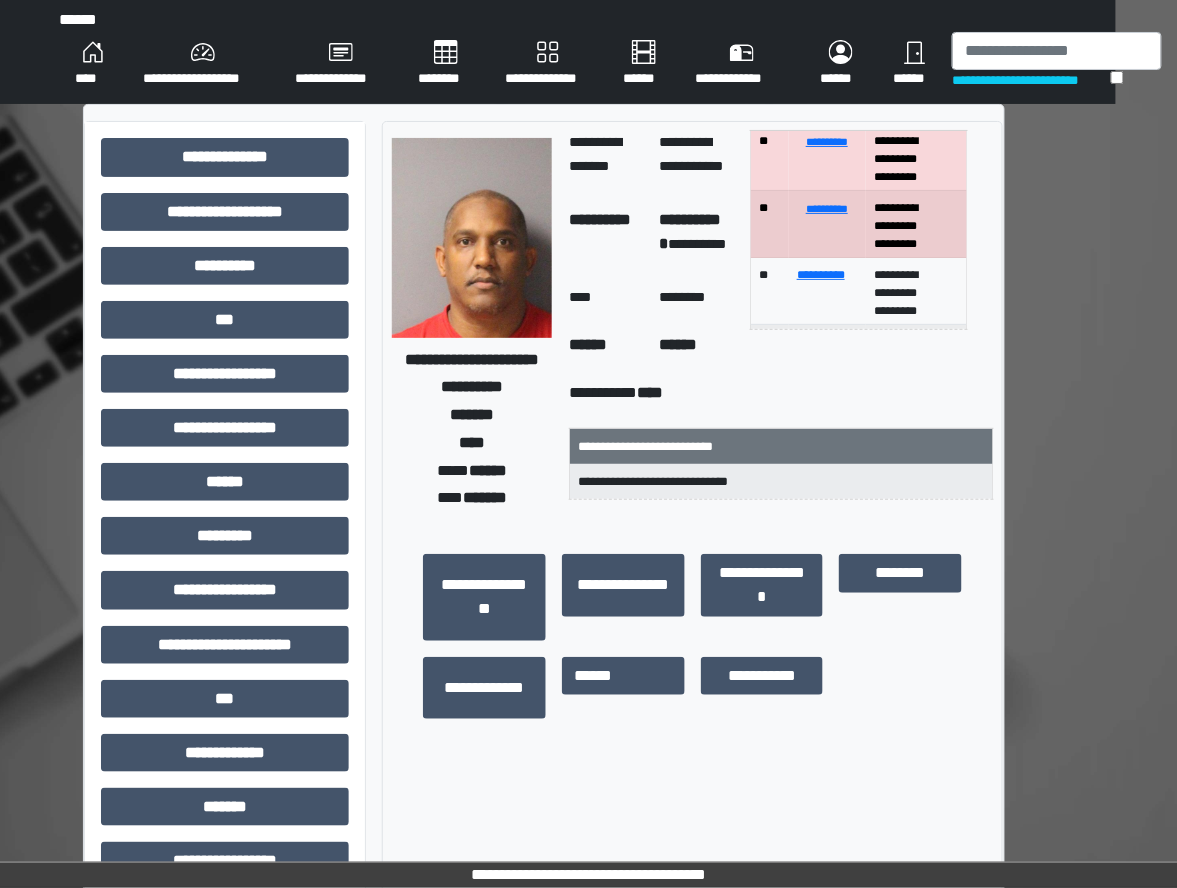 scroll, scrollTop: 0, scrollLeft: 0, axis: both 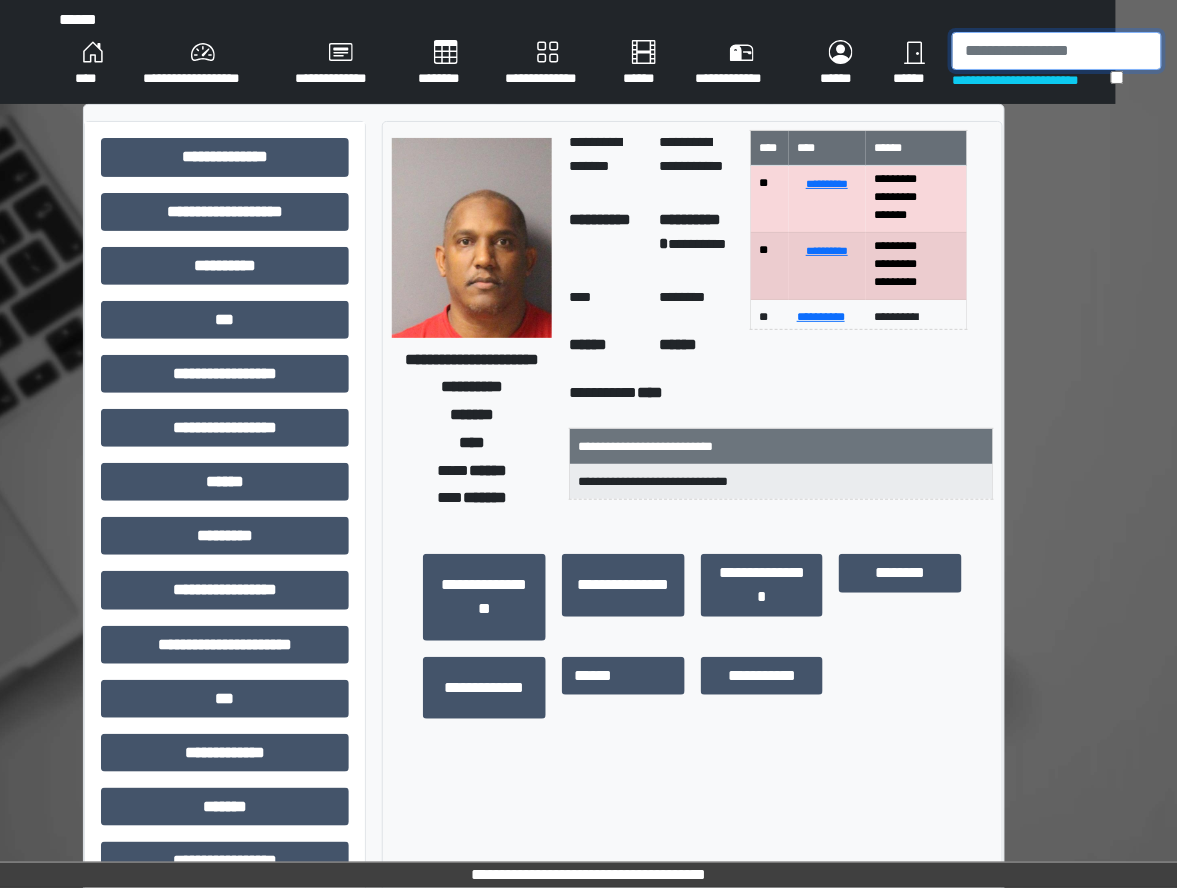 click at bounding box center (1057, 51) 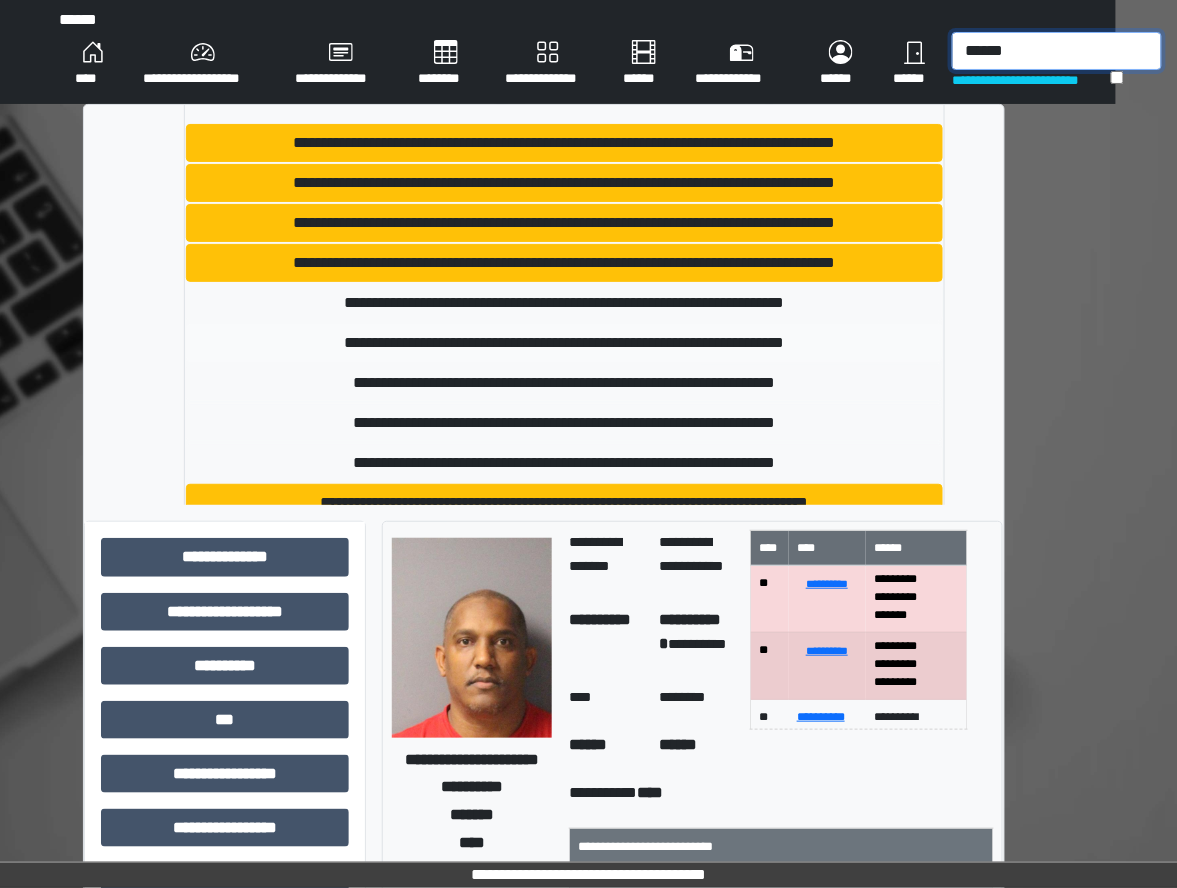 scroll, scrollTop: 59, scrollLeft: 0, axis: vertical 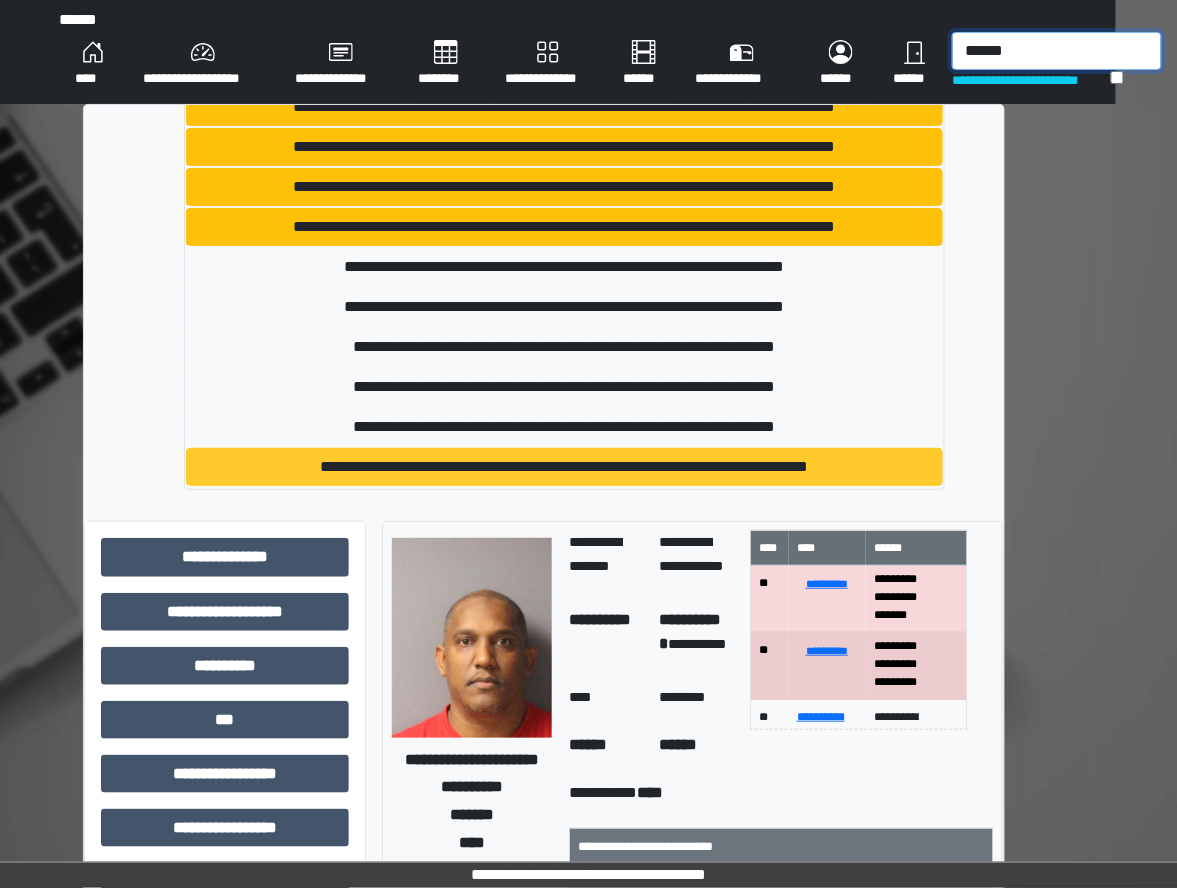 type on "******" 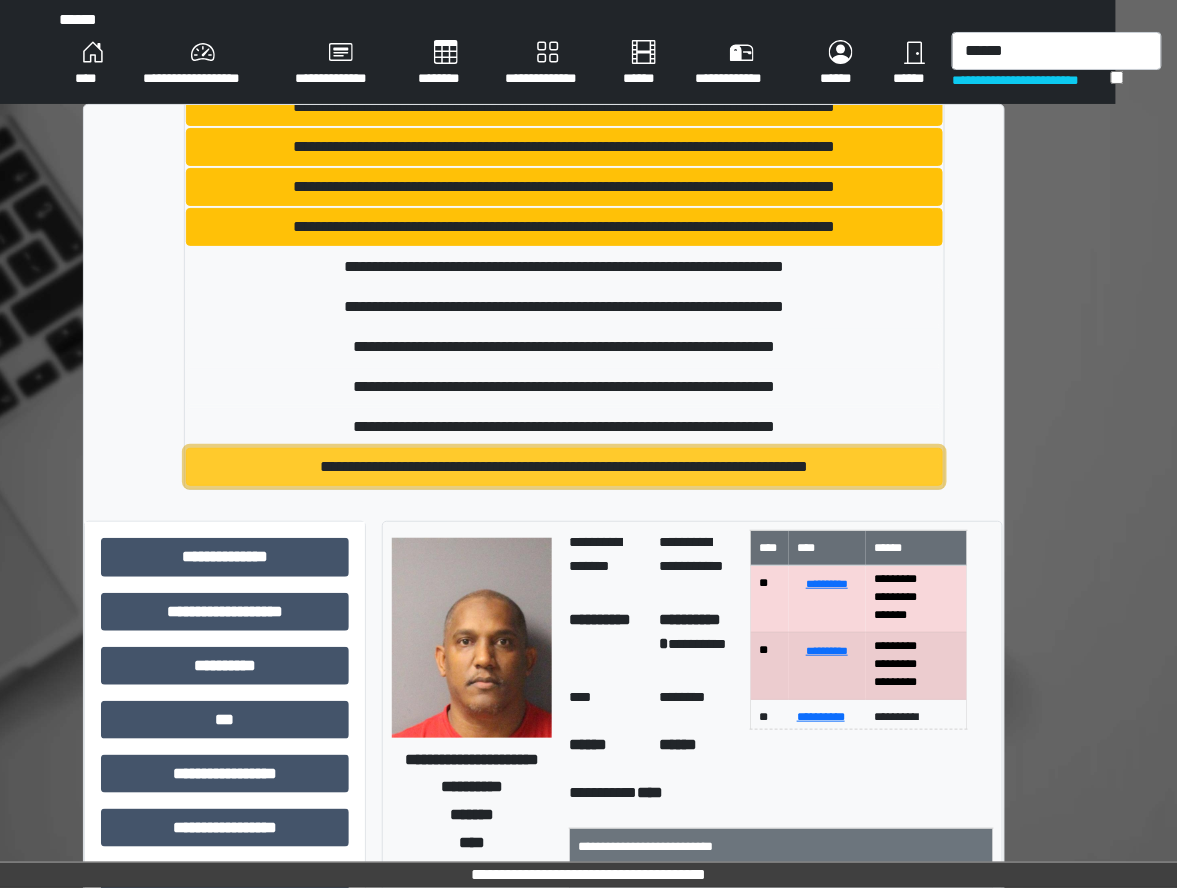 click on "**********" at bounding box center (565, 467) 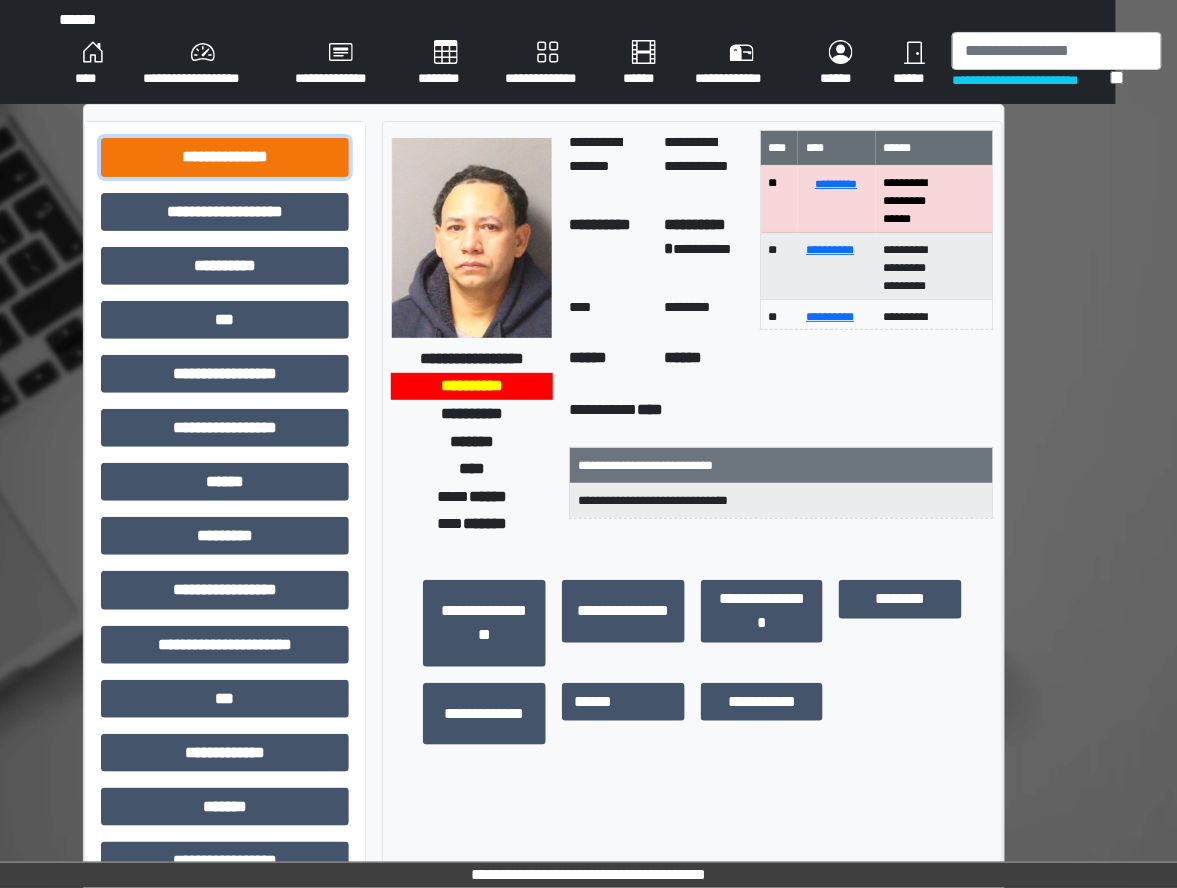 click on "**********" at bounding box center (225, 157) 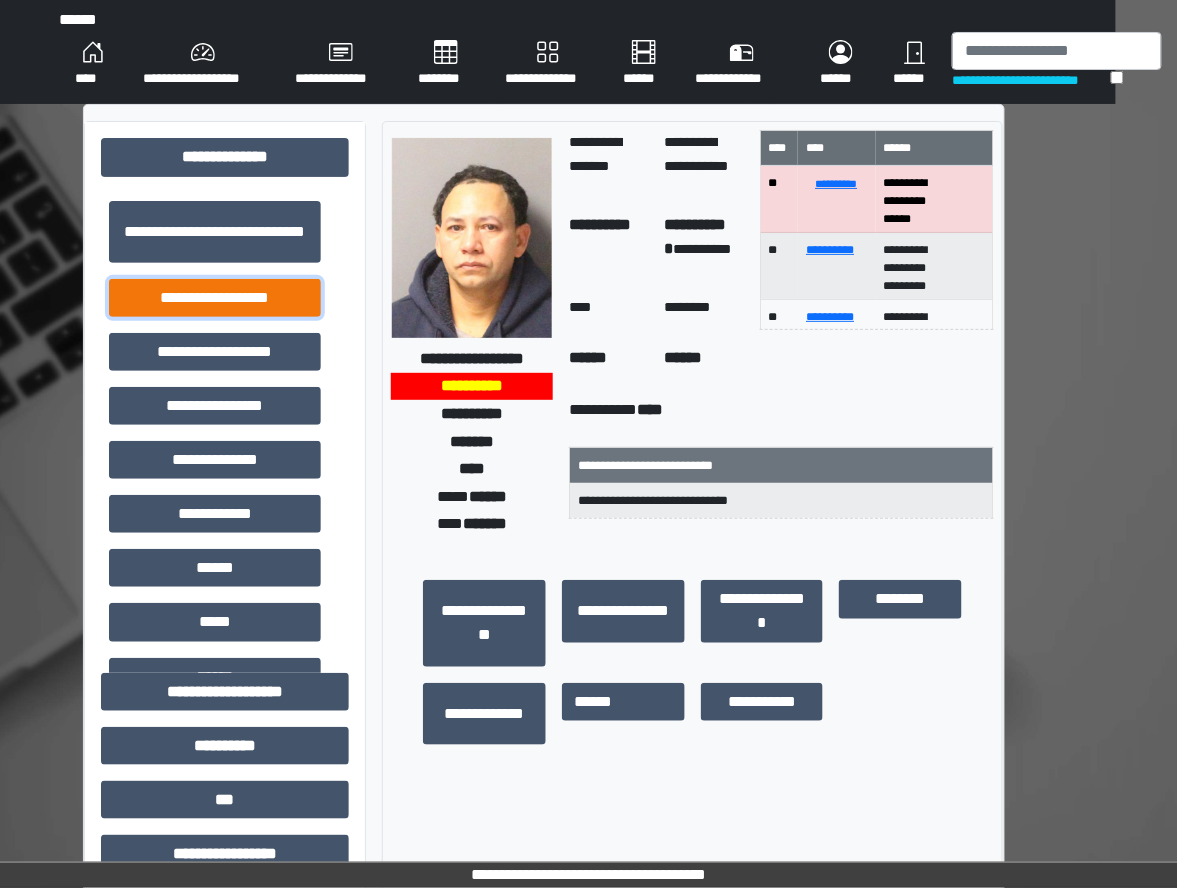 click on "**********" at bounding box center (215, 298) 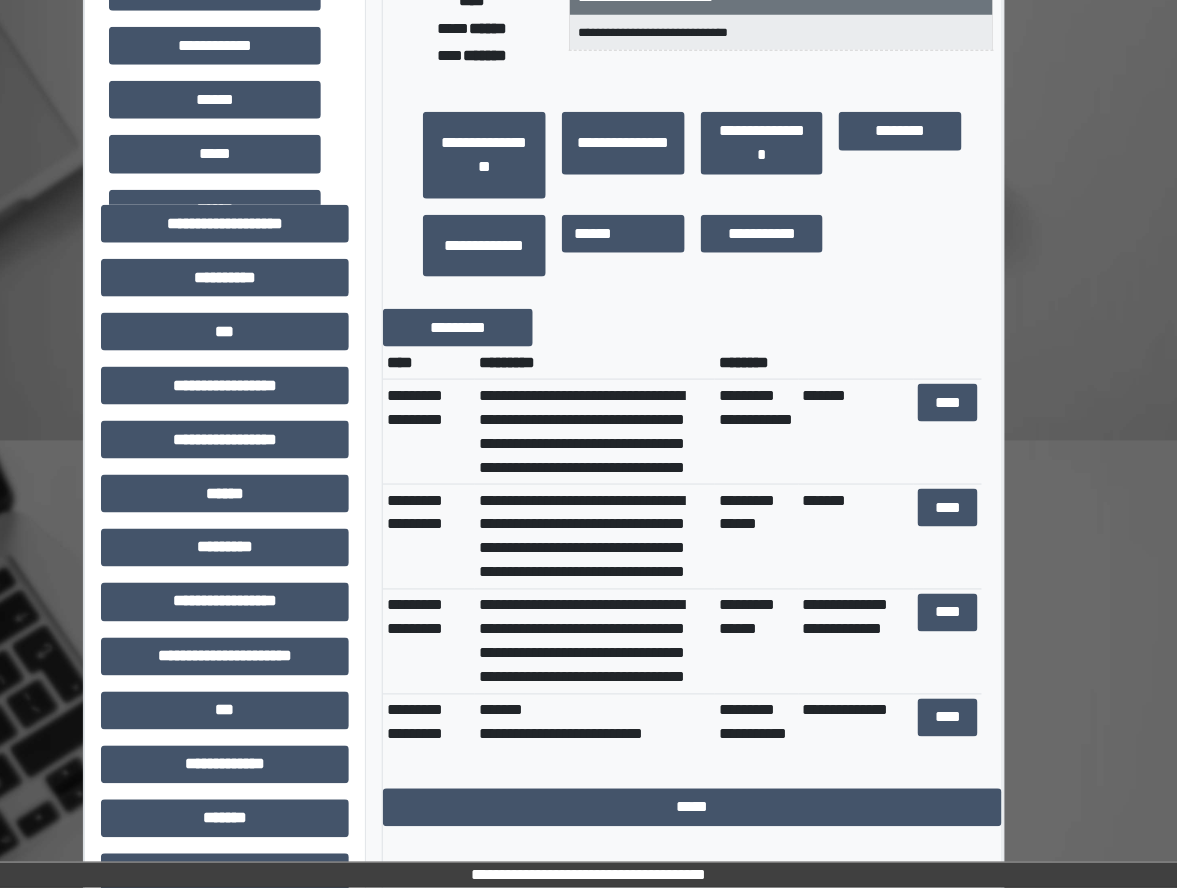 scroll, scrollTop: 533, scrollLeft: 62, axis: both 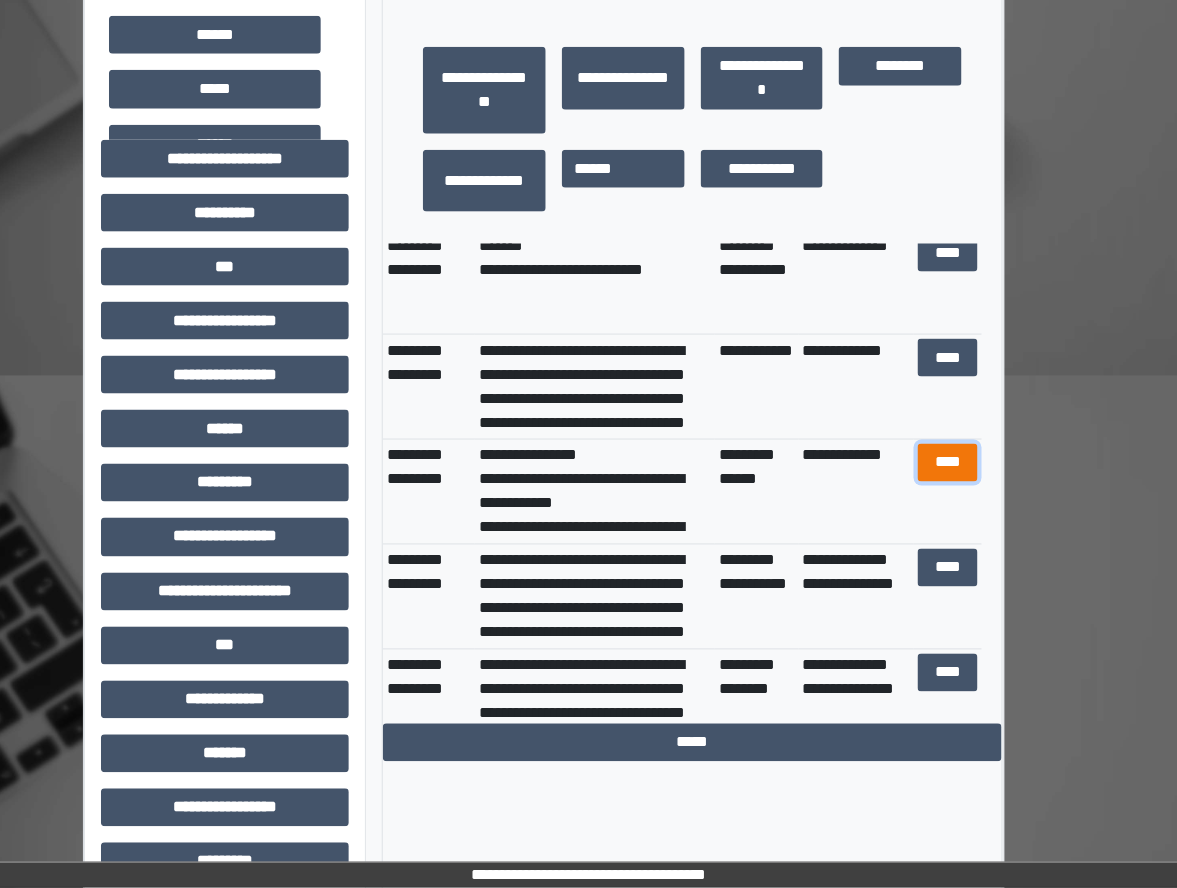 click on "****" at bounding box center (948, 463) 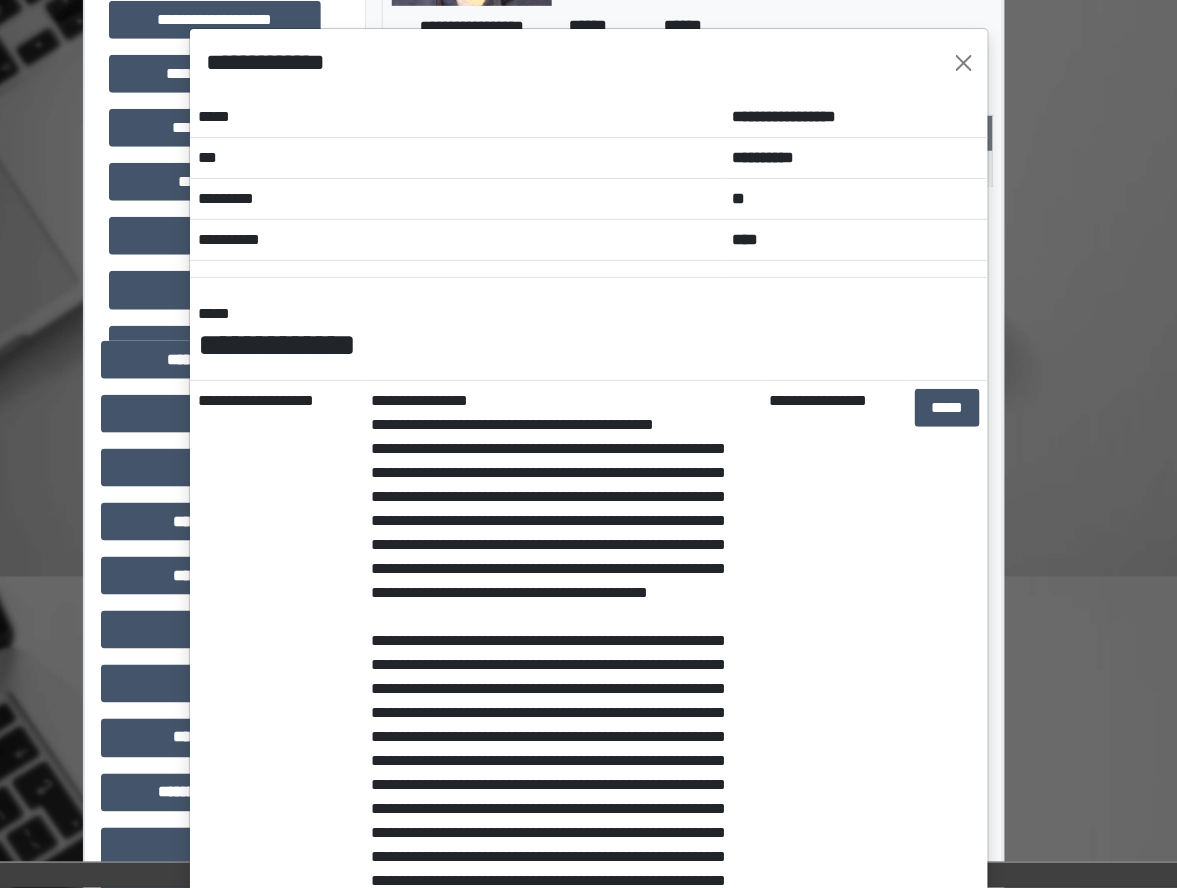 scroll, scrollTop: 0, scrollLeft: 62, axis: horizontal 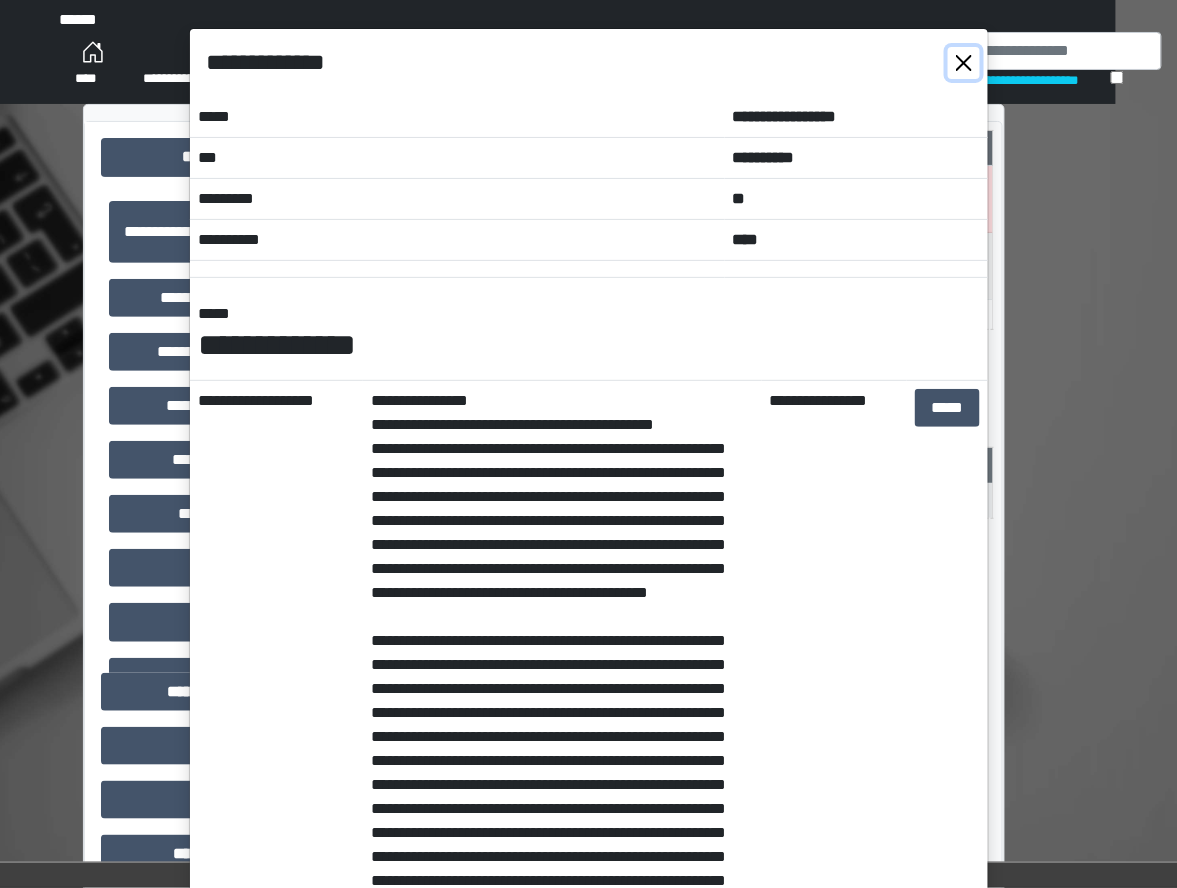 click at bounding box center (964, 63) 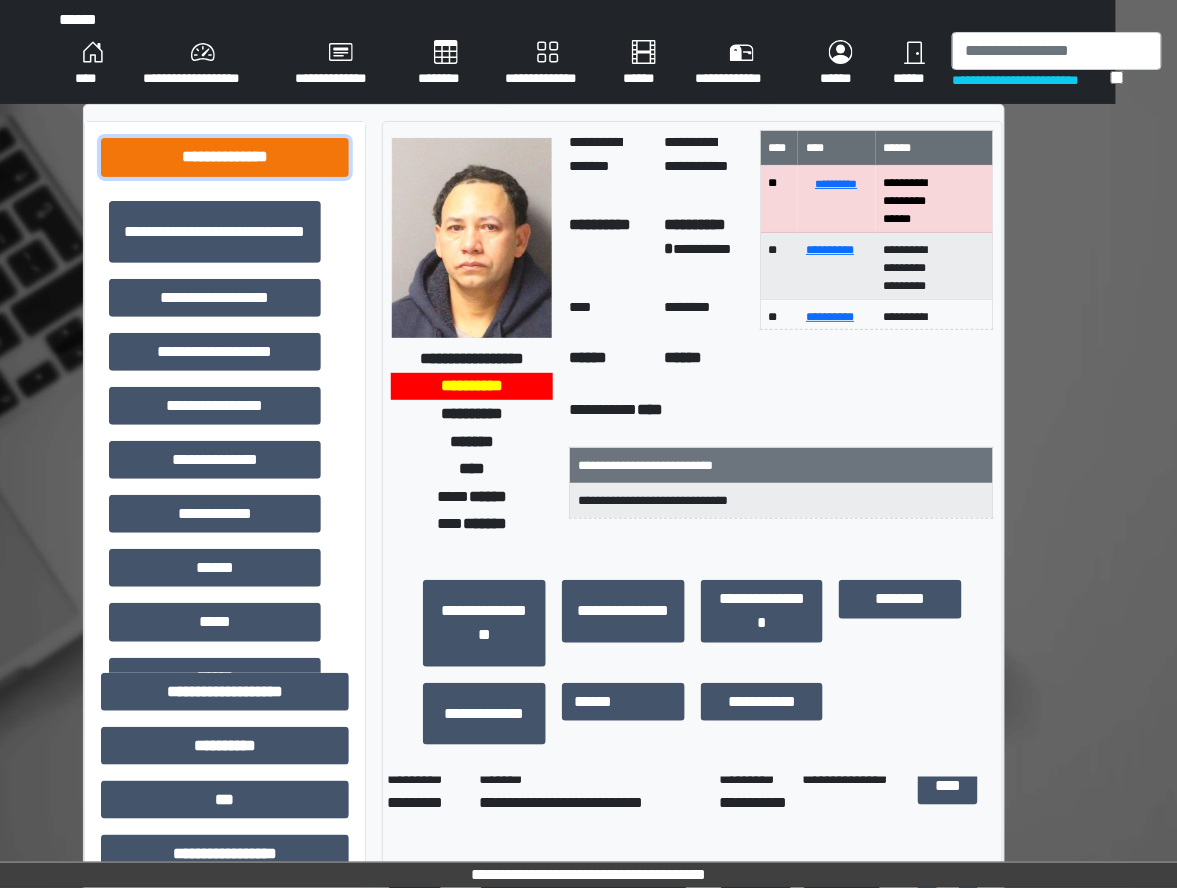 click on "**********" at bounding box center [225, 157] 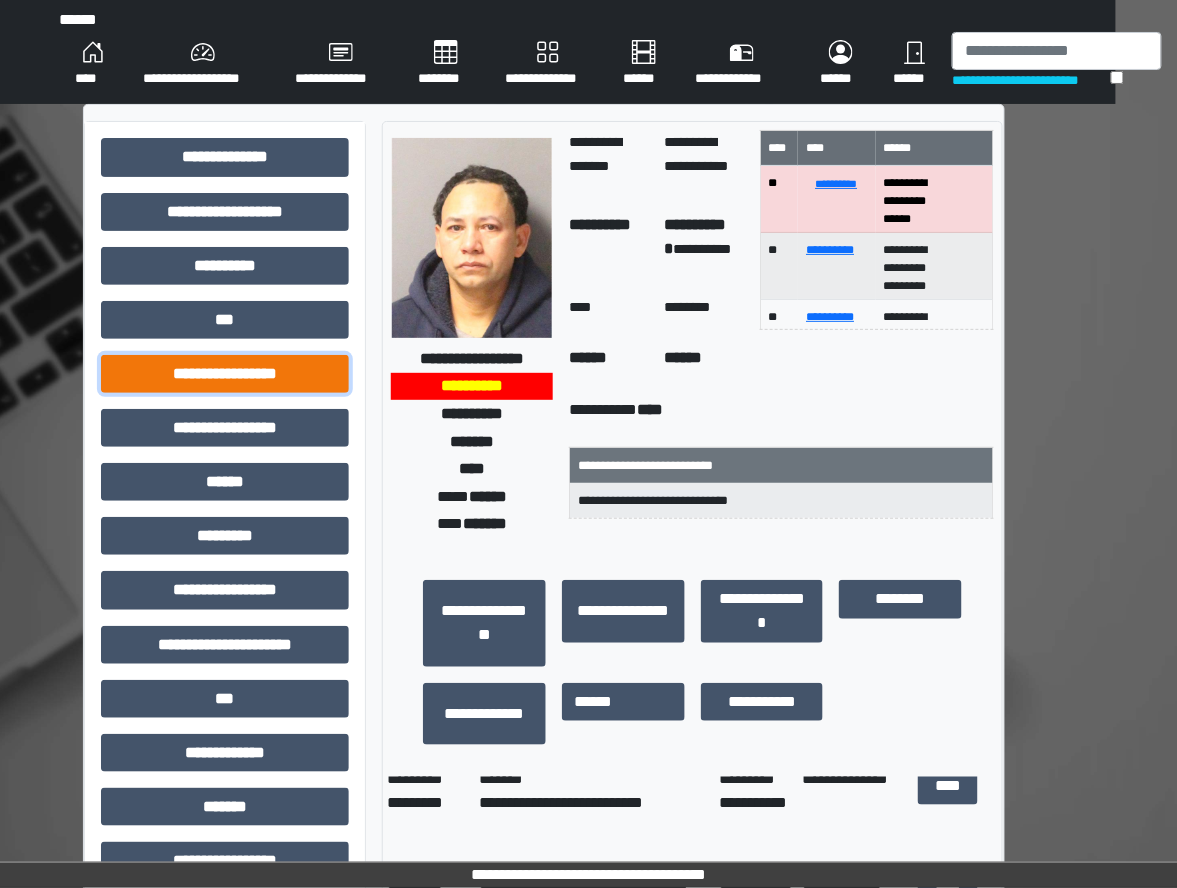 click on "**********" at bounding box center (225, 374) 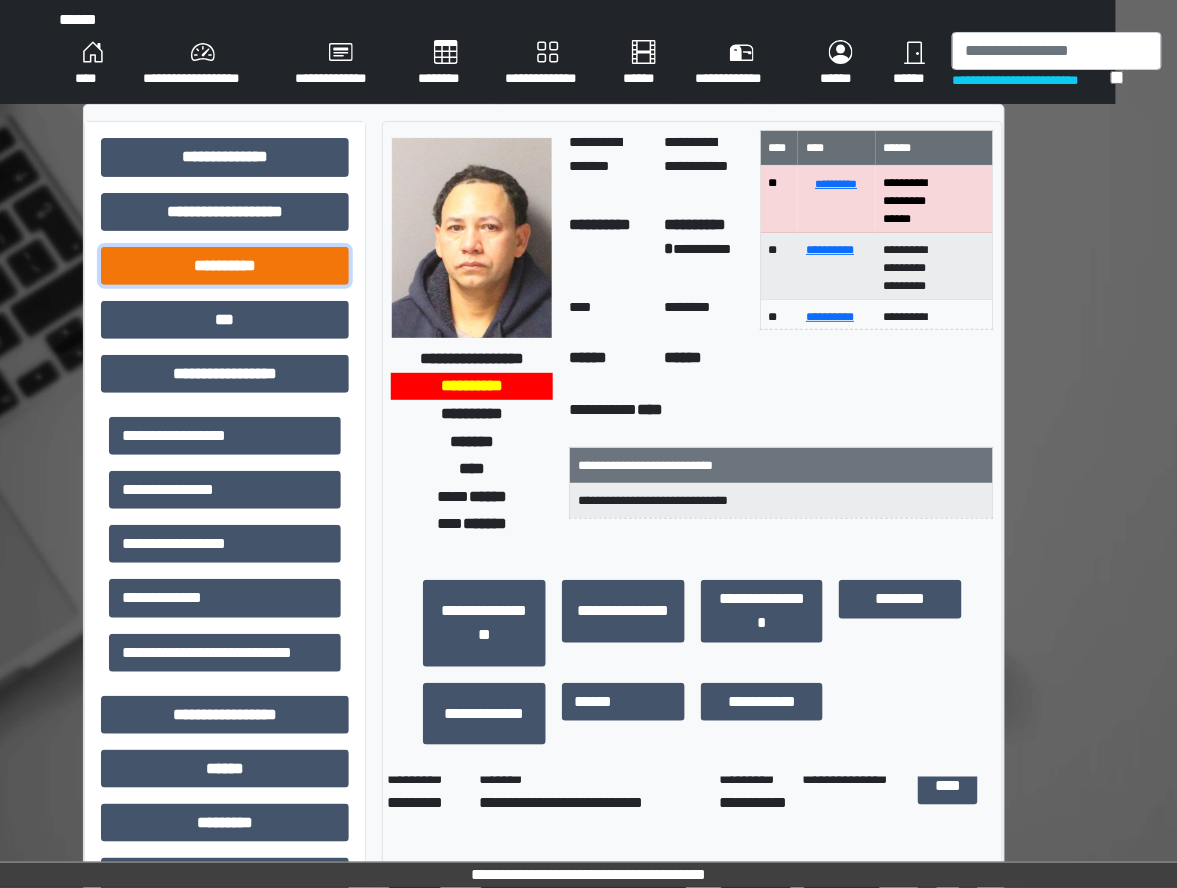 click on "**********" at bounding box center (225, 266) 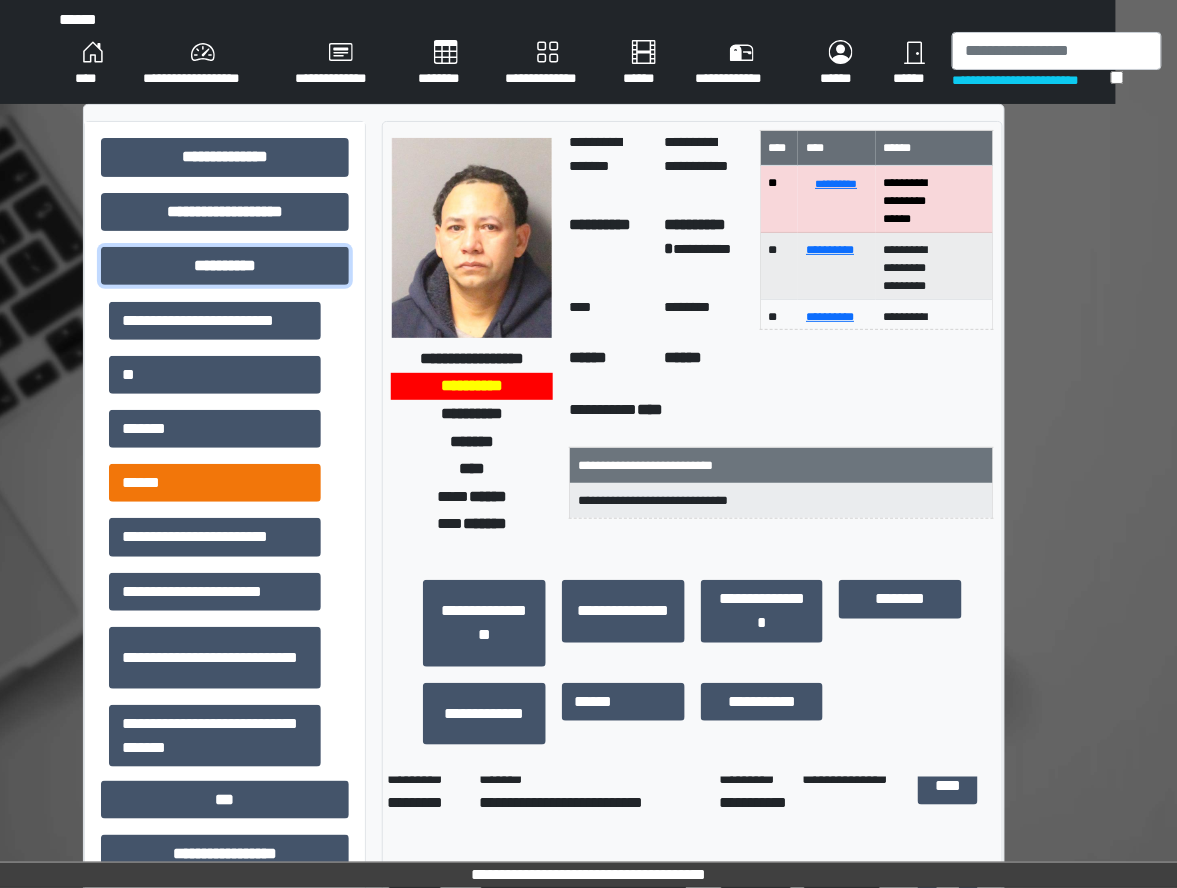 scroll, scrollTop: 0, scrollLeft: 0, axis: both 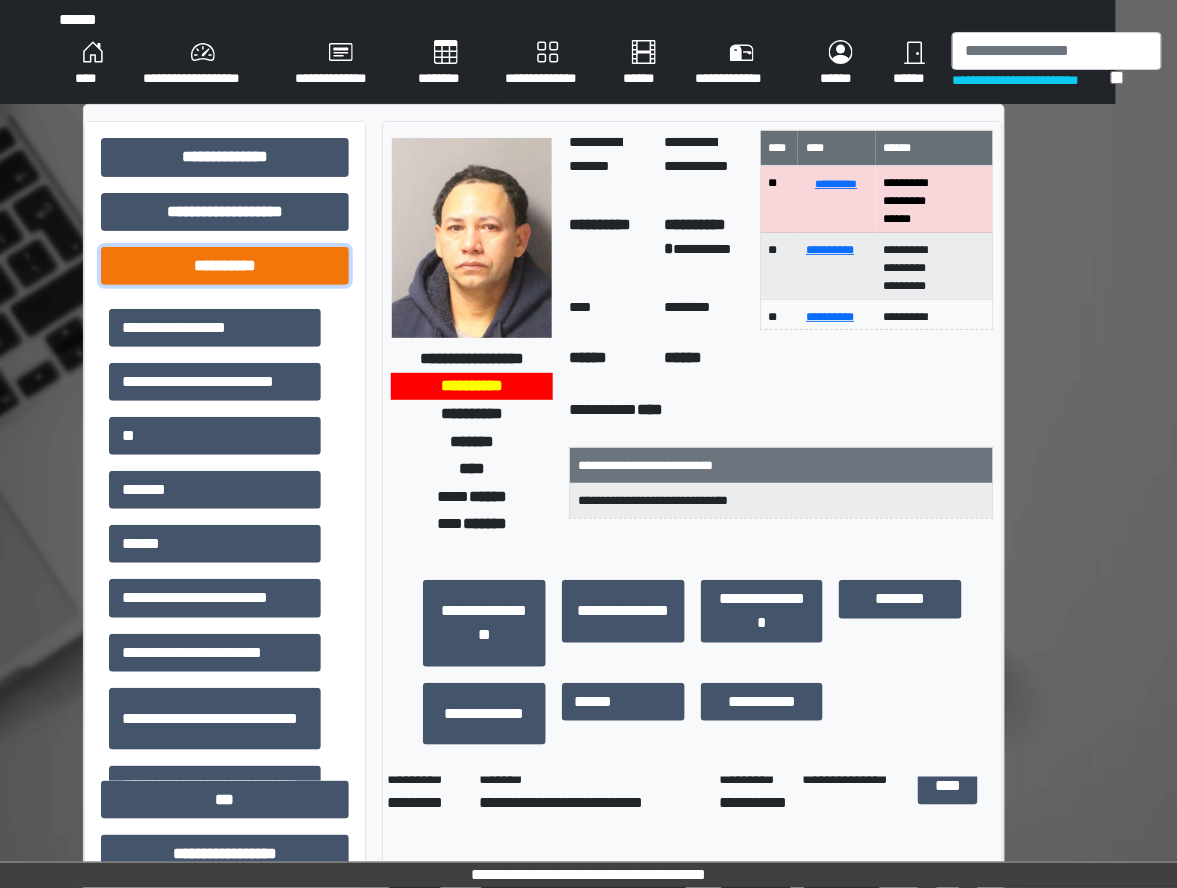 click on "**********" at bounding box center [225, 266] 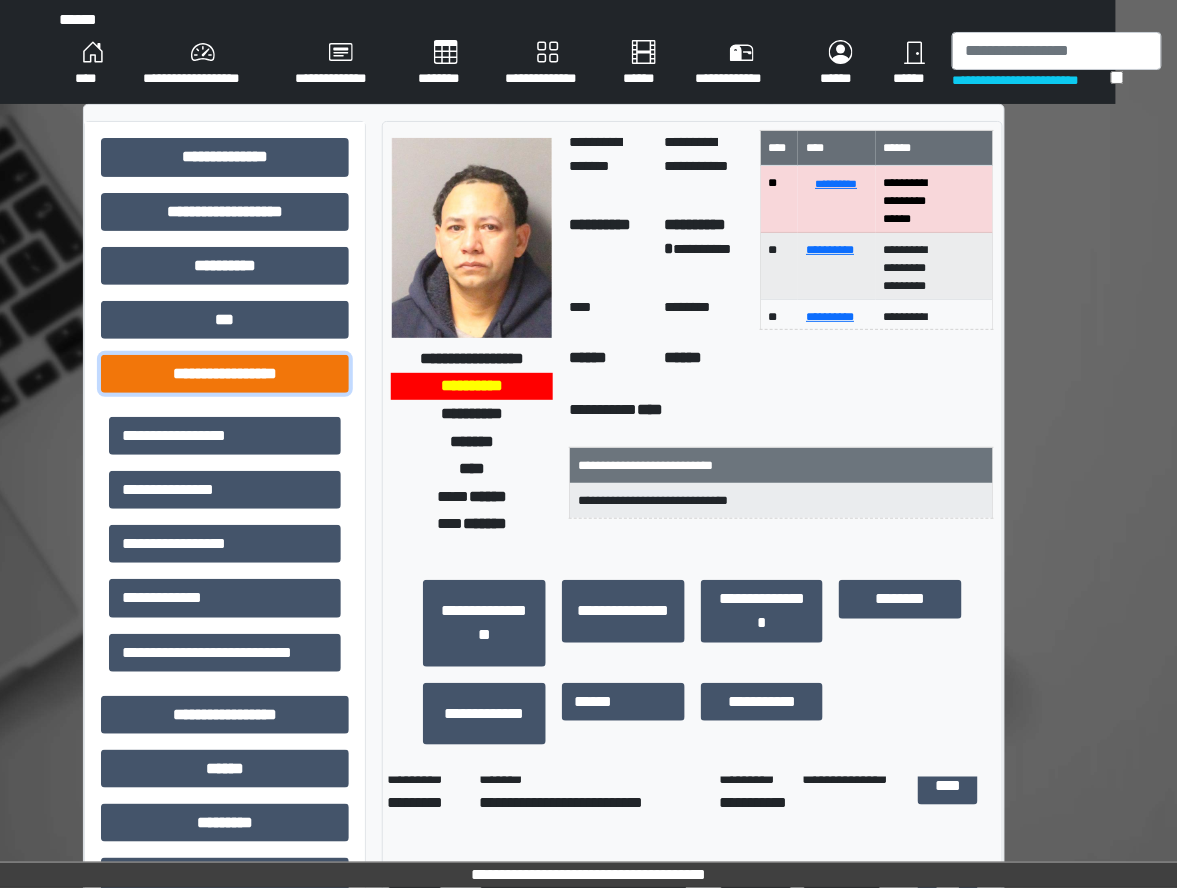 click on "**********" at bounding box center (225, 374) 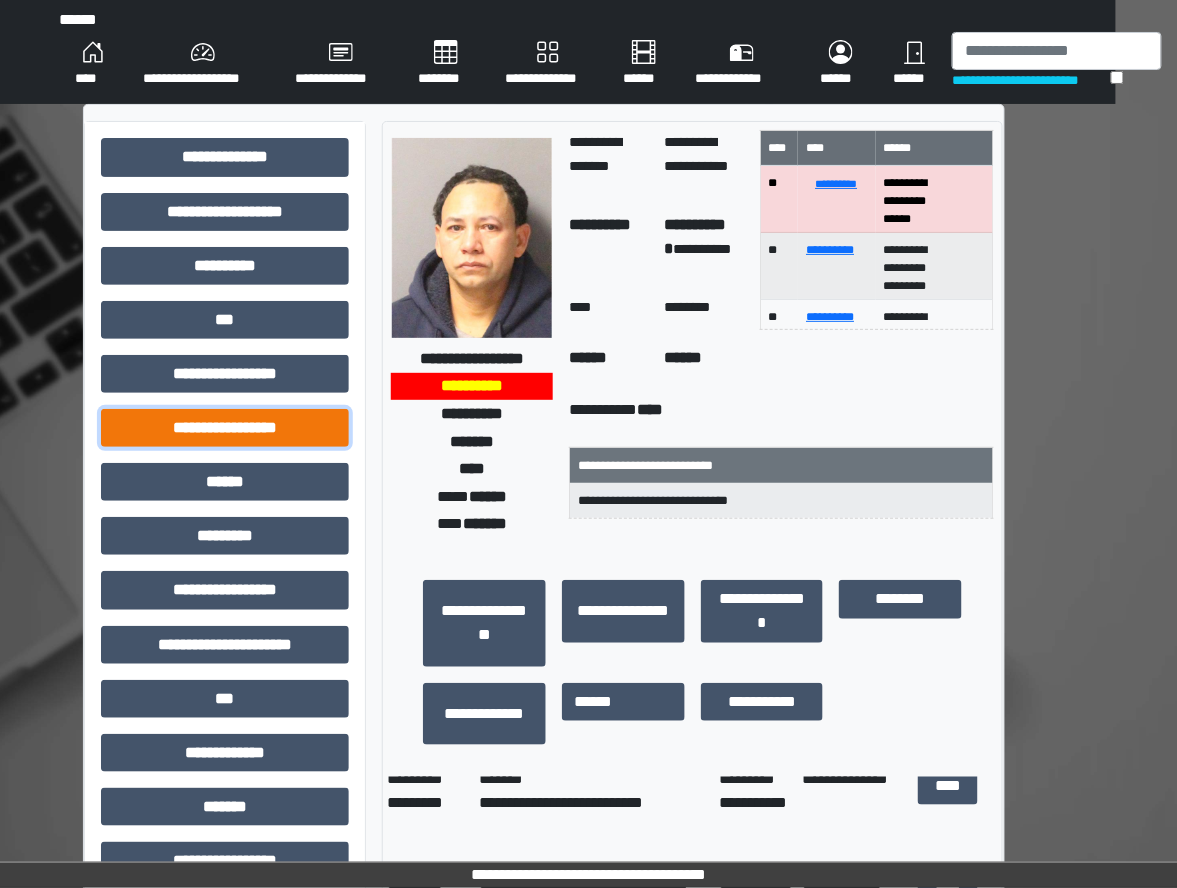 click on "**********" at bounding box center (225, 428) 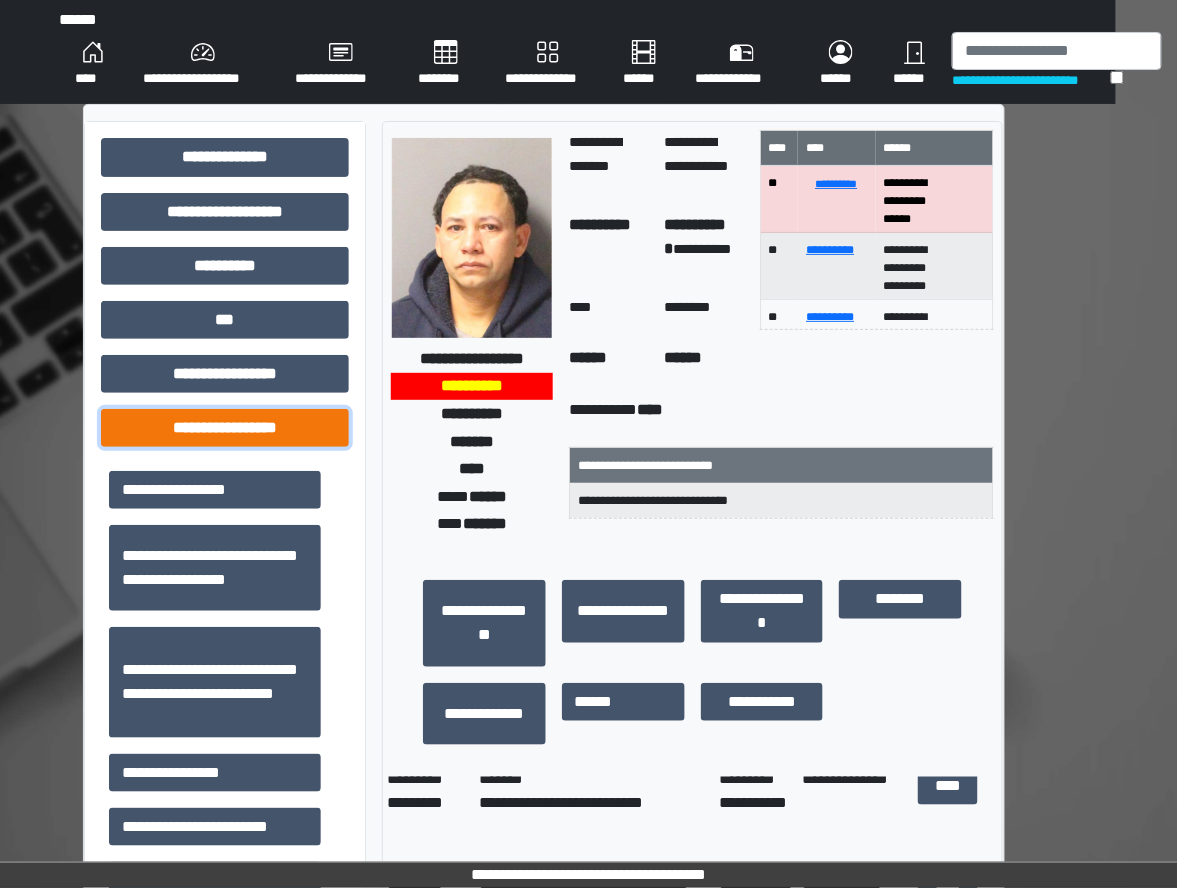 click on "**********" at bounding box center (225, 428) 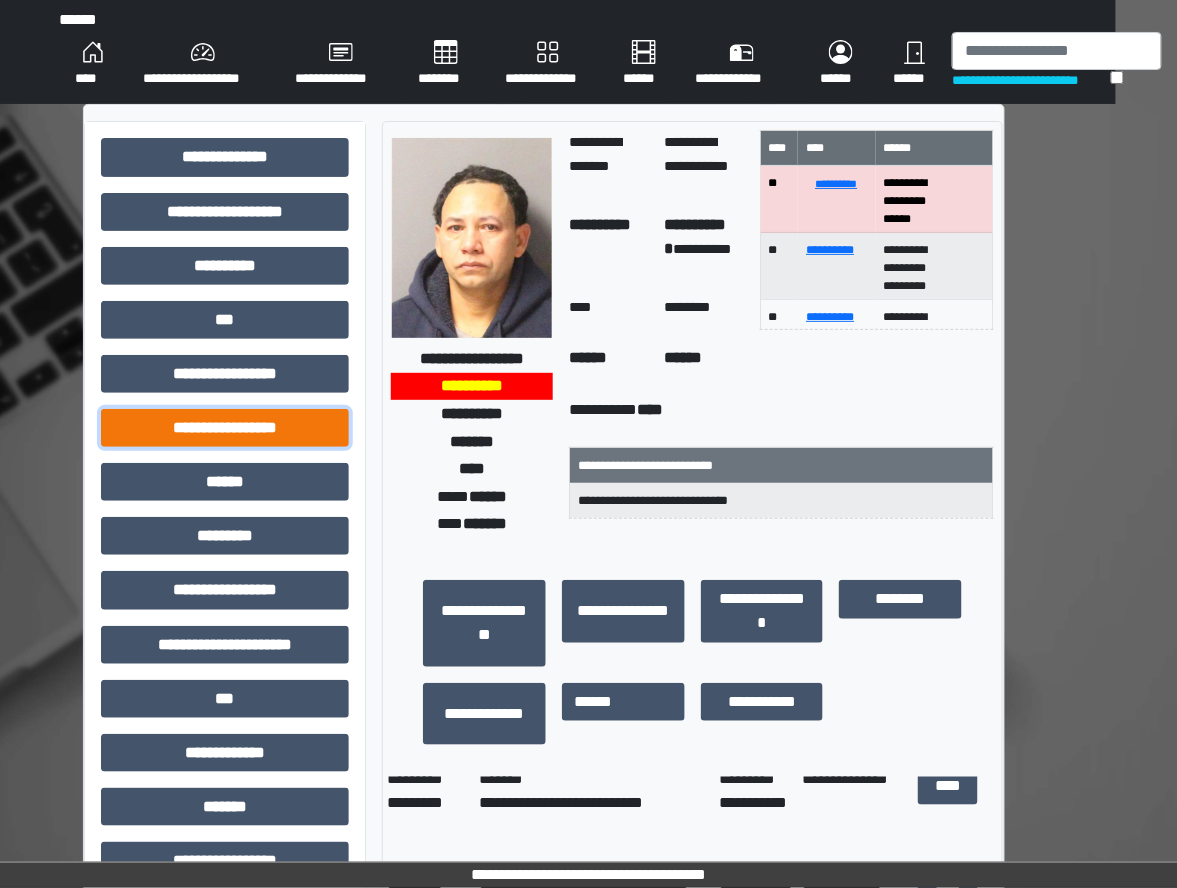 click on "**********" at bounding box center (225, 428) 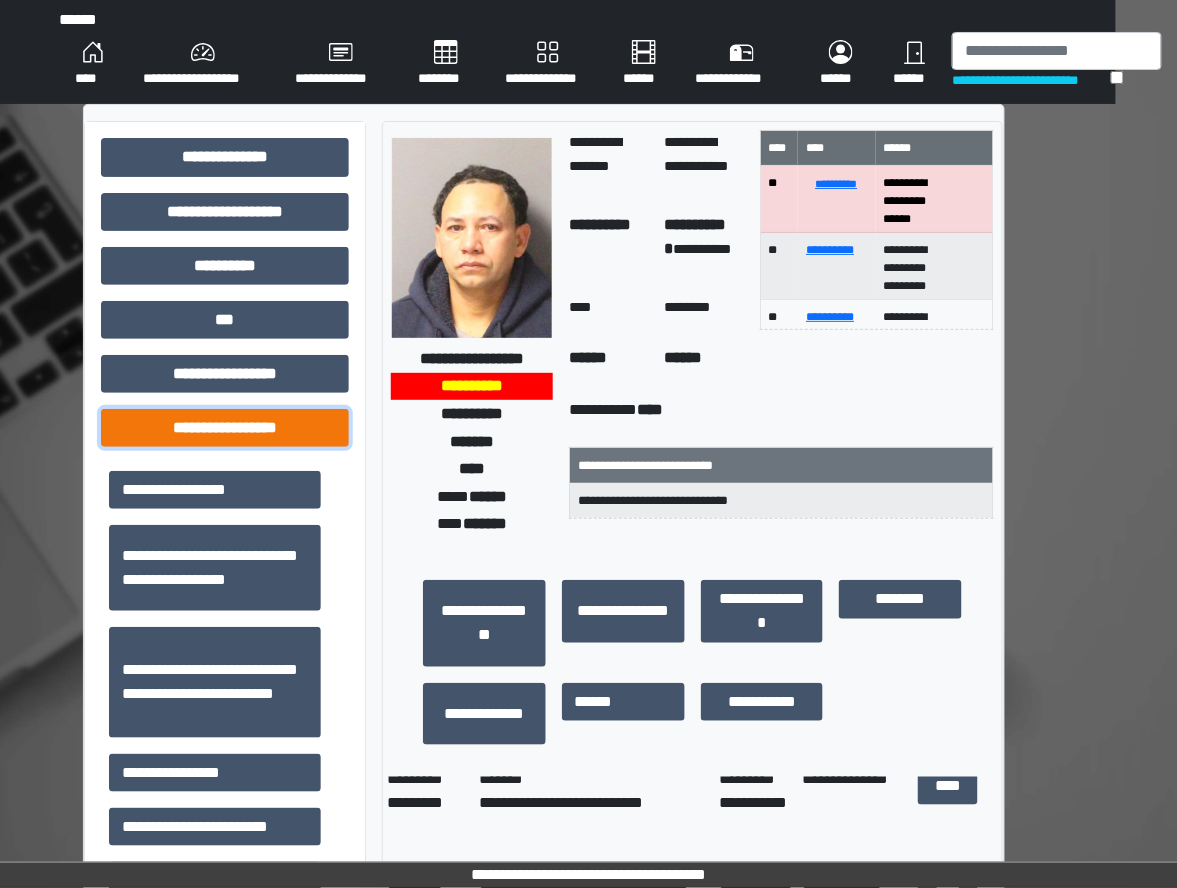 click on "**********" at bounding box center (225, 428) 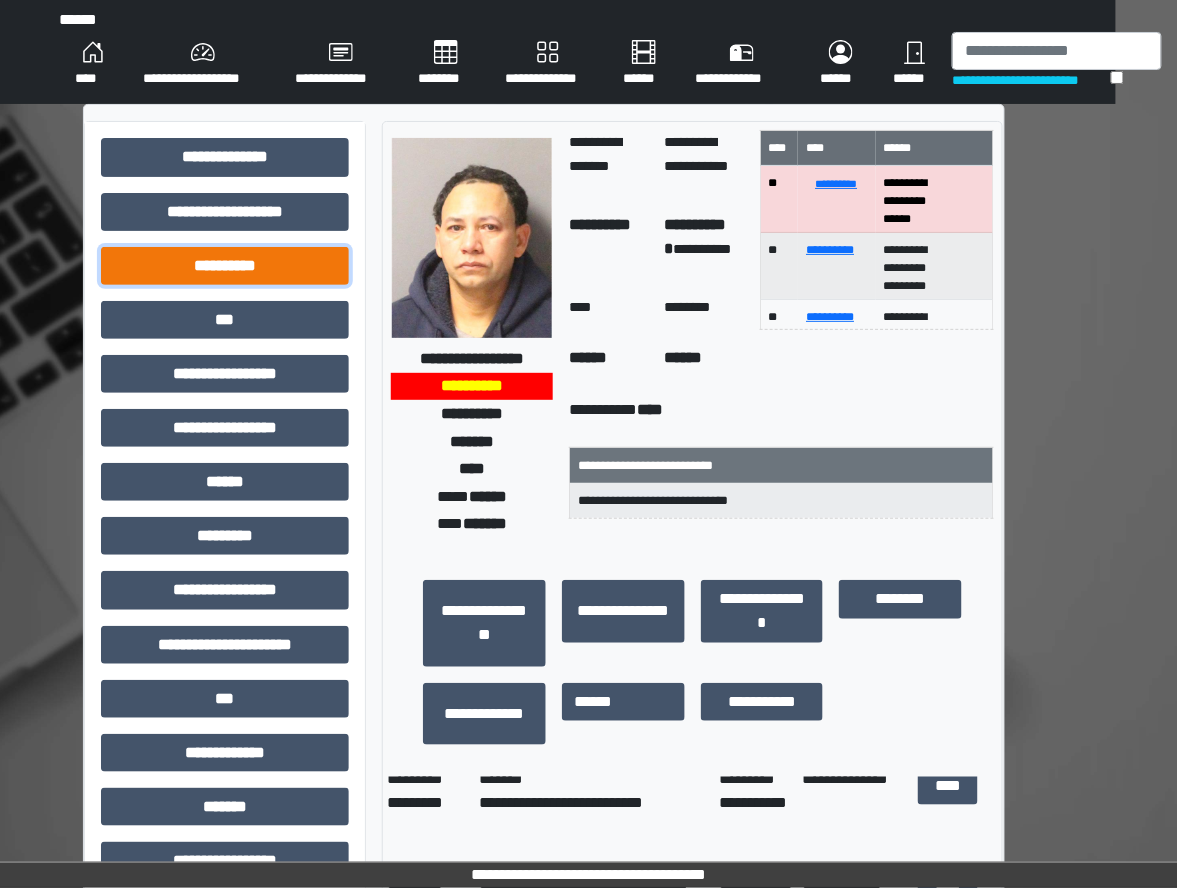 click on "**********" at bounding box center (225, 266) 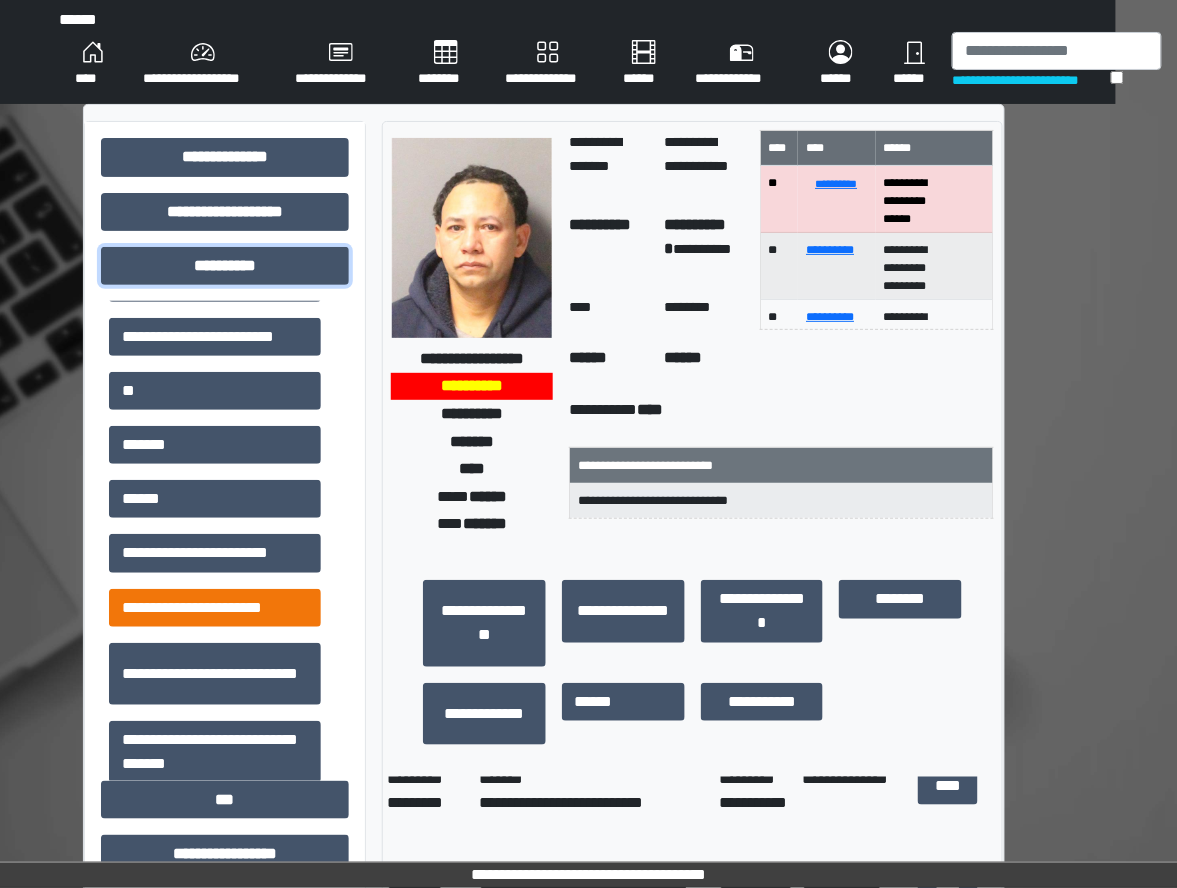 scroll, scrollTop: 0, scrollLeft: 0, axis: both 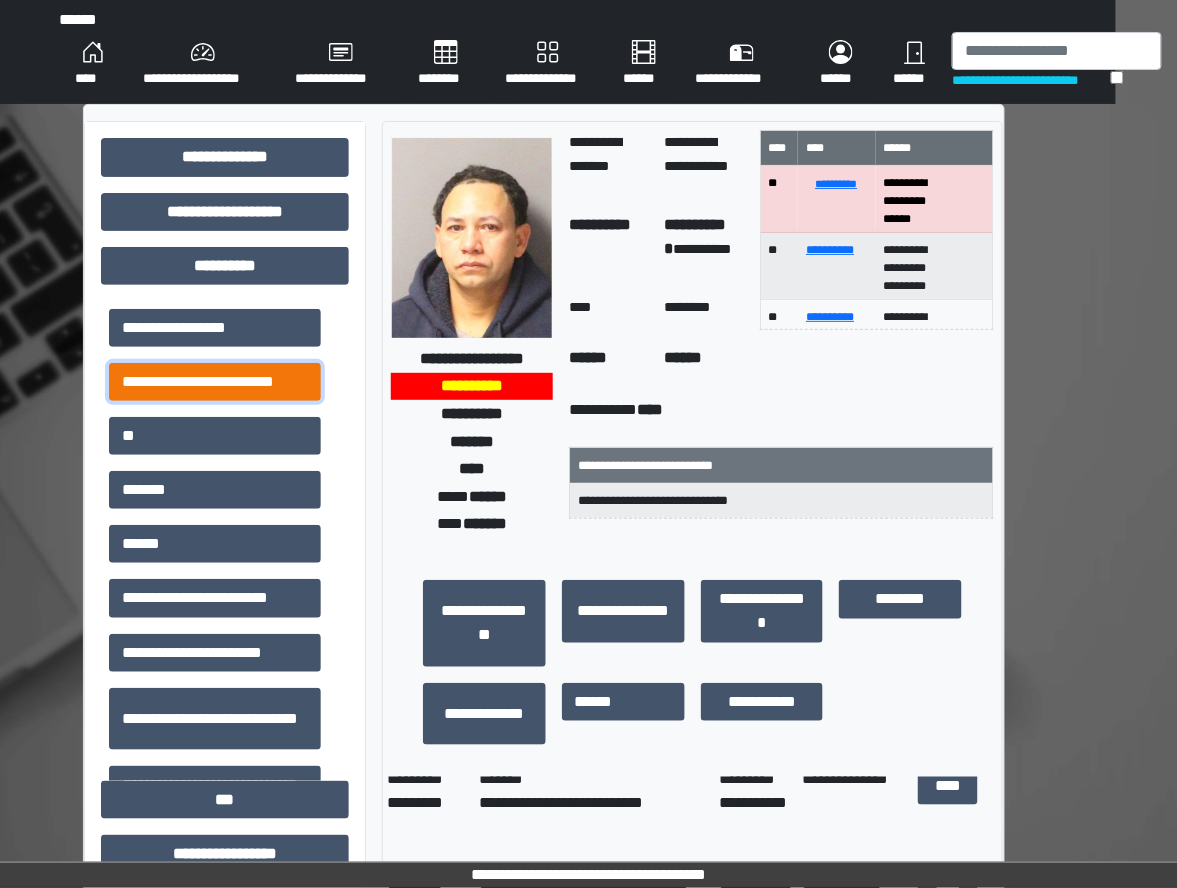 click on "**********" at bounding box center (215, 382) 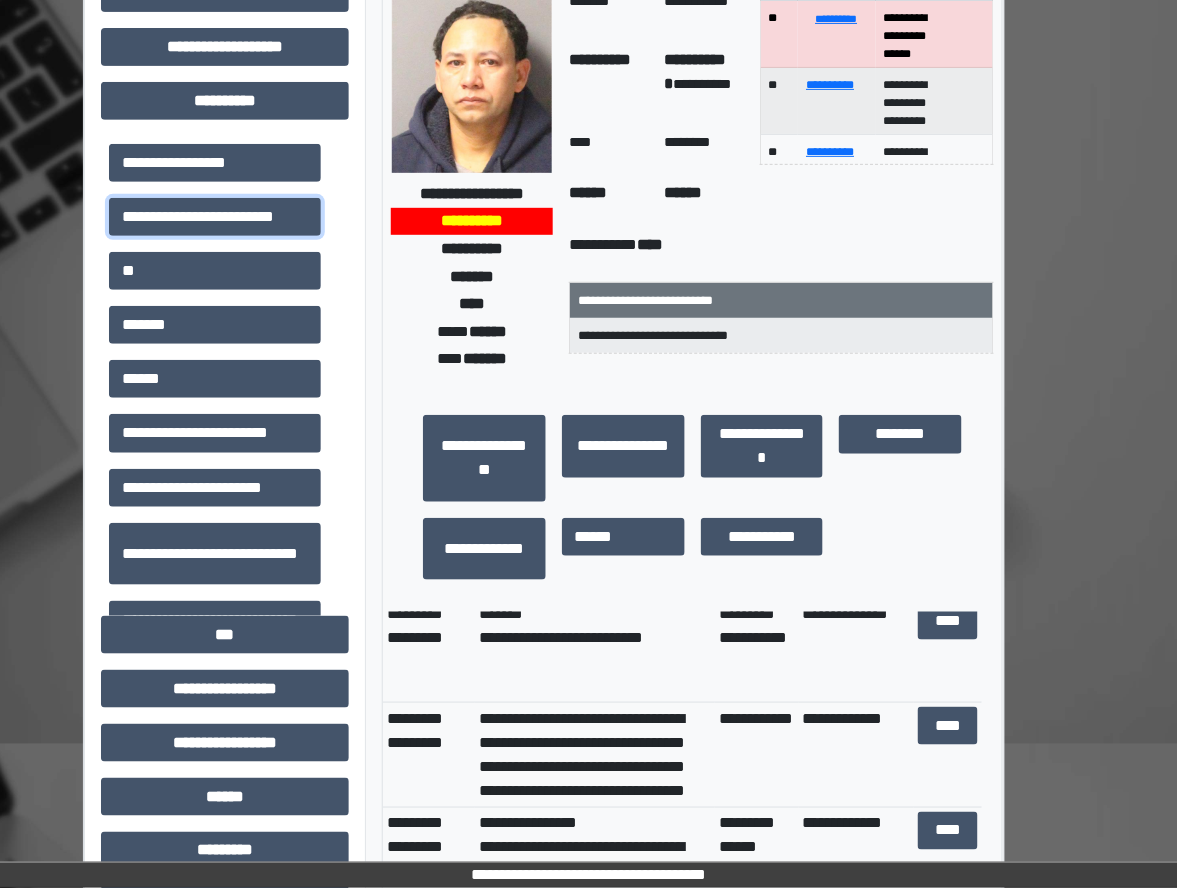 scroll, scrollTop: 266, scrollLeft: 62, axis: both 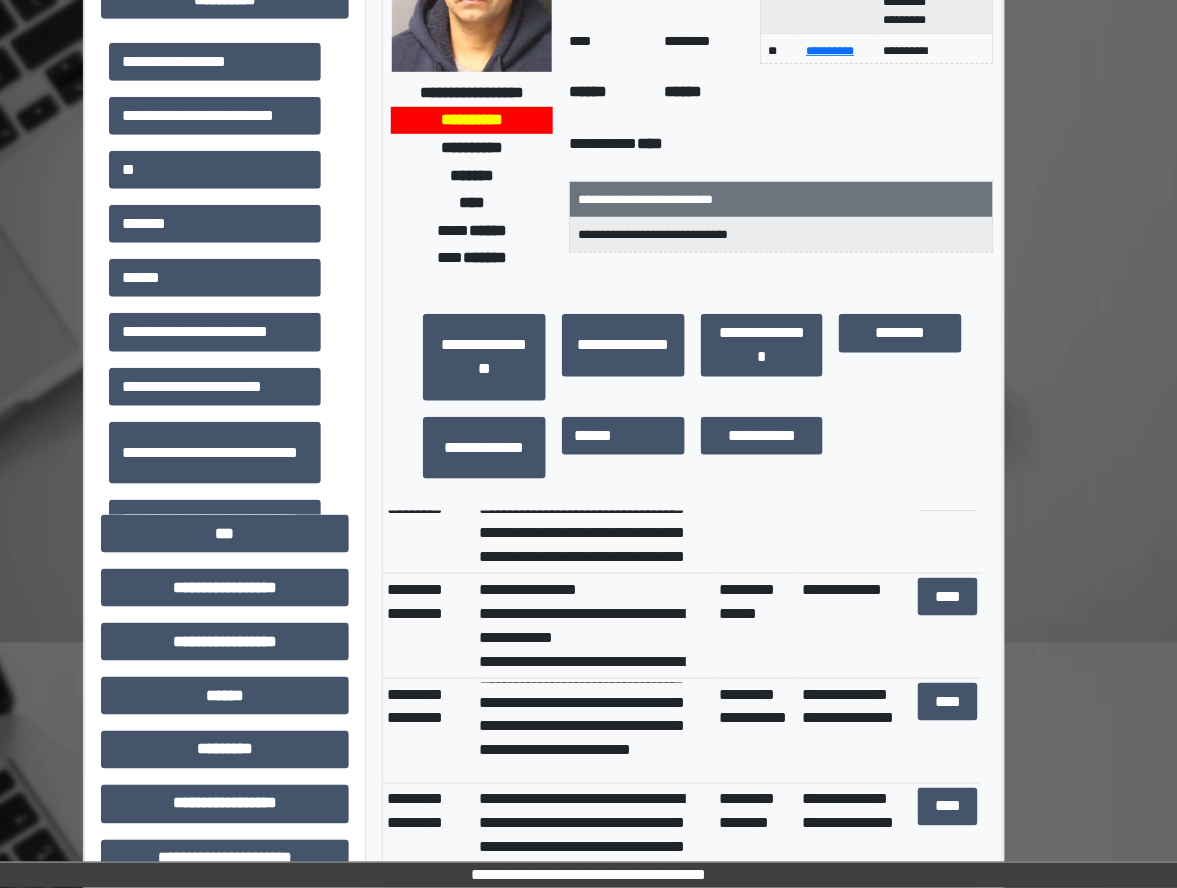 click on "**********" at bounding box center (595, 731) 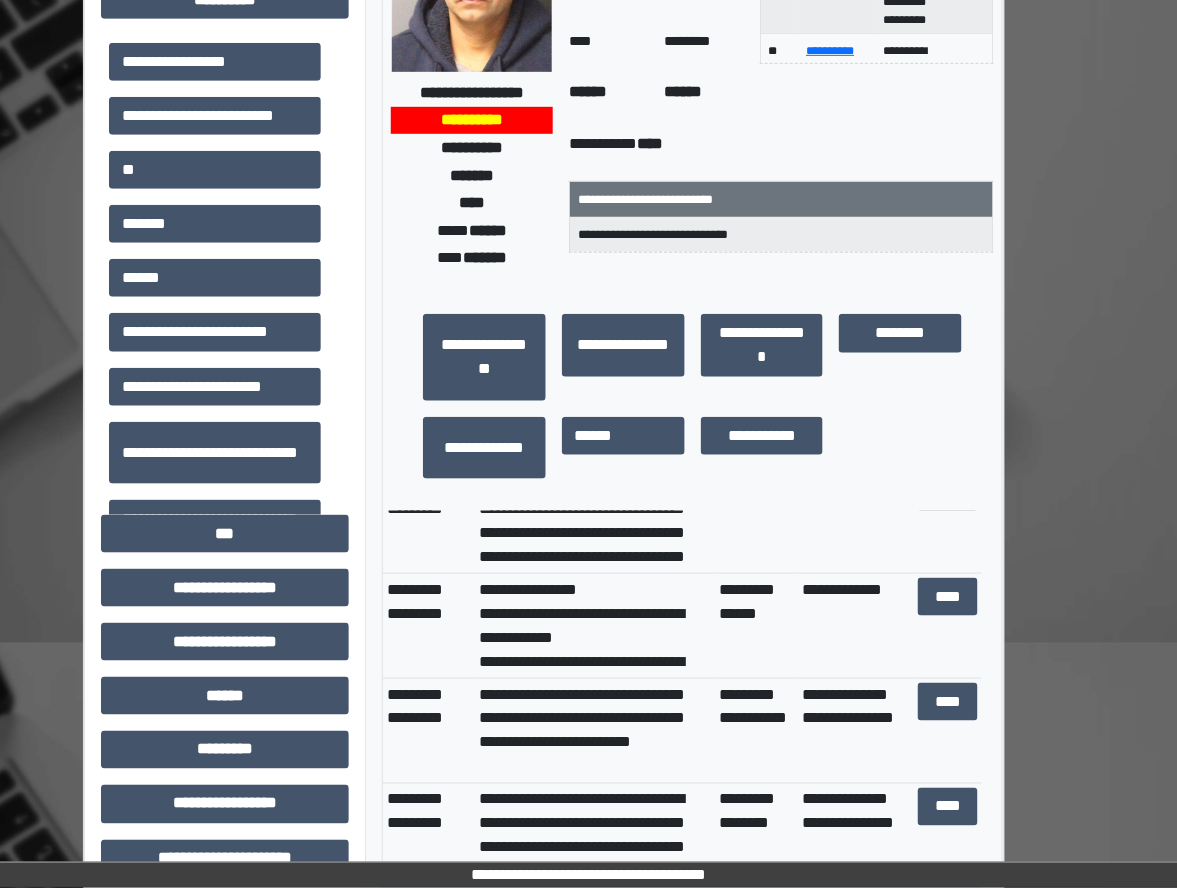 scroll, scrollTop: 240, scrollLeft: 0, axis: vertical 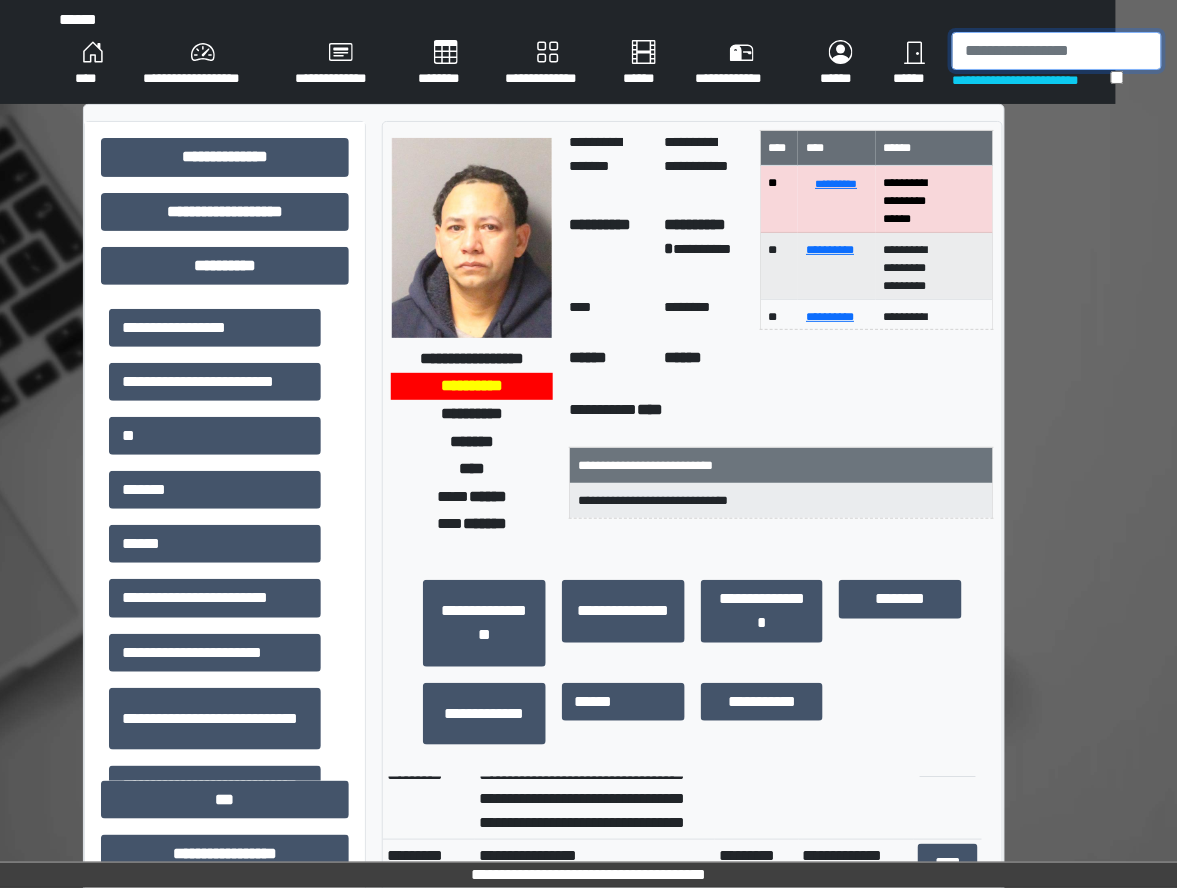 click at bounding box center (1057, 51) 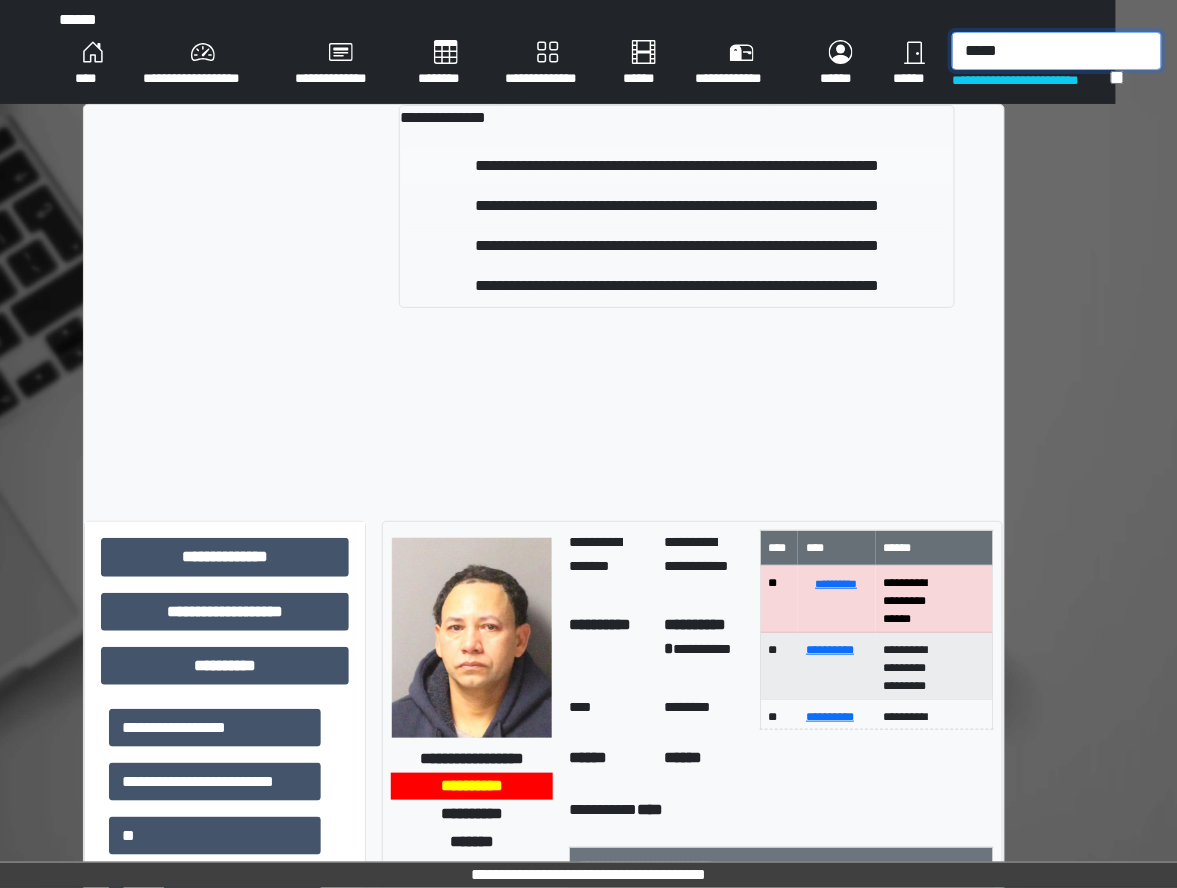 type on "*****" 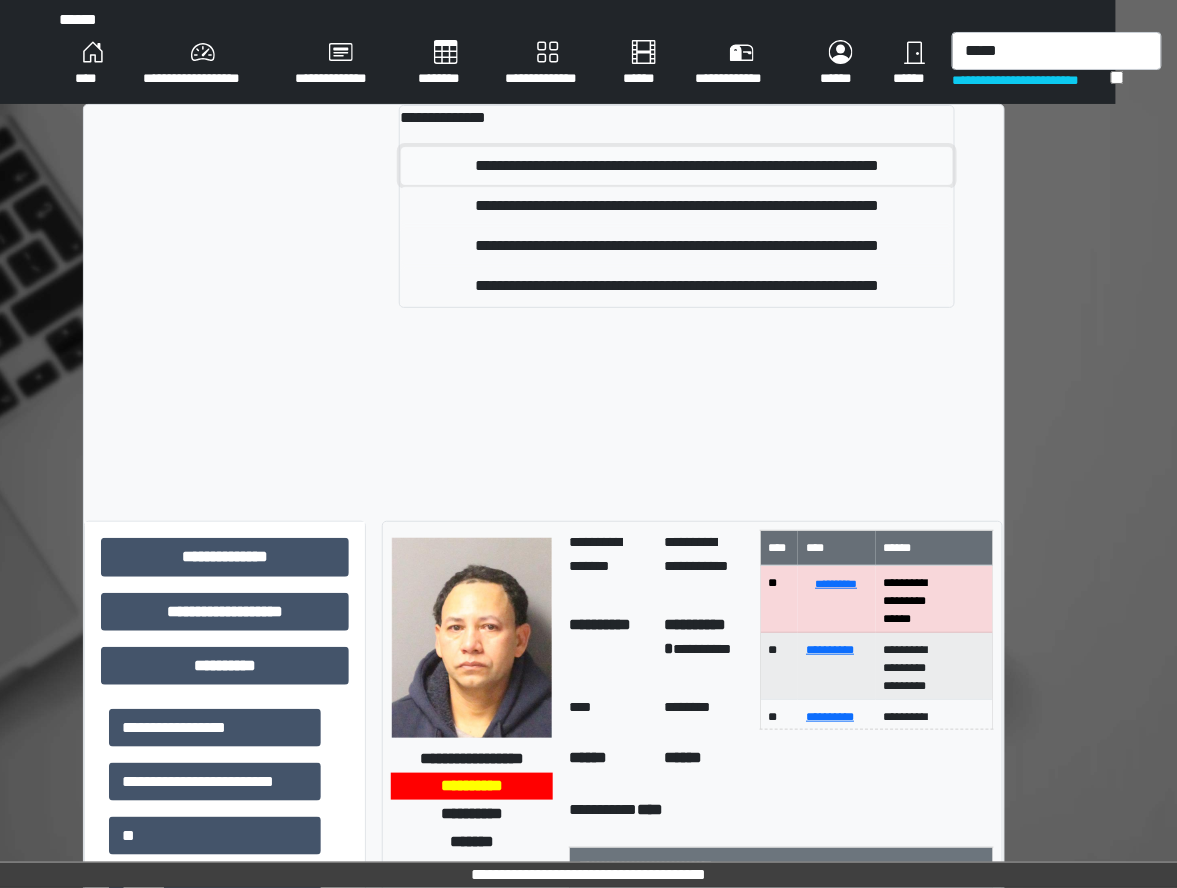 click on "**********" at bounding box center [677, 166] 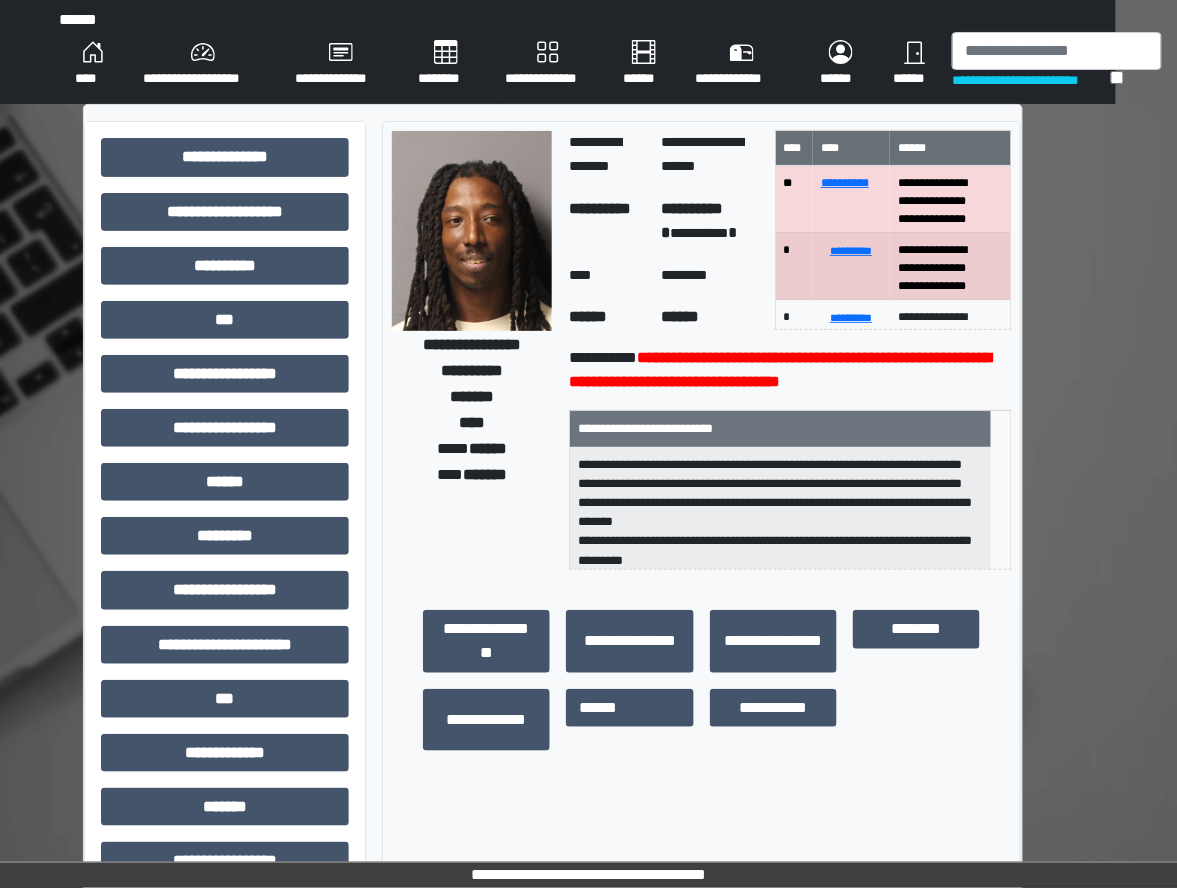 click on "*******" at bounding box center [485, 474] 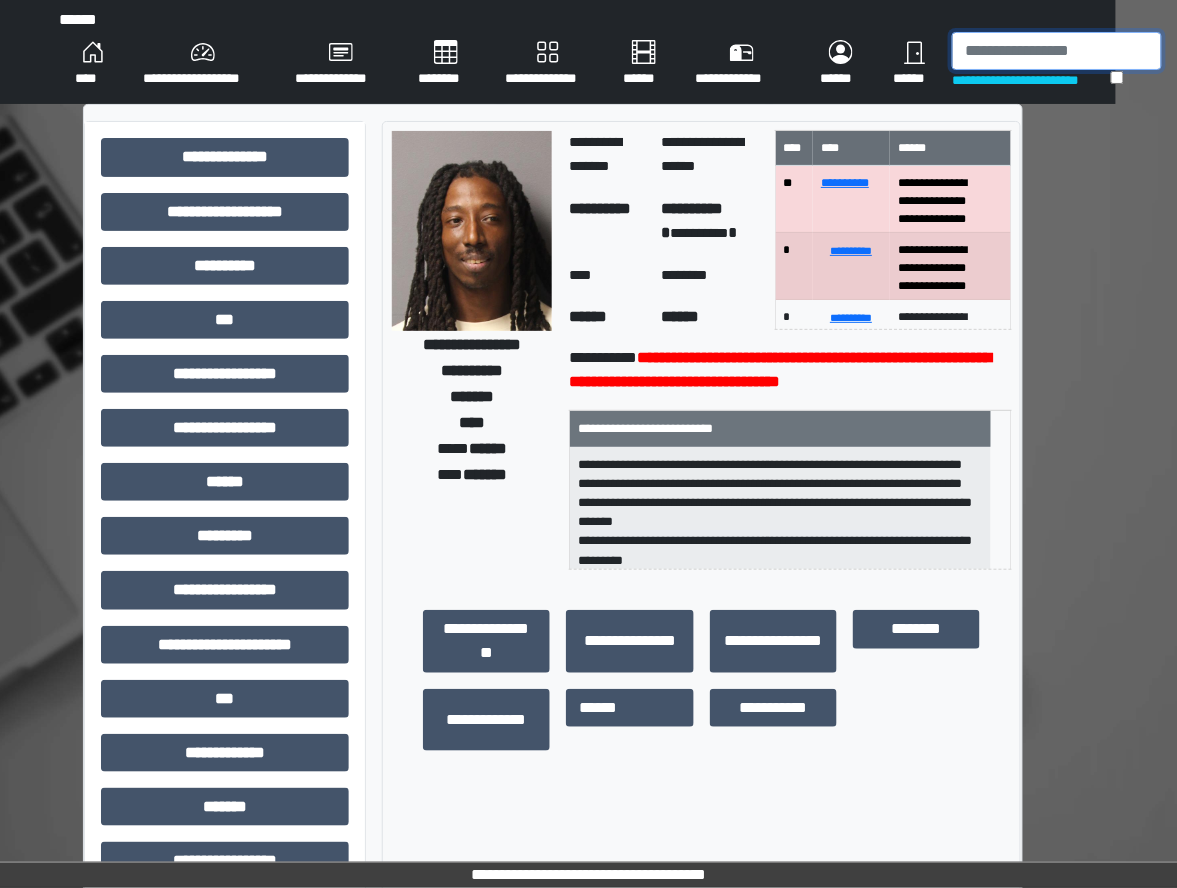click at bounding box center (1057, 51) 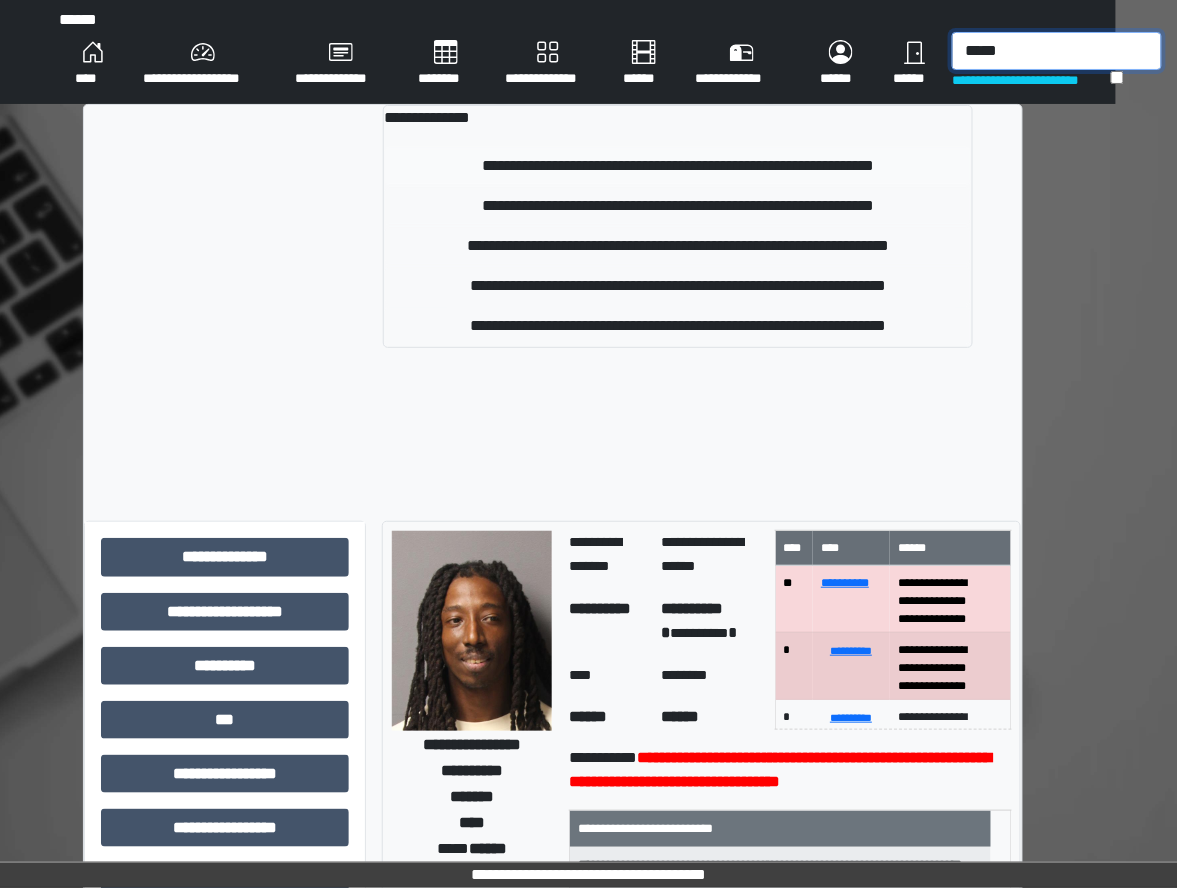 type on "*****" 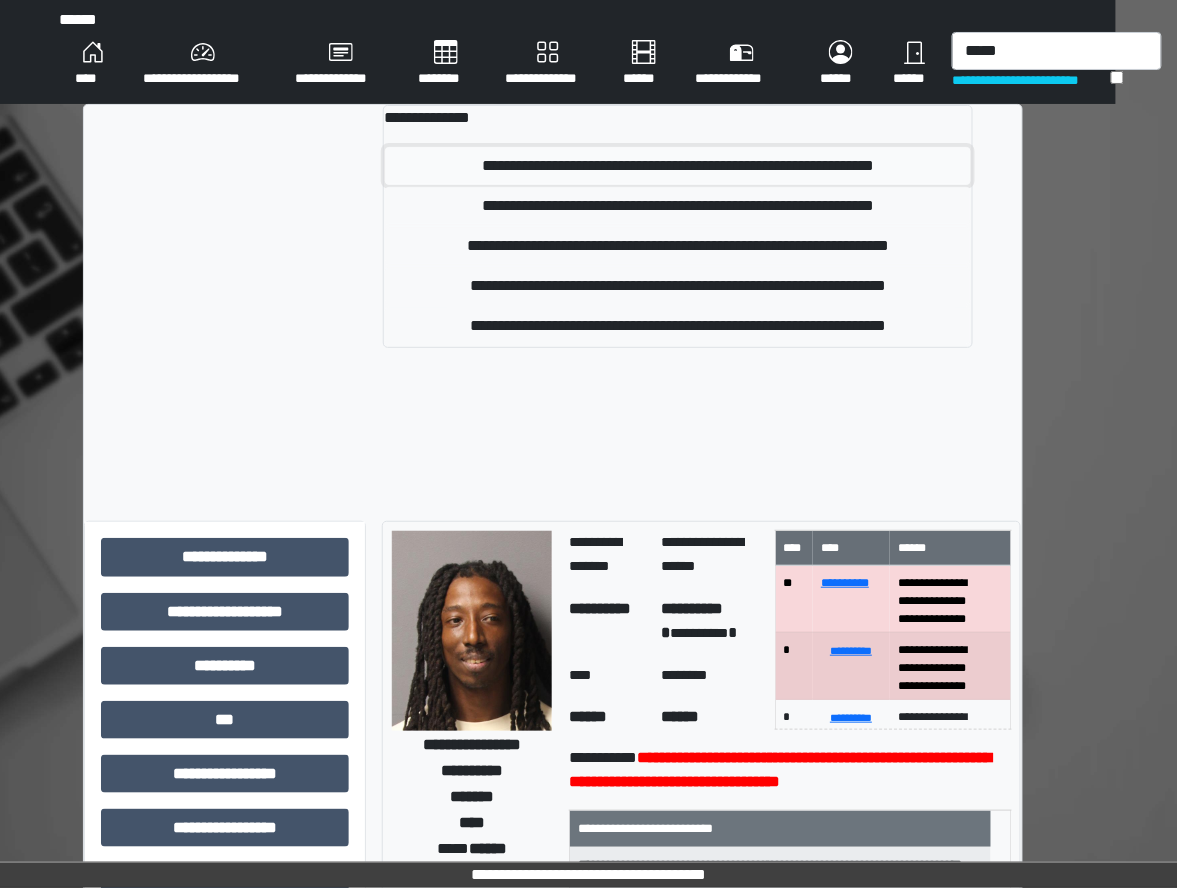 click on "**********" at bounding box center (678, 166) 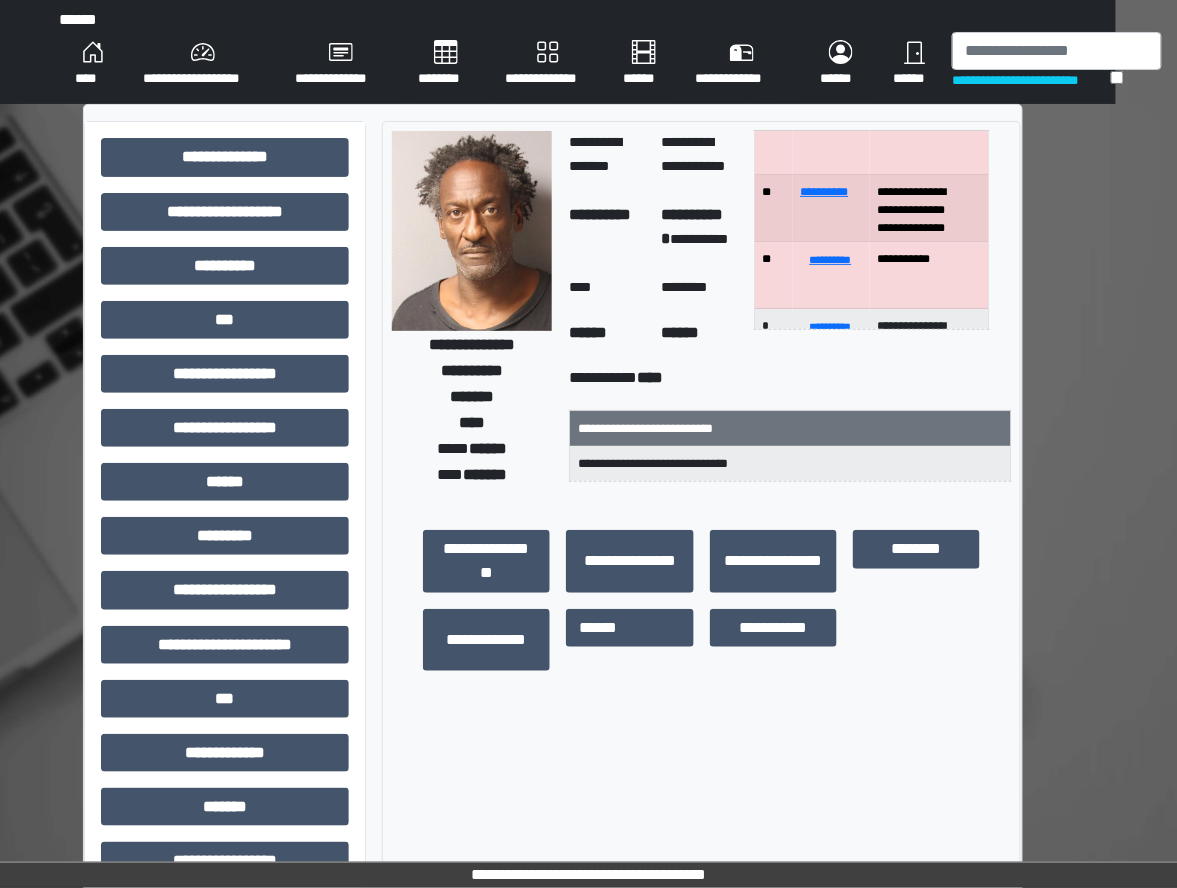 scroll, scrollTop: 0, scrollLeft: 0, axis: both 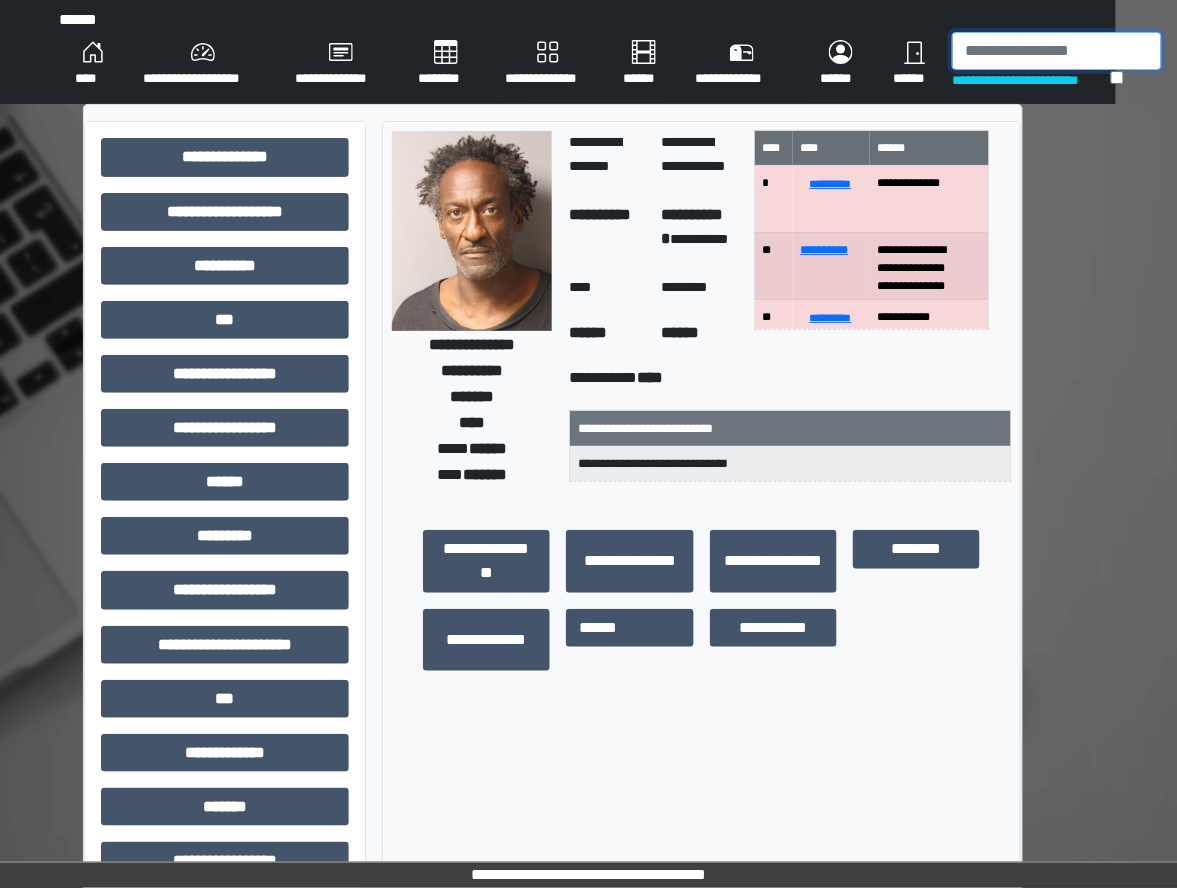 click at bounding box center (1057, 51) 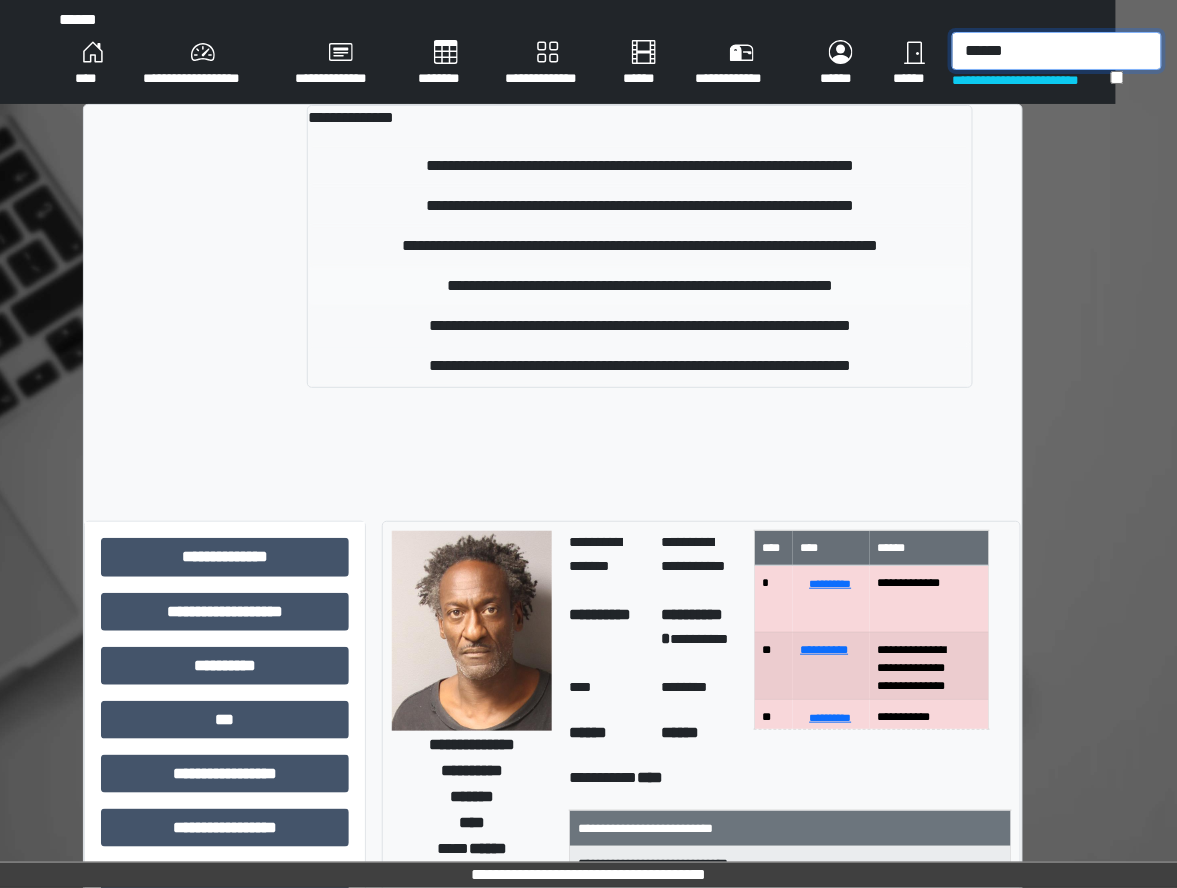 type on "******" 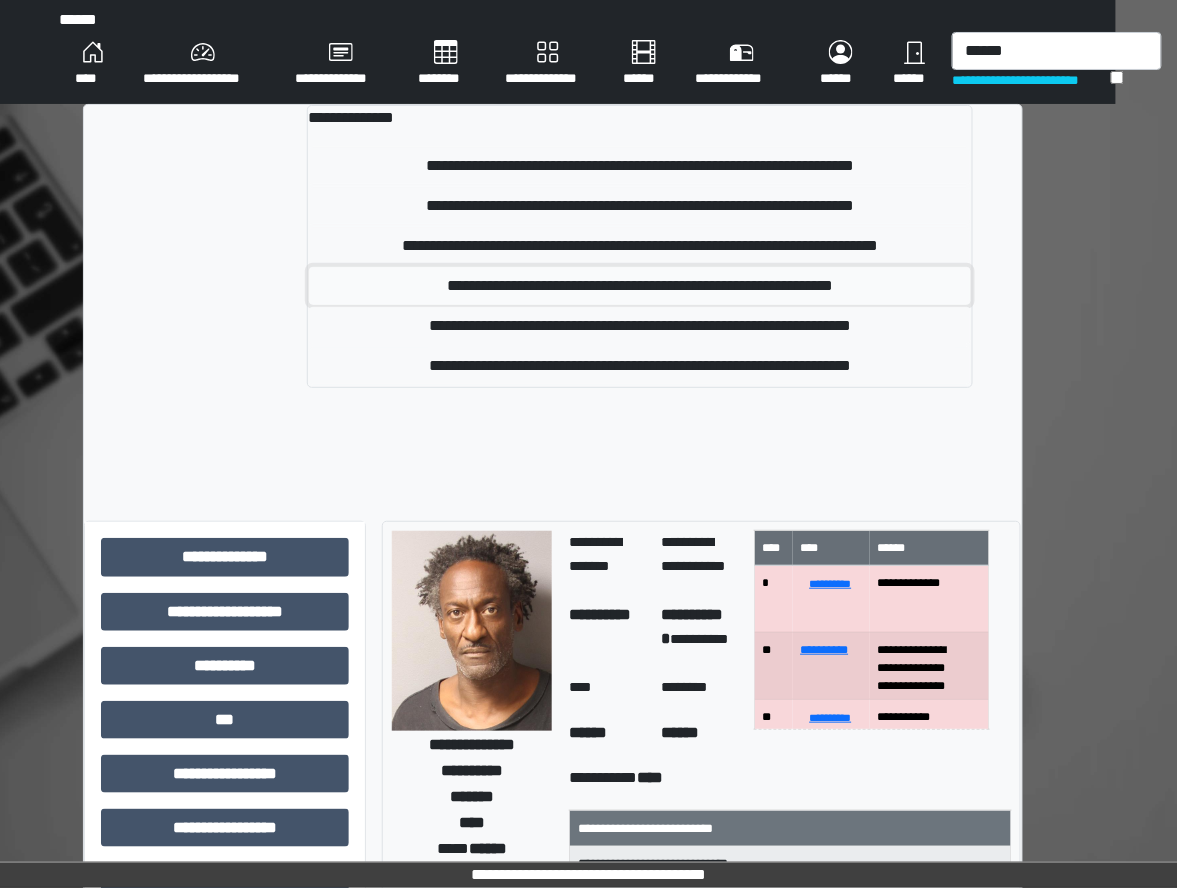 click on "**********" at bounding box center (640, 286) 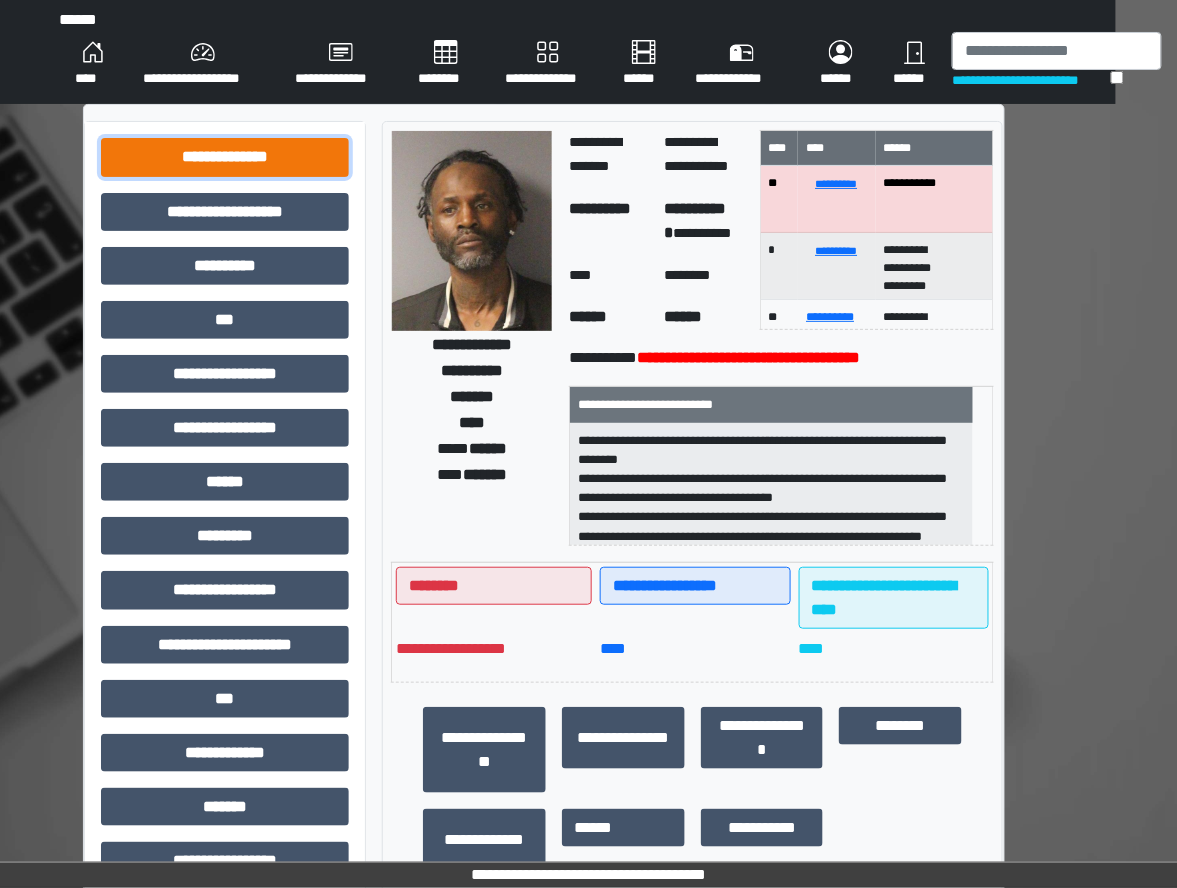 click on "**********" at bounding box center [225, 157] 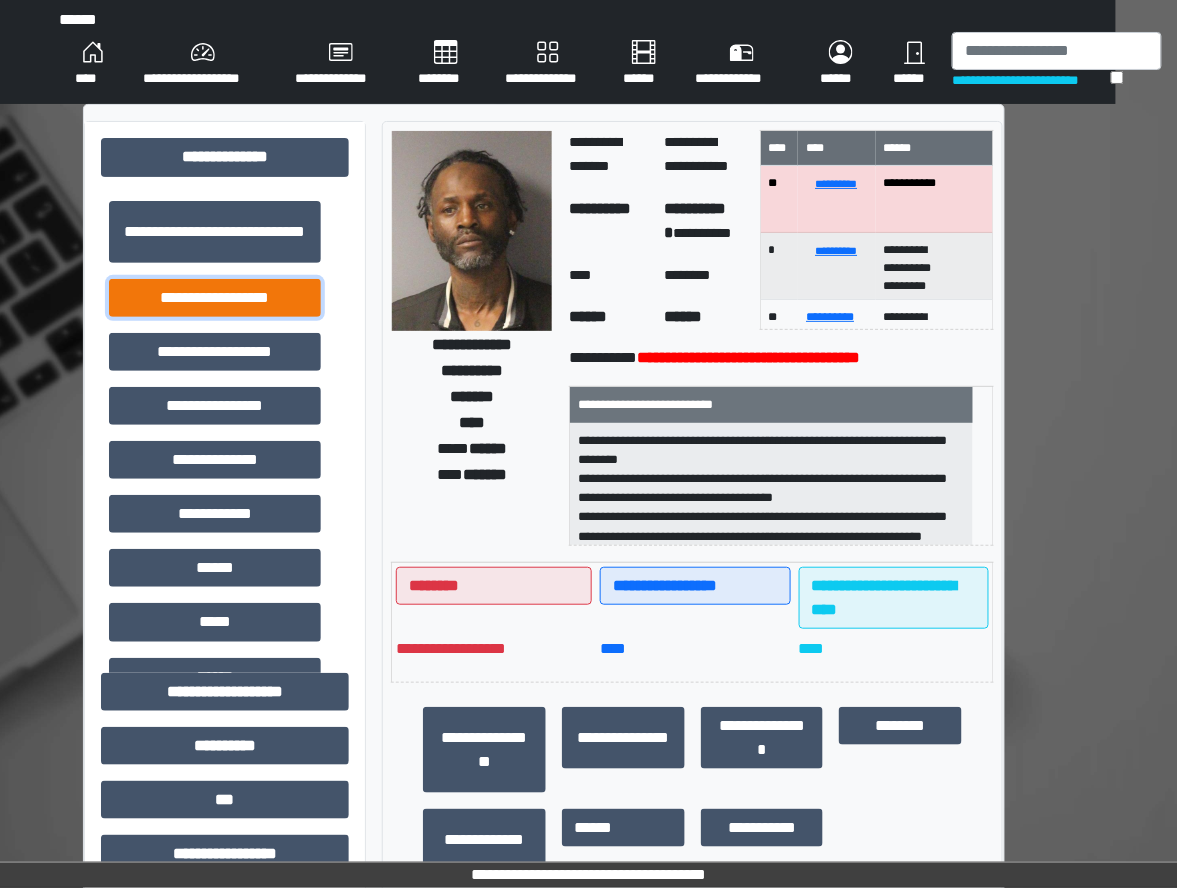 click on "**********" at bounding box center [215, 298] 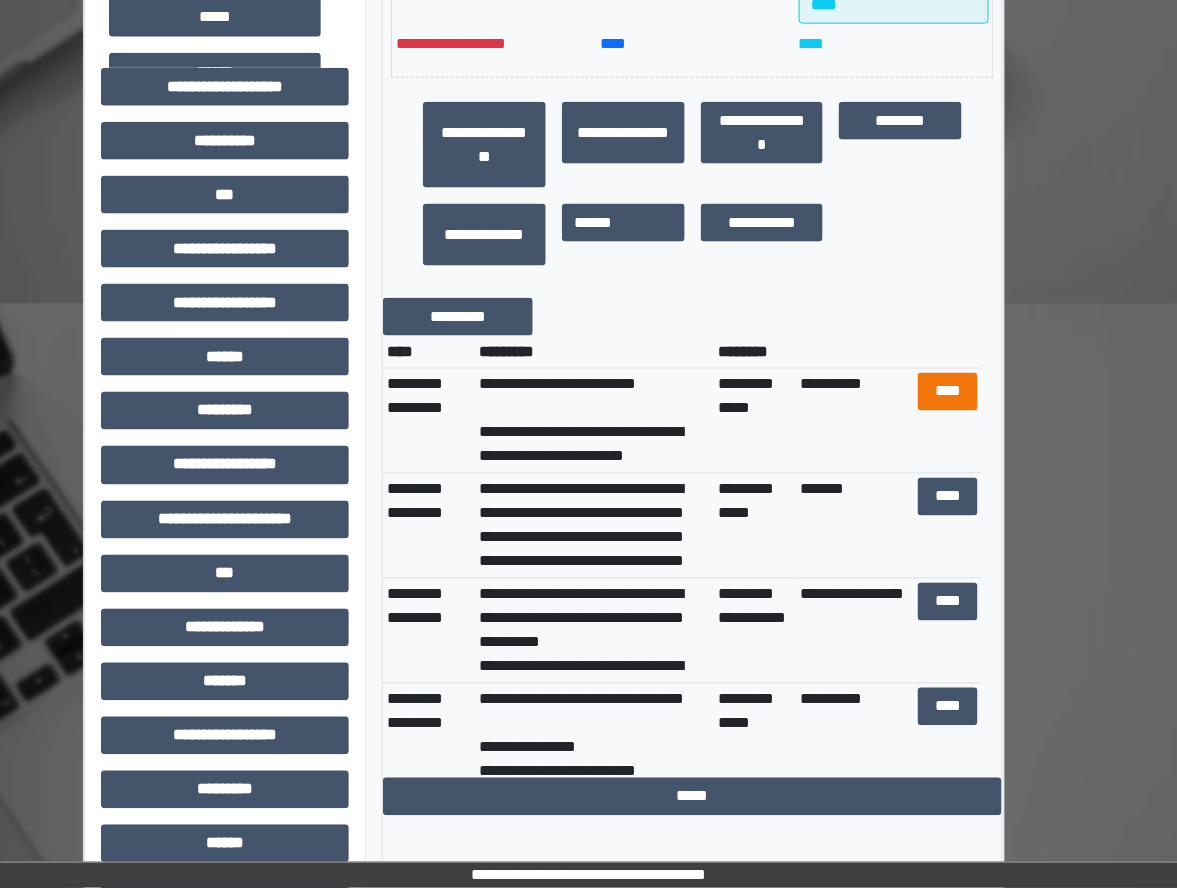 scroll, scrollTop: 666, scrollLeft: 62, axis: both 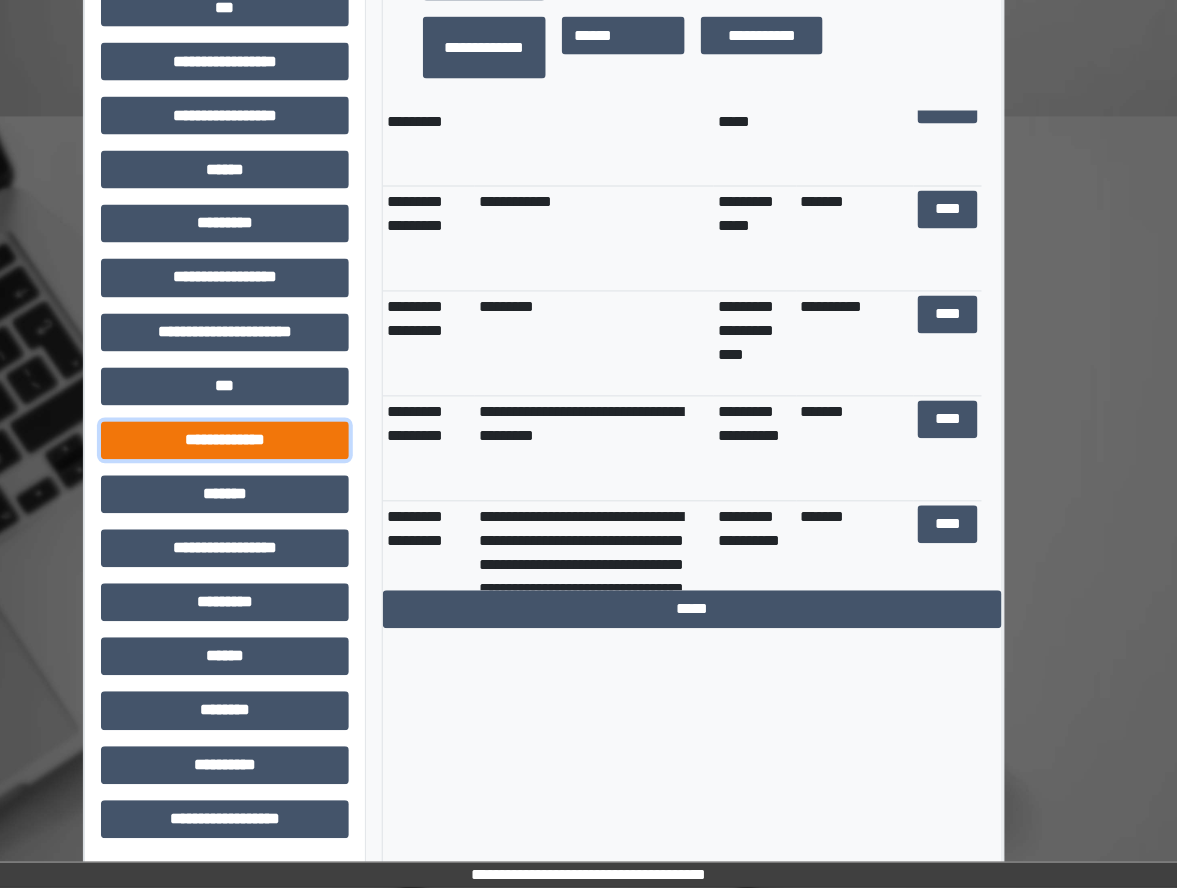 click on "**********" at bounding box center [225, 441] 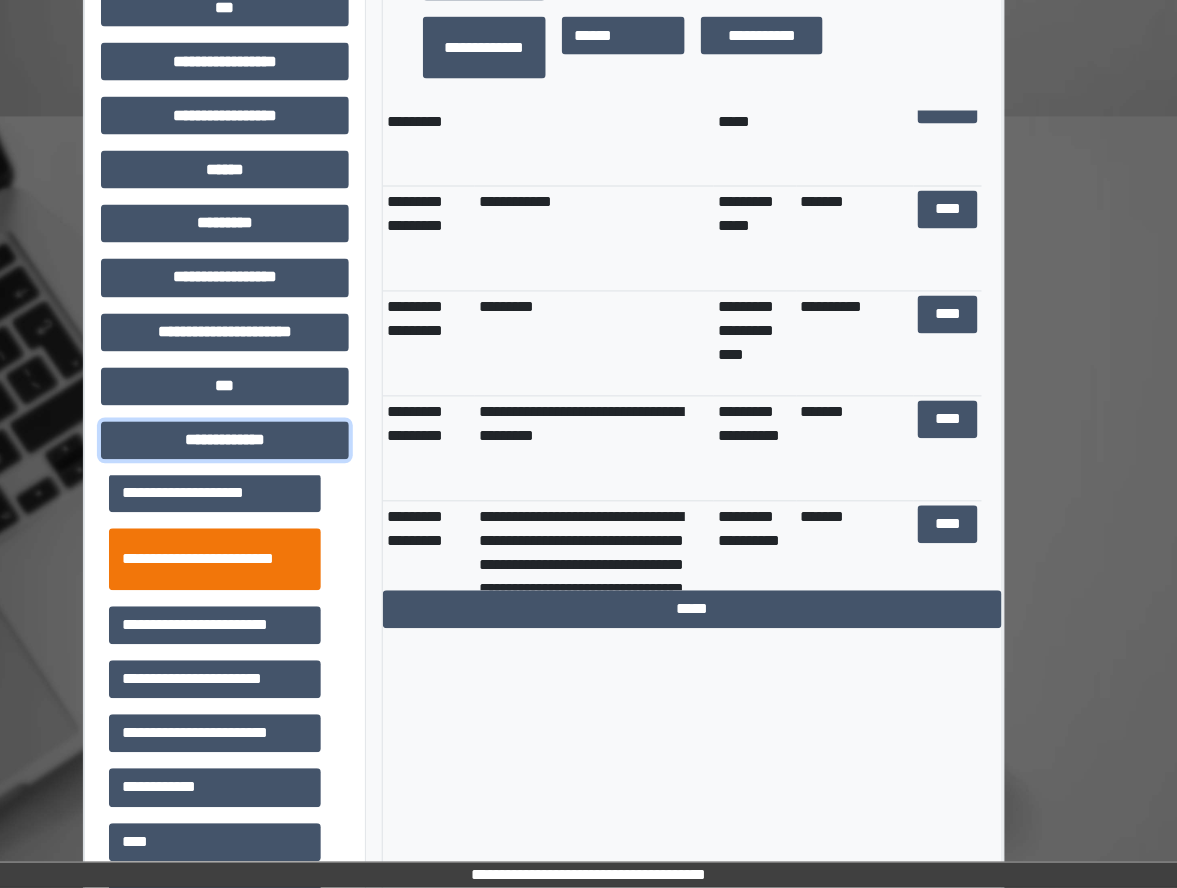 scroll, scrollTop: 400, scrollLeft: 0, axis: vertical 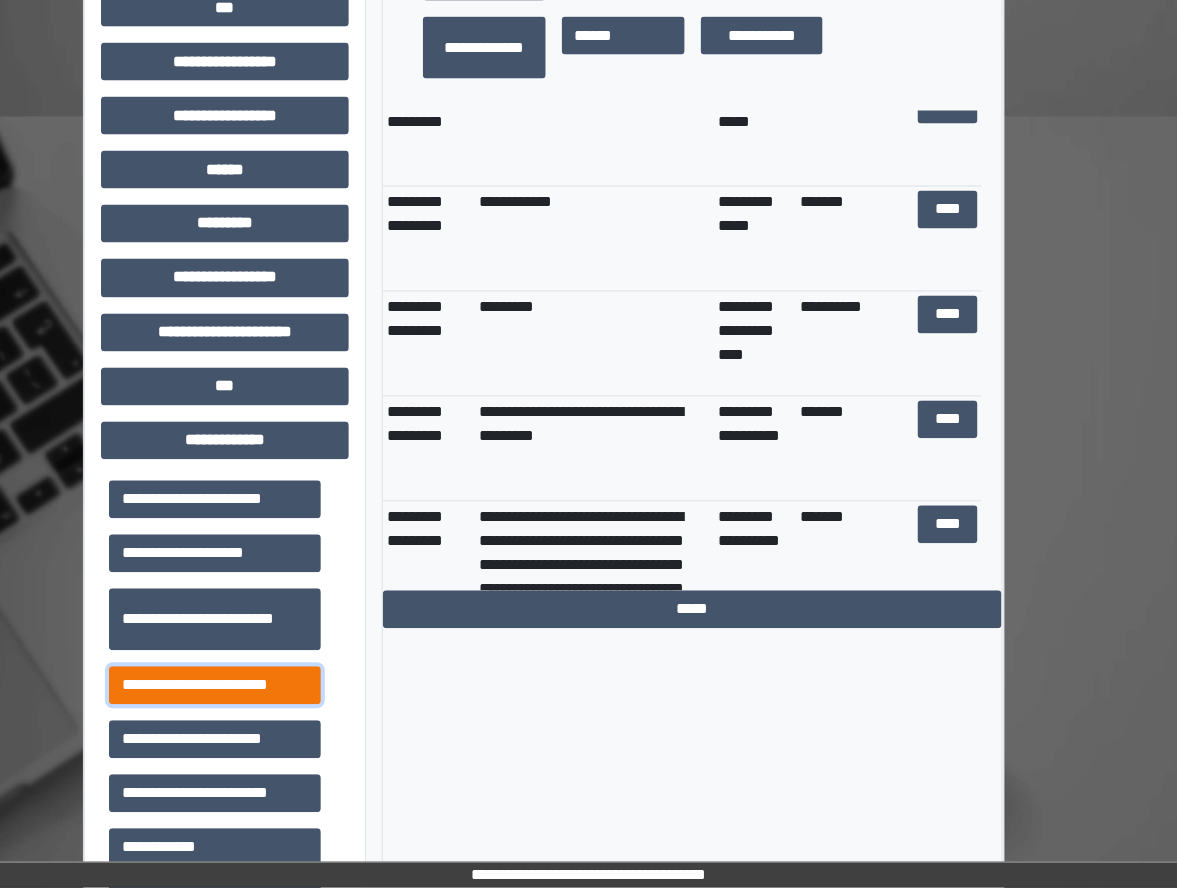 click on "**********" at bounding box center [215, 686] 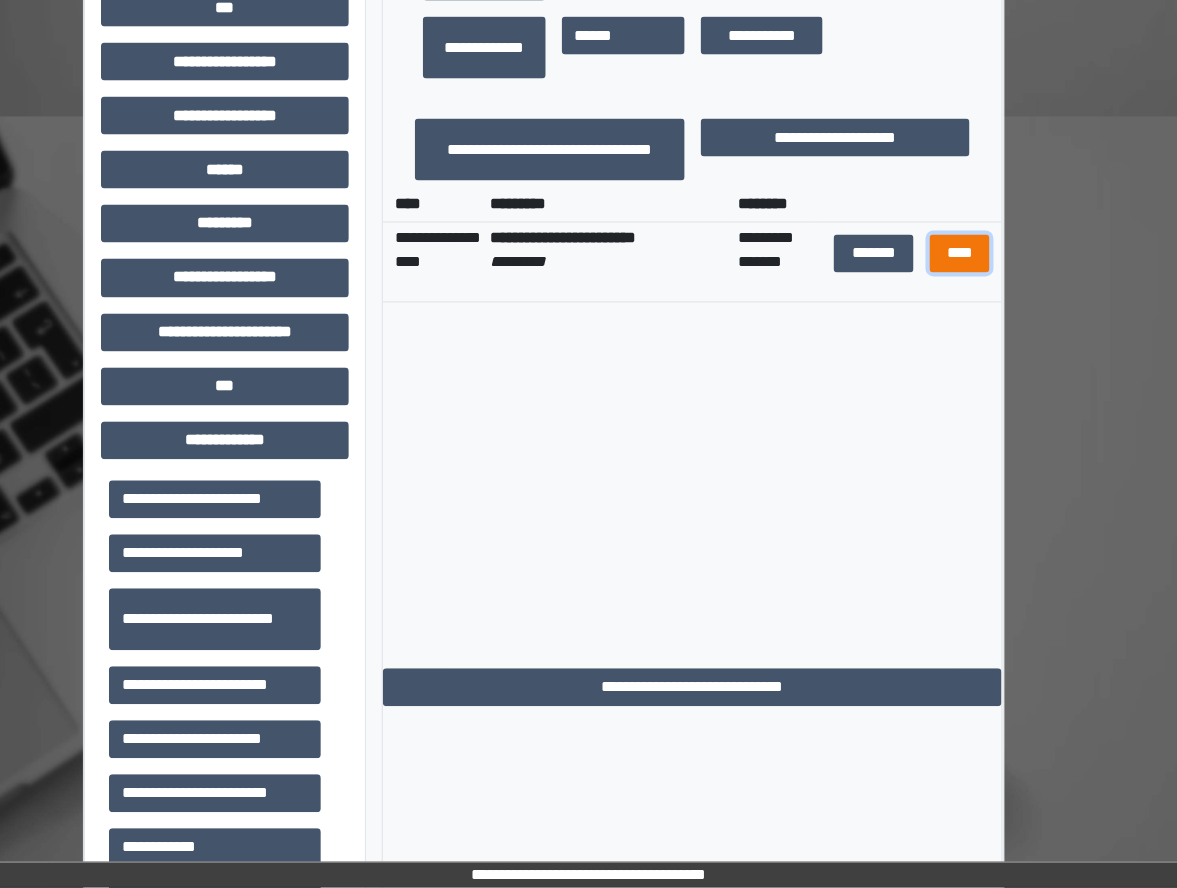 click on "****" at bounding box center [960, 254] 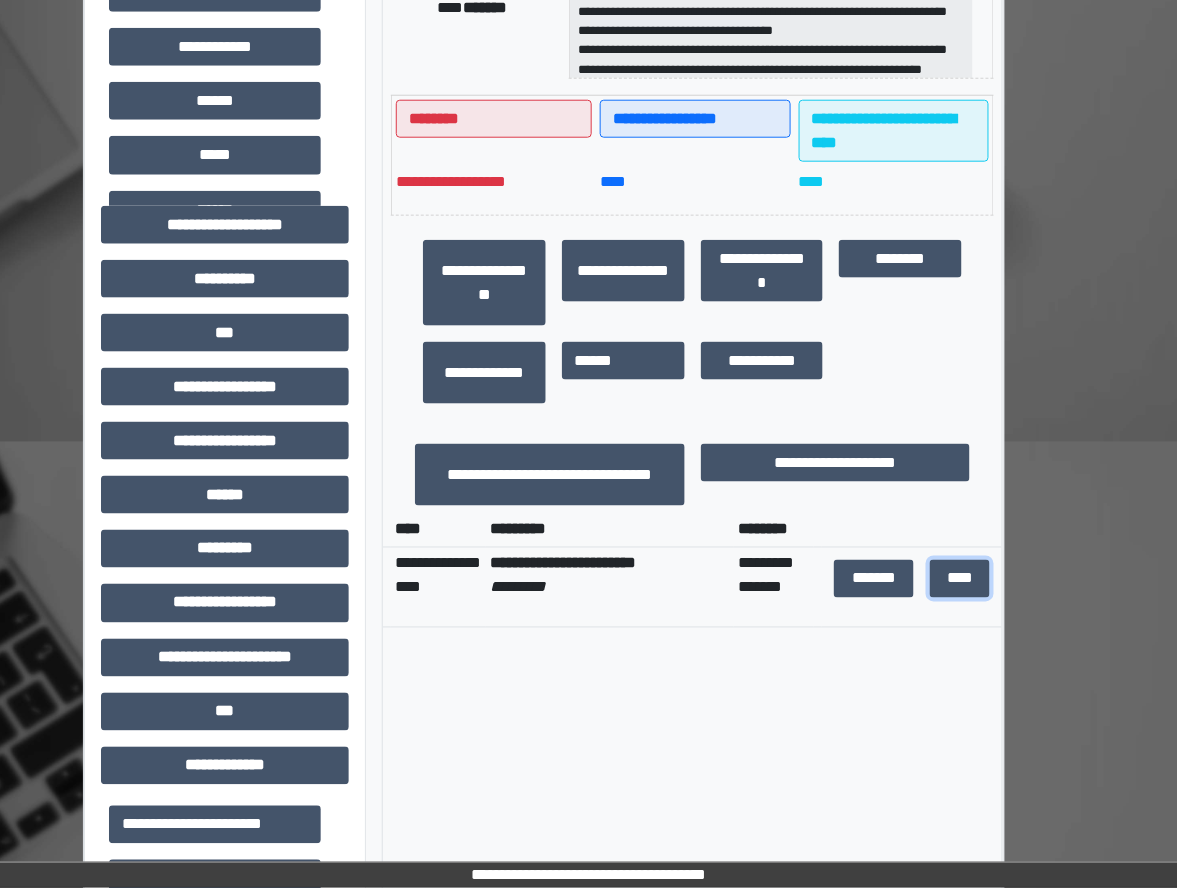 scroll, scrollTop: 125, scrollLeft: 62, axis: both 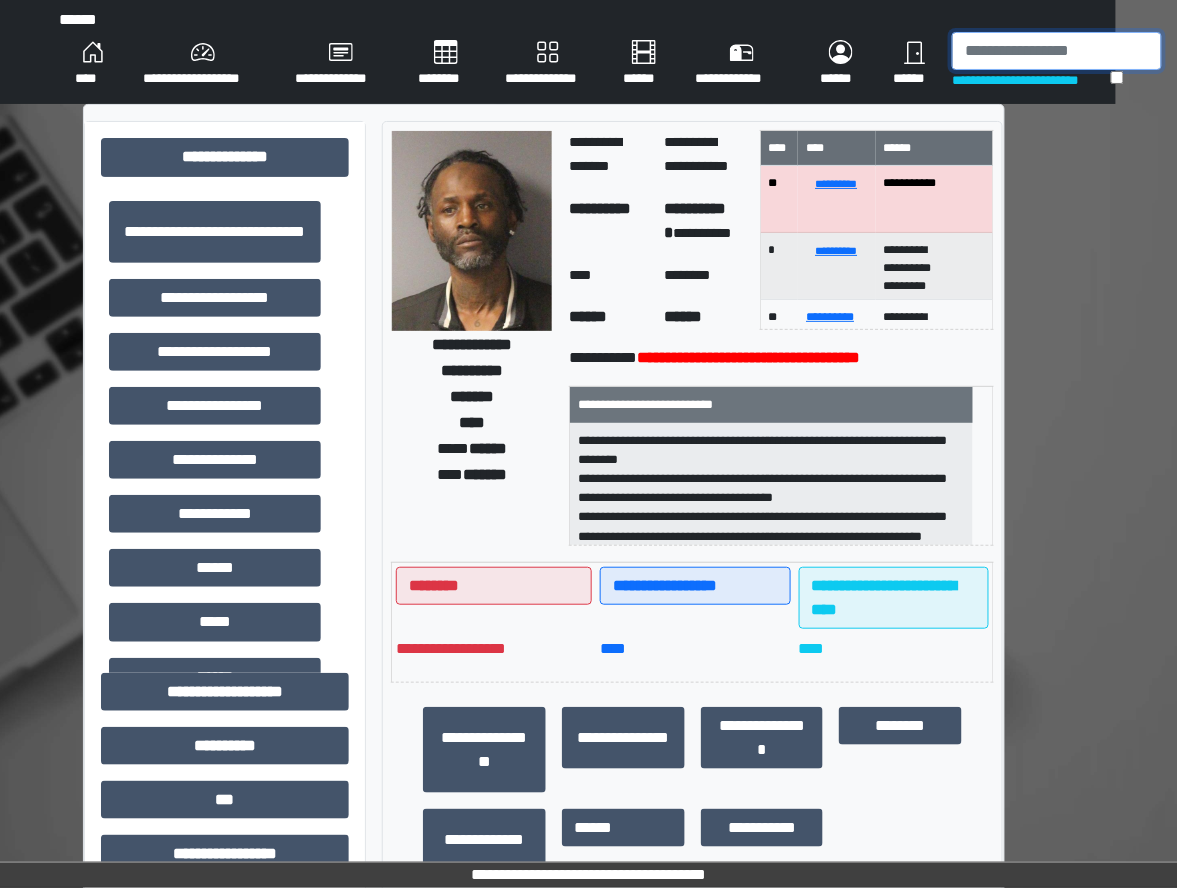 click at bounding box center [1057, 51] 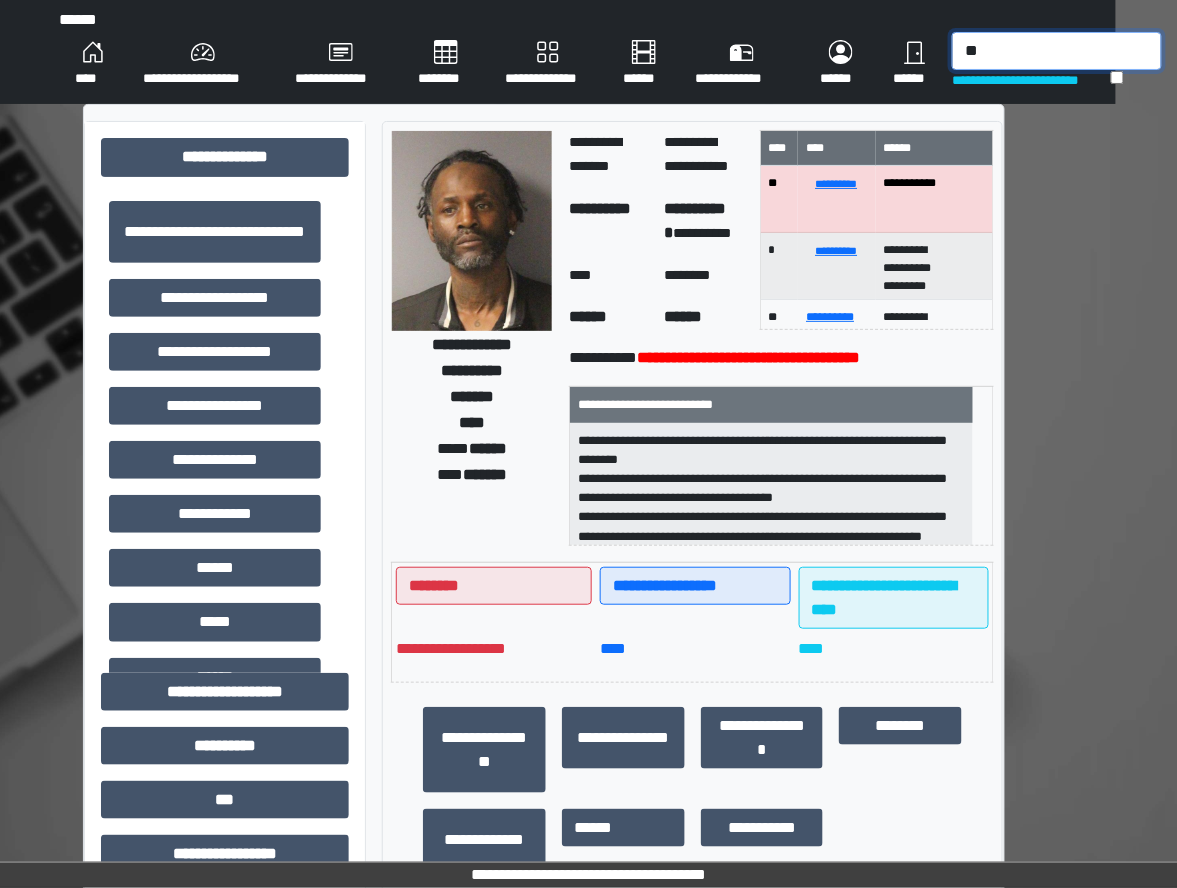 type on "*" 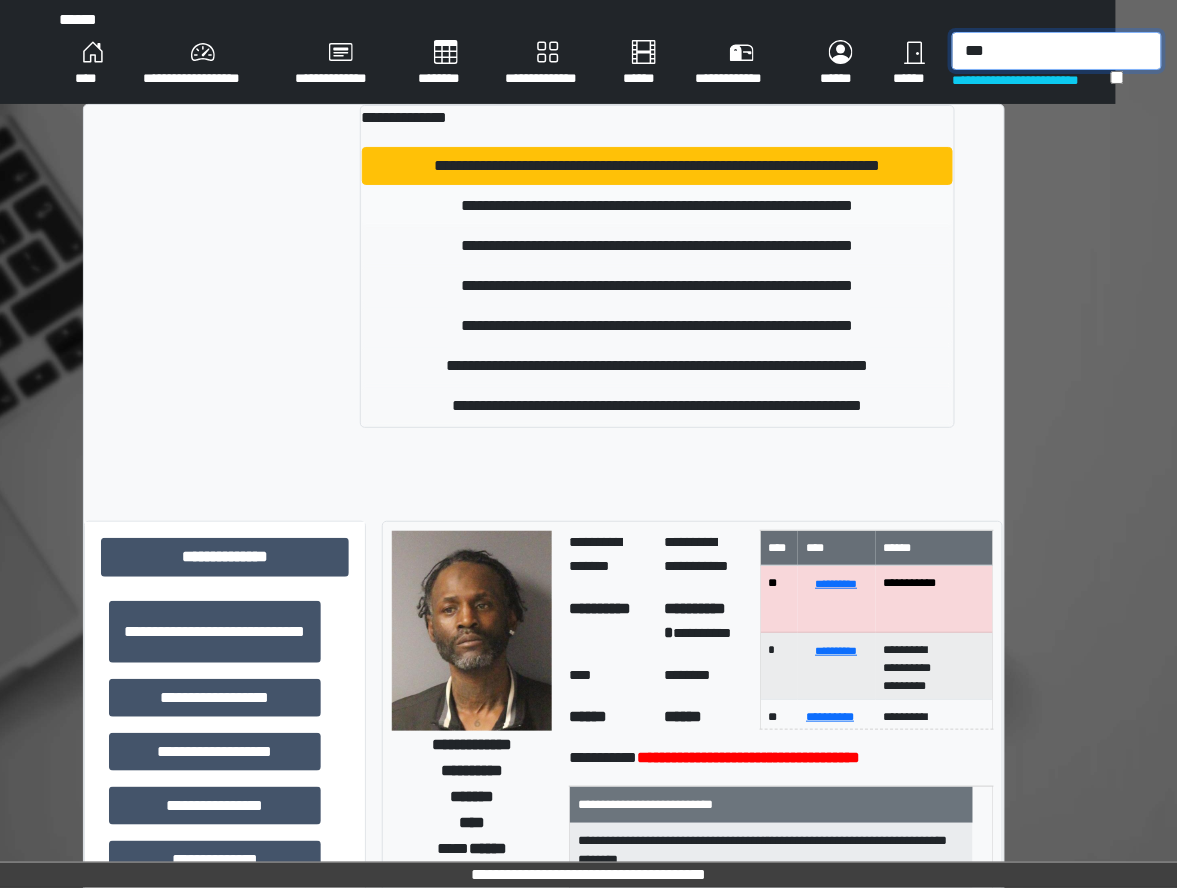 type on "***" 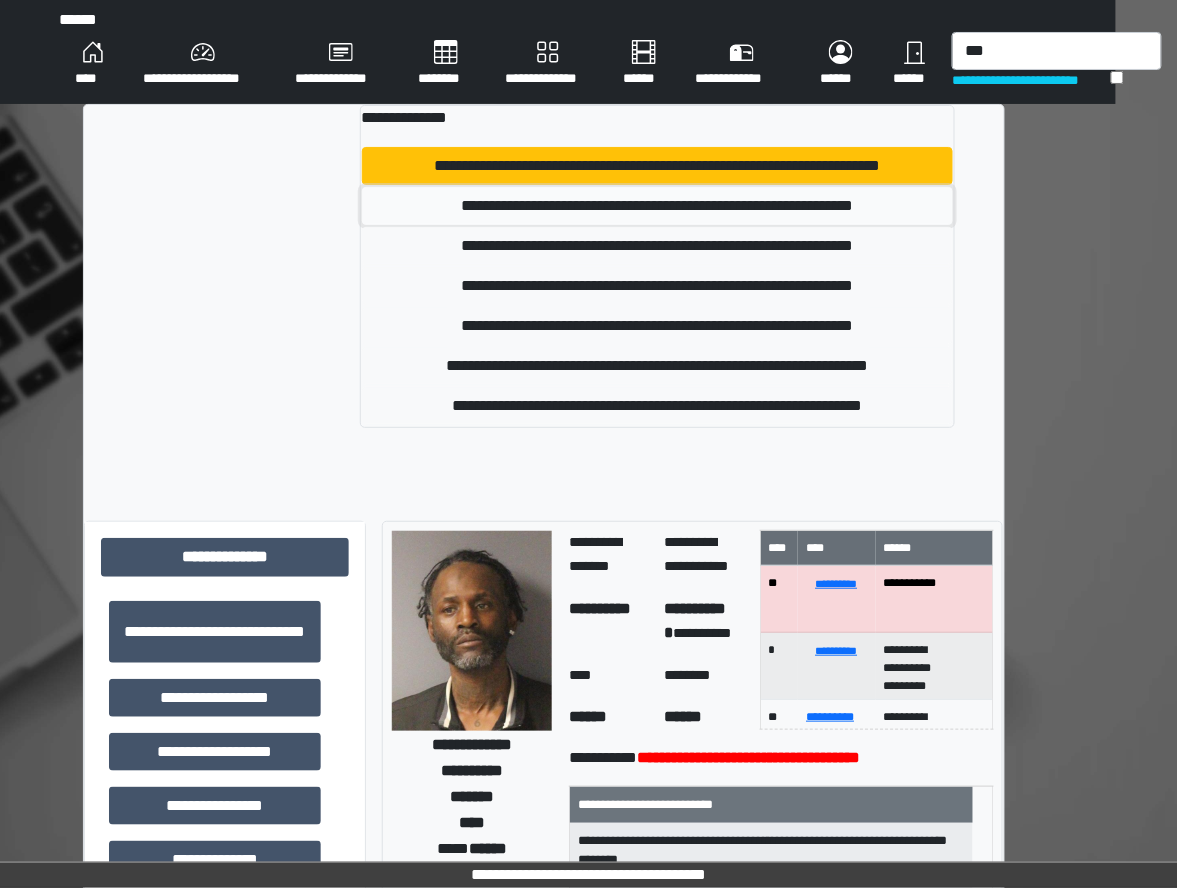 click on "**********" at bounding box center (658, 206) 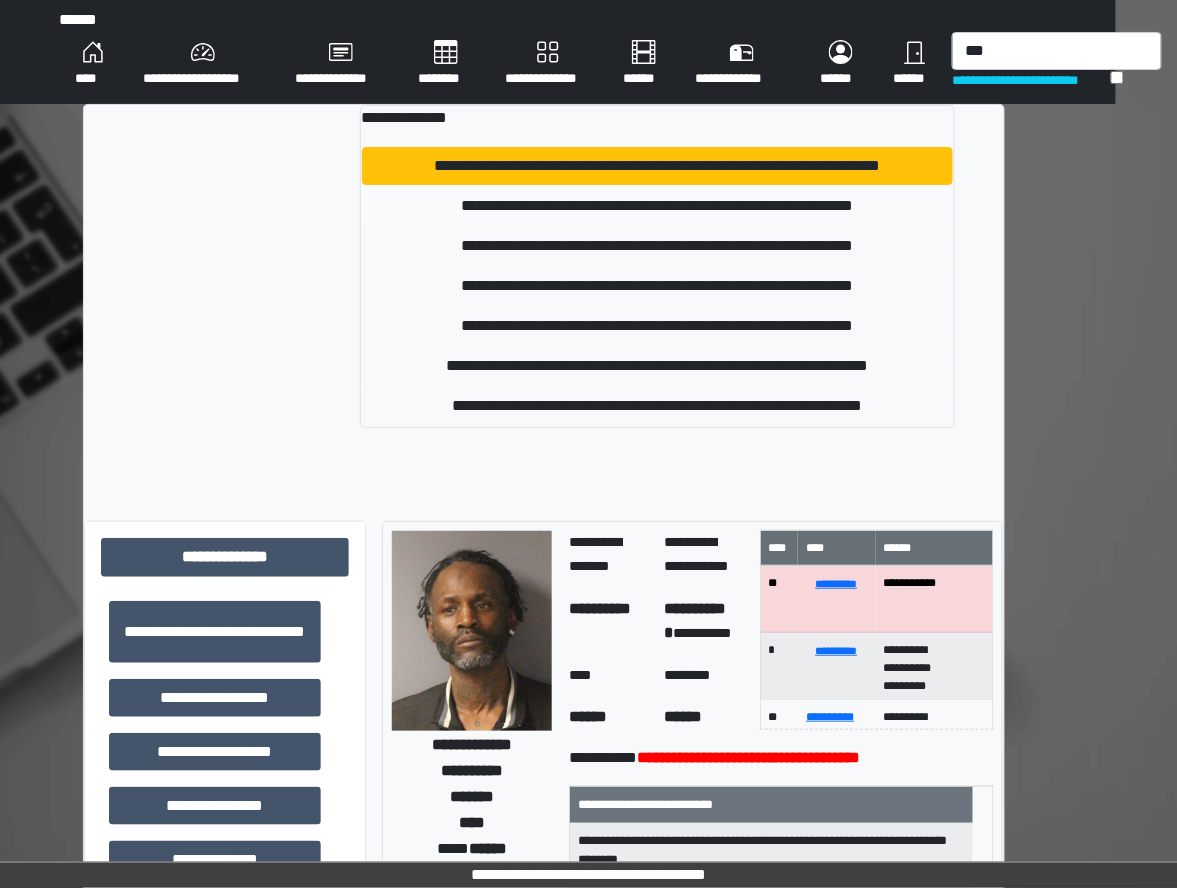 type 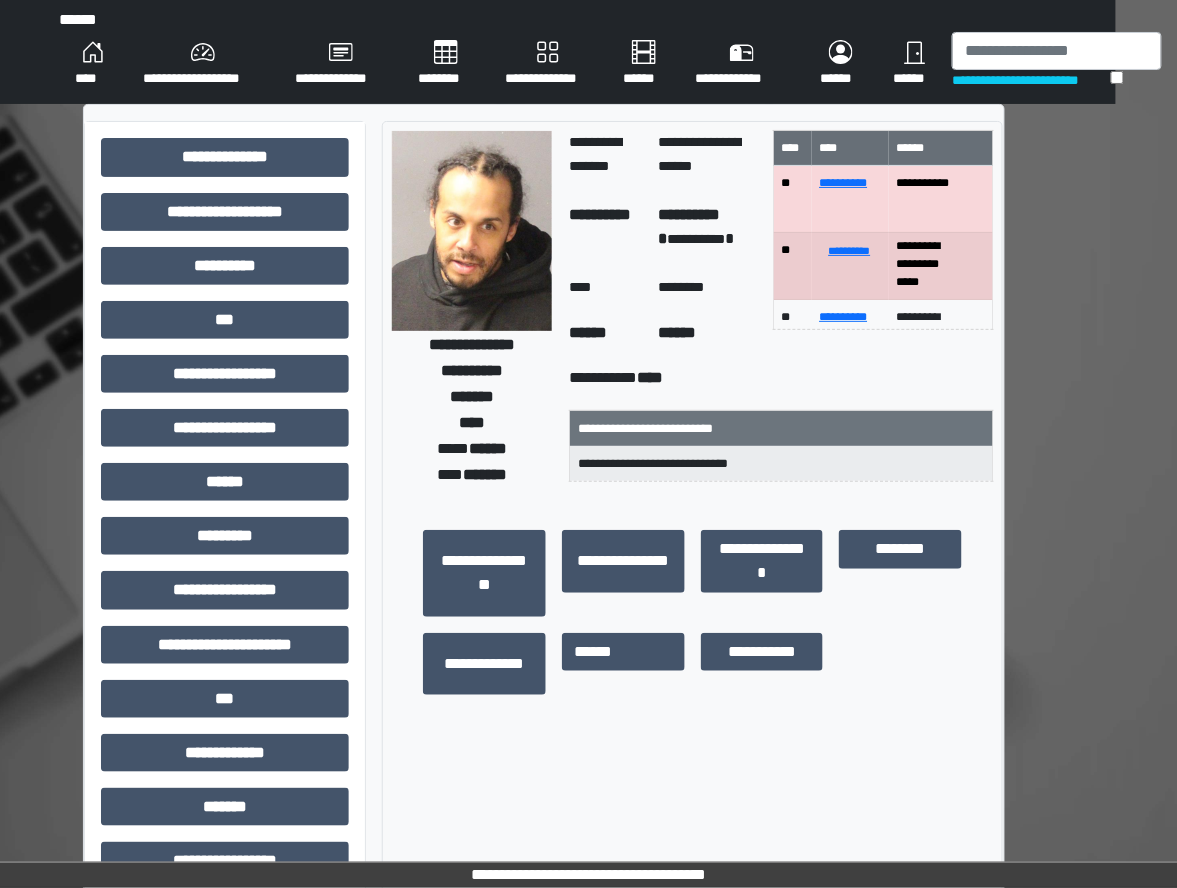 scroll, scrollTop: 0, scrollLeft: 0, axis: both 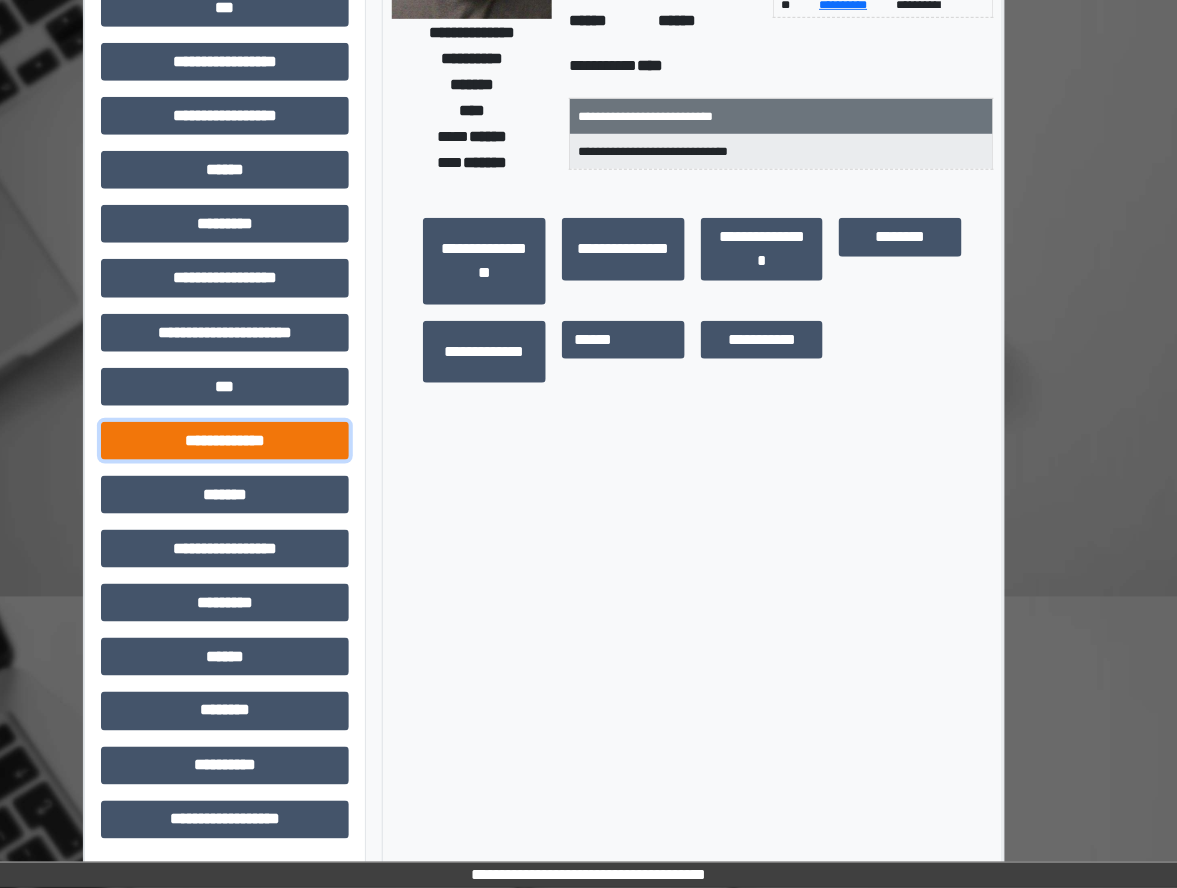 click on "**********" at bounding box center [225, 441] 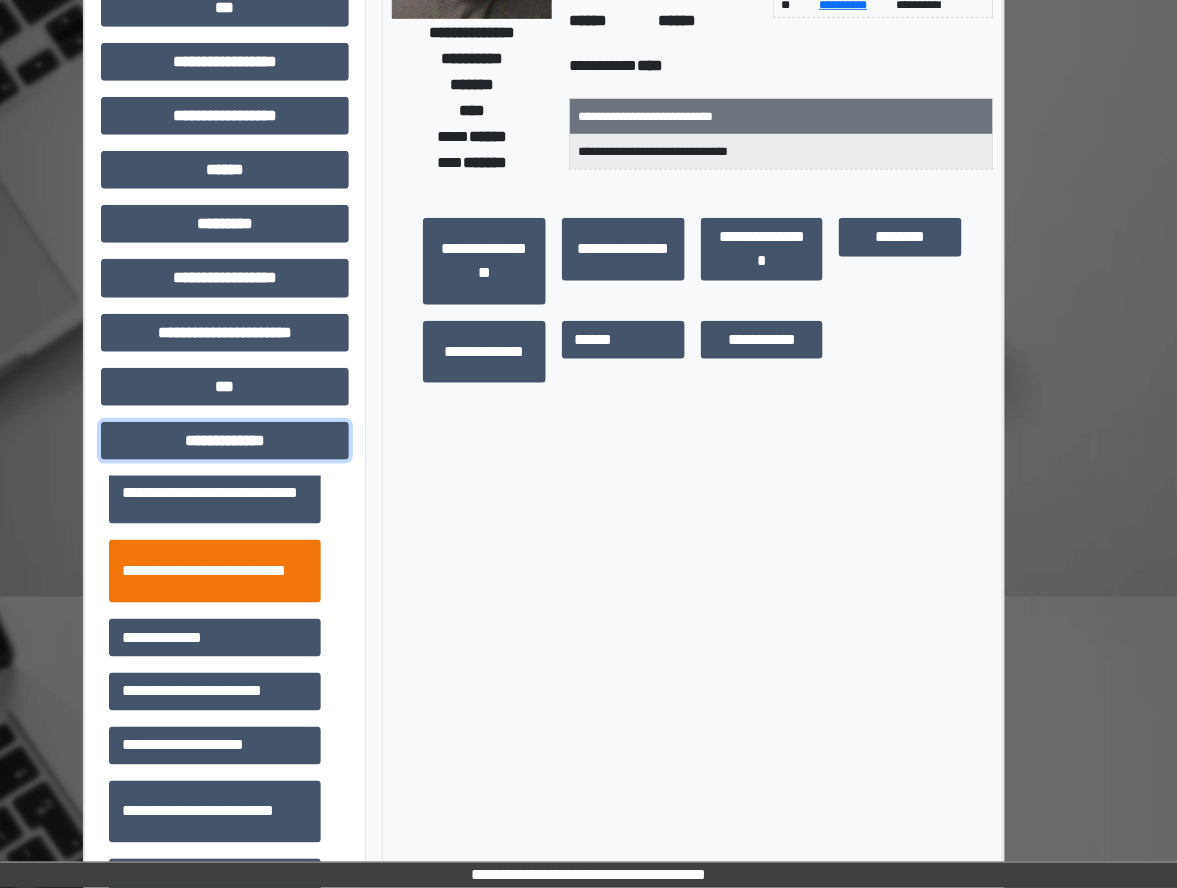 scroll, scrollTop: 266, scrollLeft: 0, axis: vertical 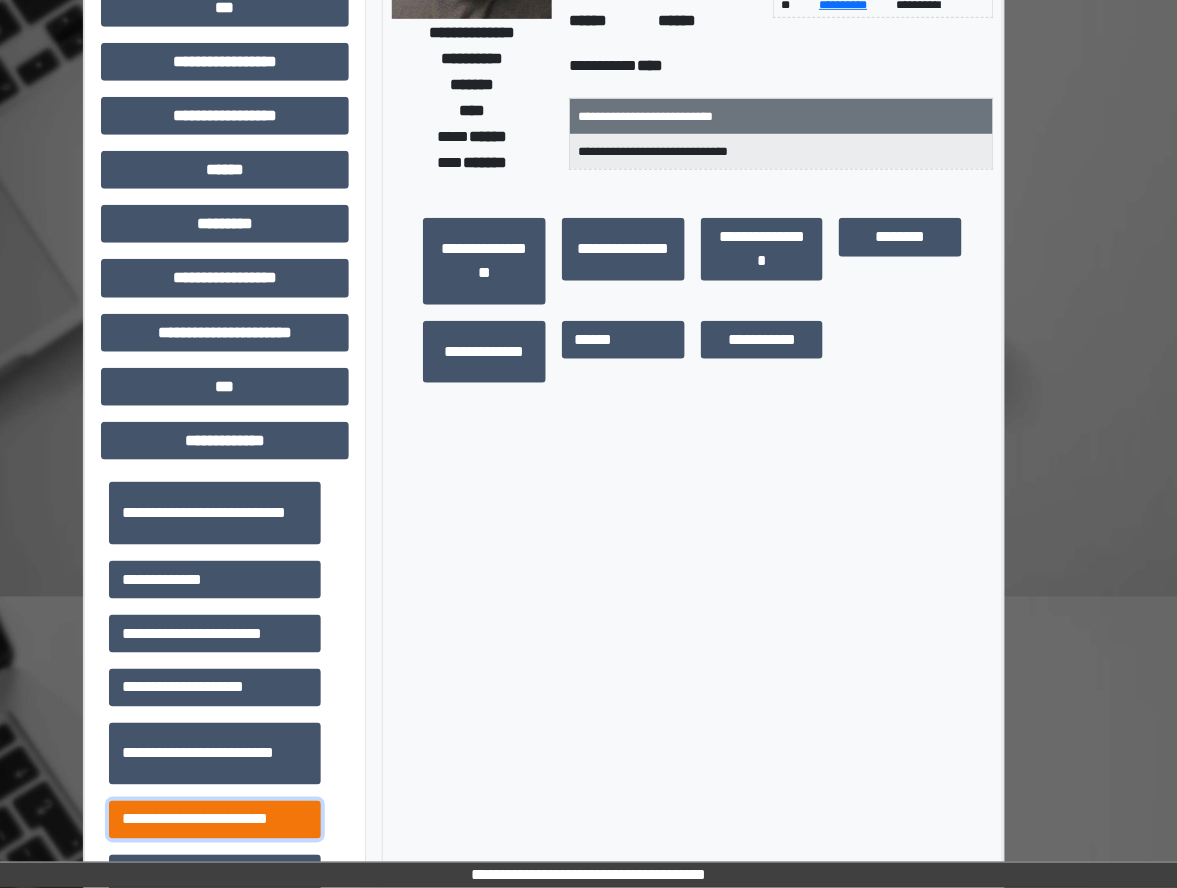 click on "**********" at bounding box center [215, 820] 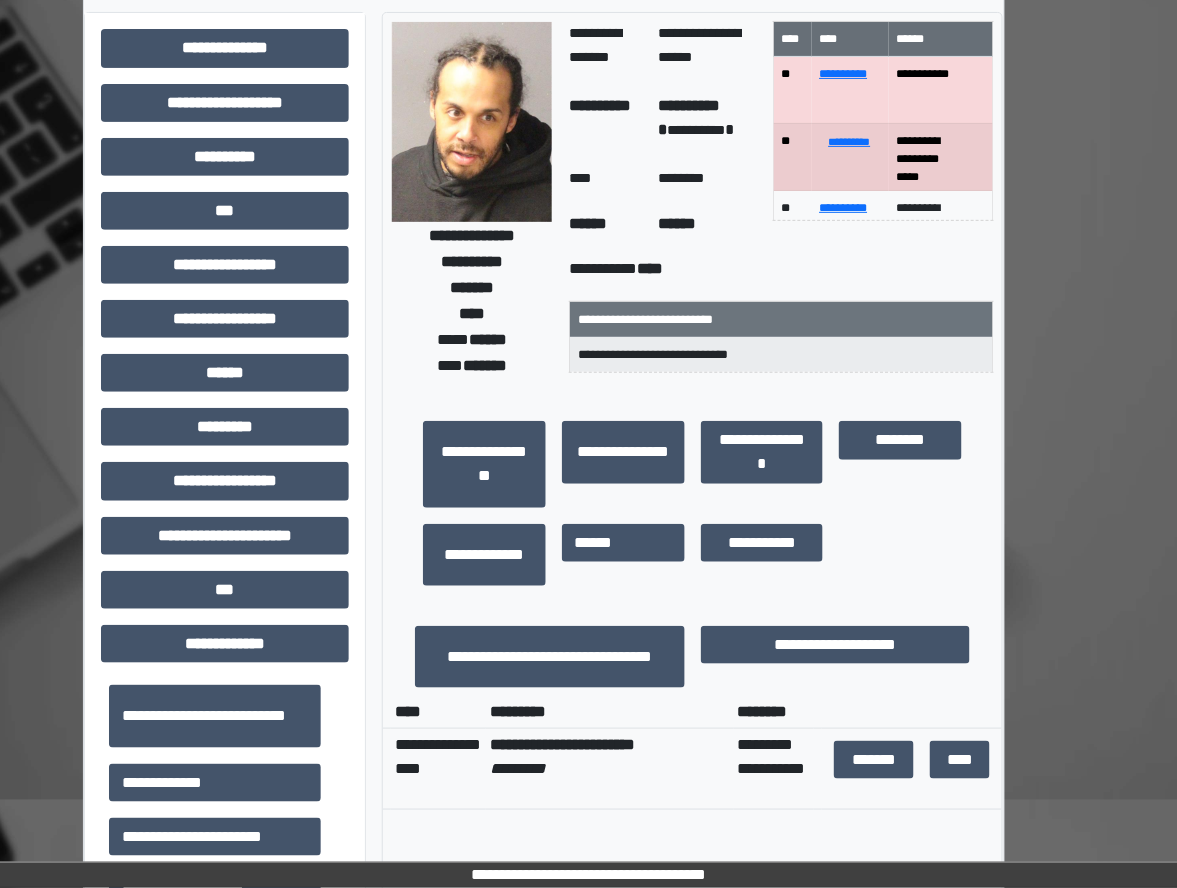 scroll, scrollTop: 0, scrollLeft: 62, axis: horizontal 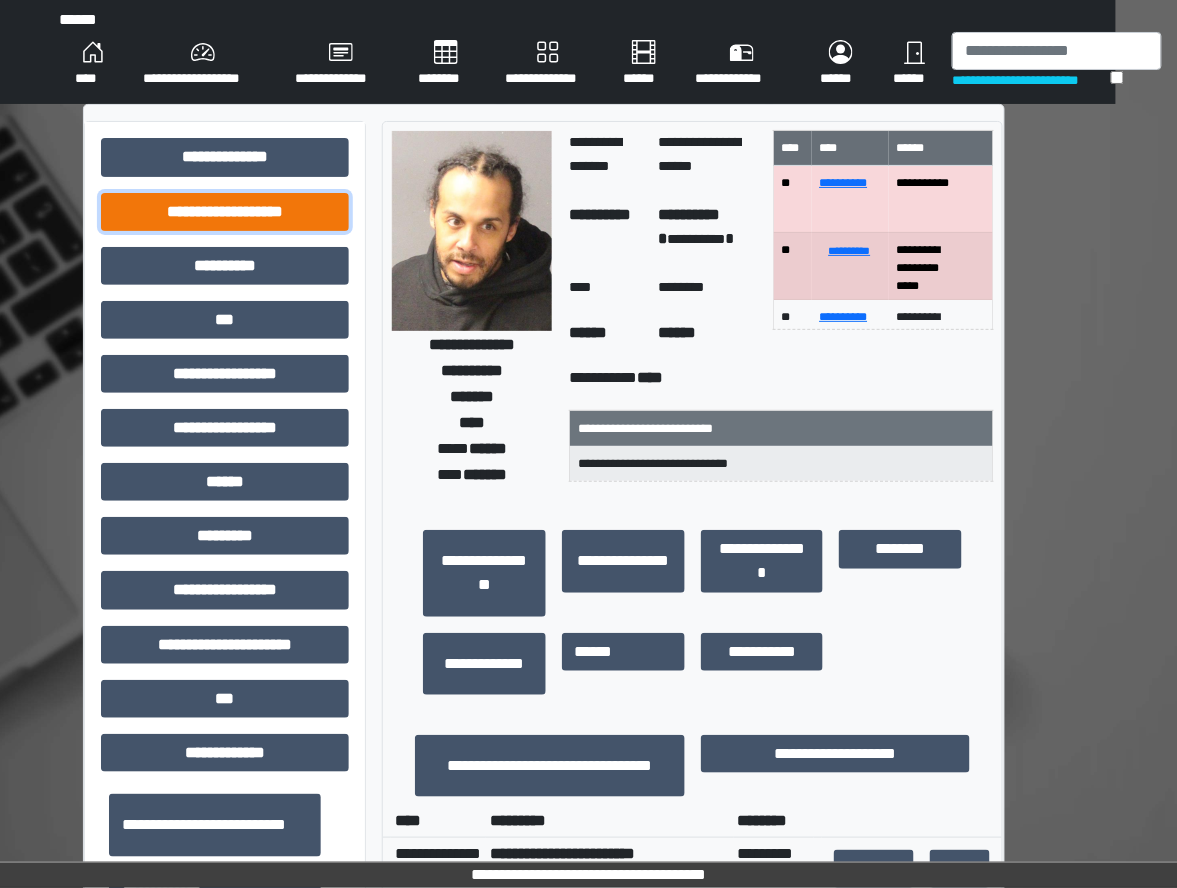 drag, startPoint x: 278, startPoint y: 220, endPoint x: 251, endPoint y: 209, distance: 29.15476 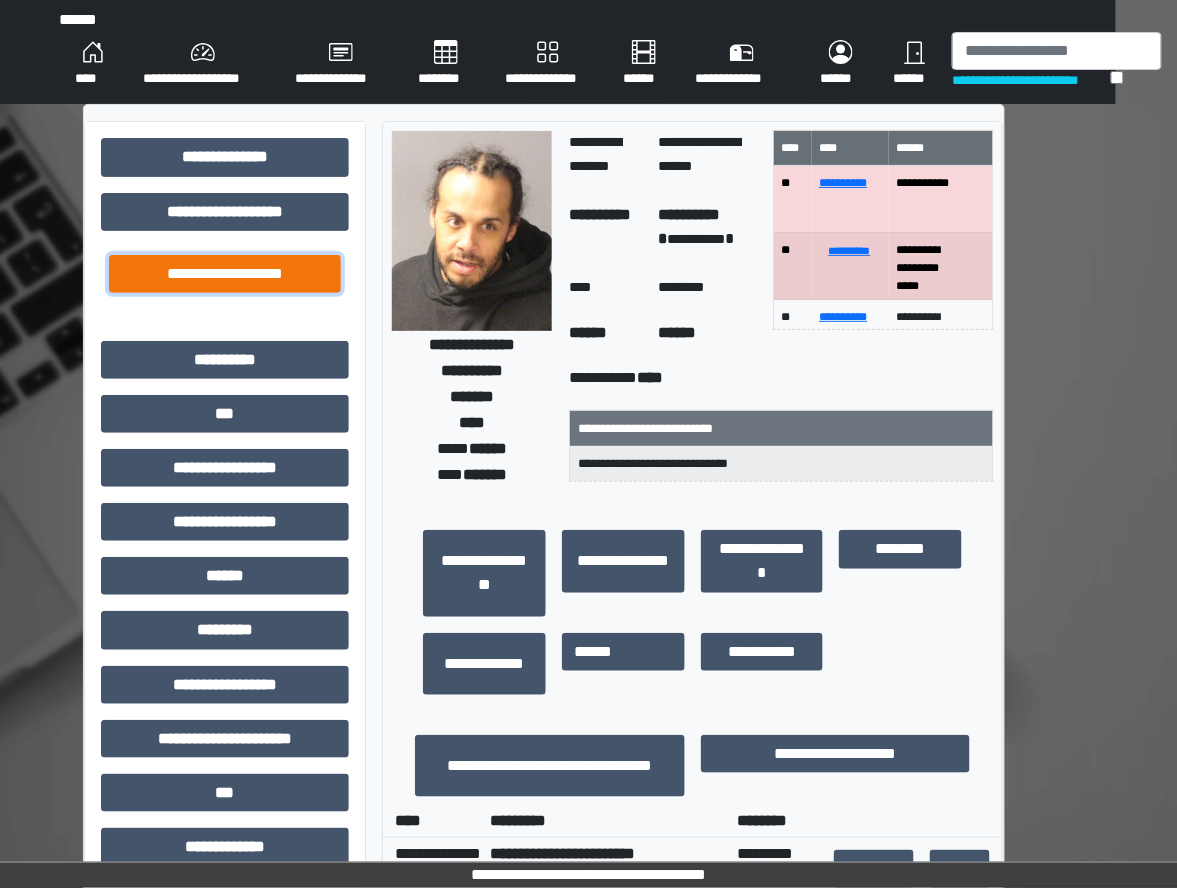 click on "**********" at bounding box center (225, 274) 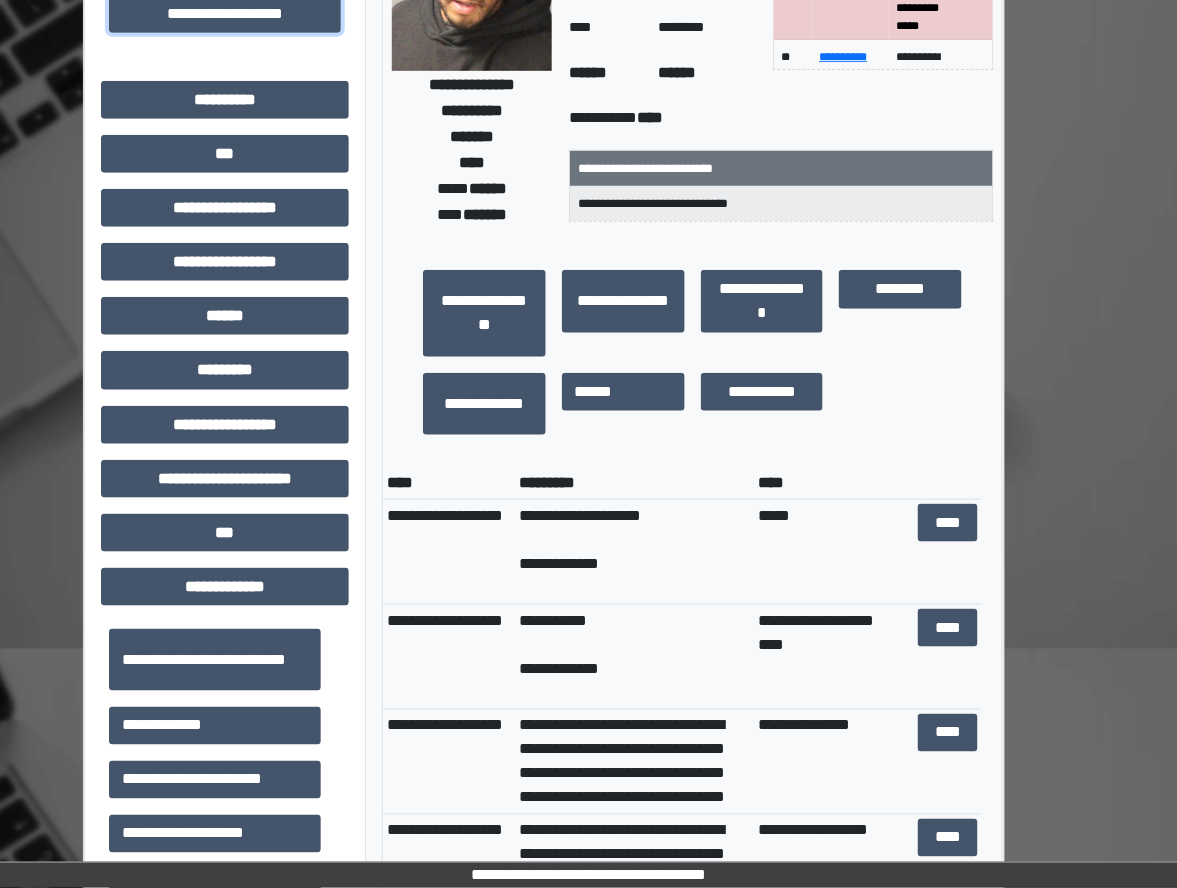 scroll, scrollTop: 666, scrollLeft: 62, axis: both 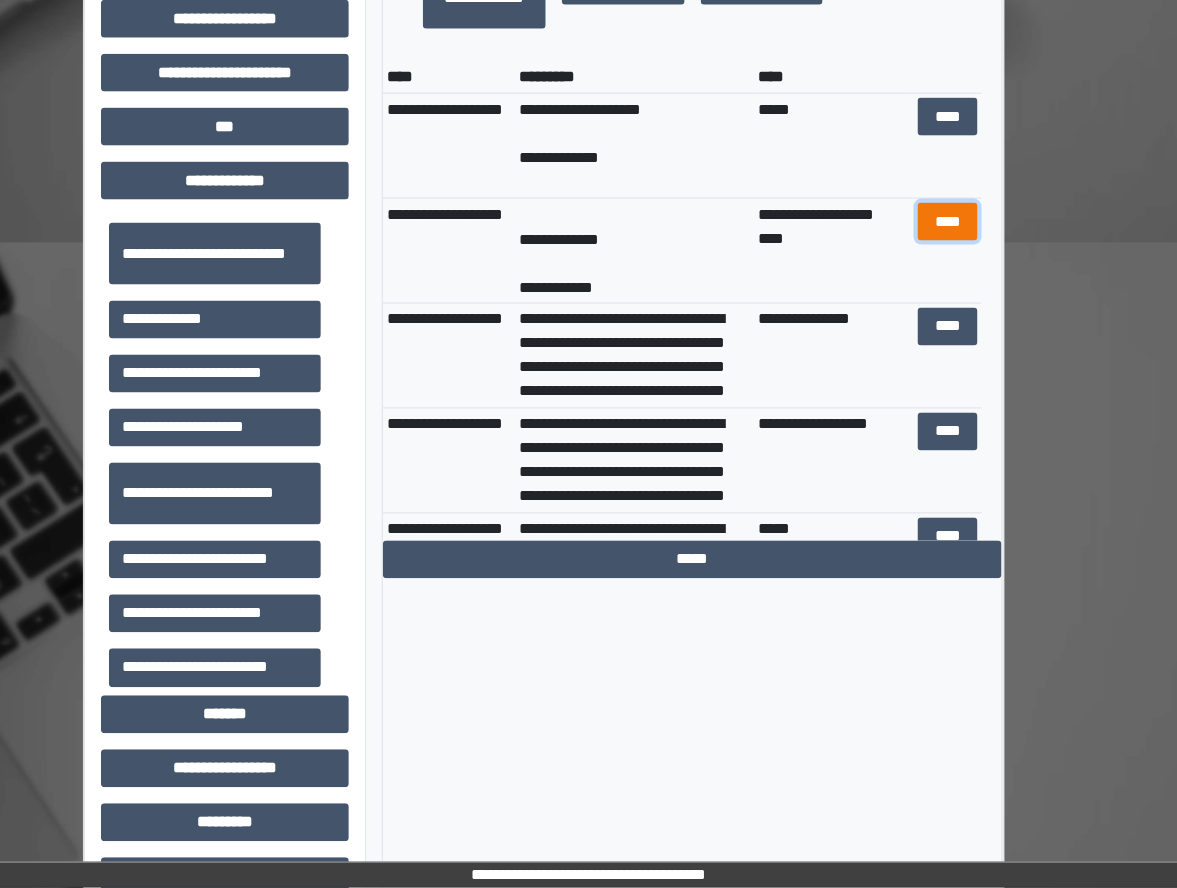 click on "****" at bounding box center [948, 222] 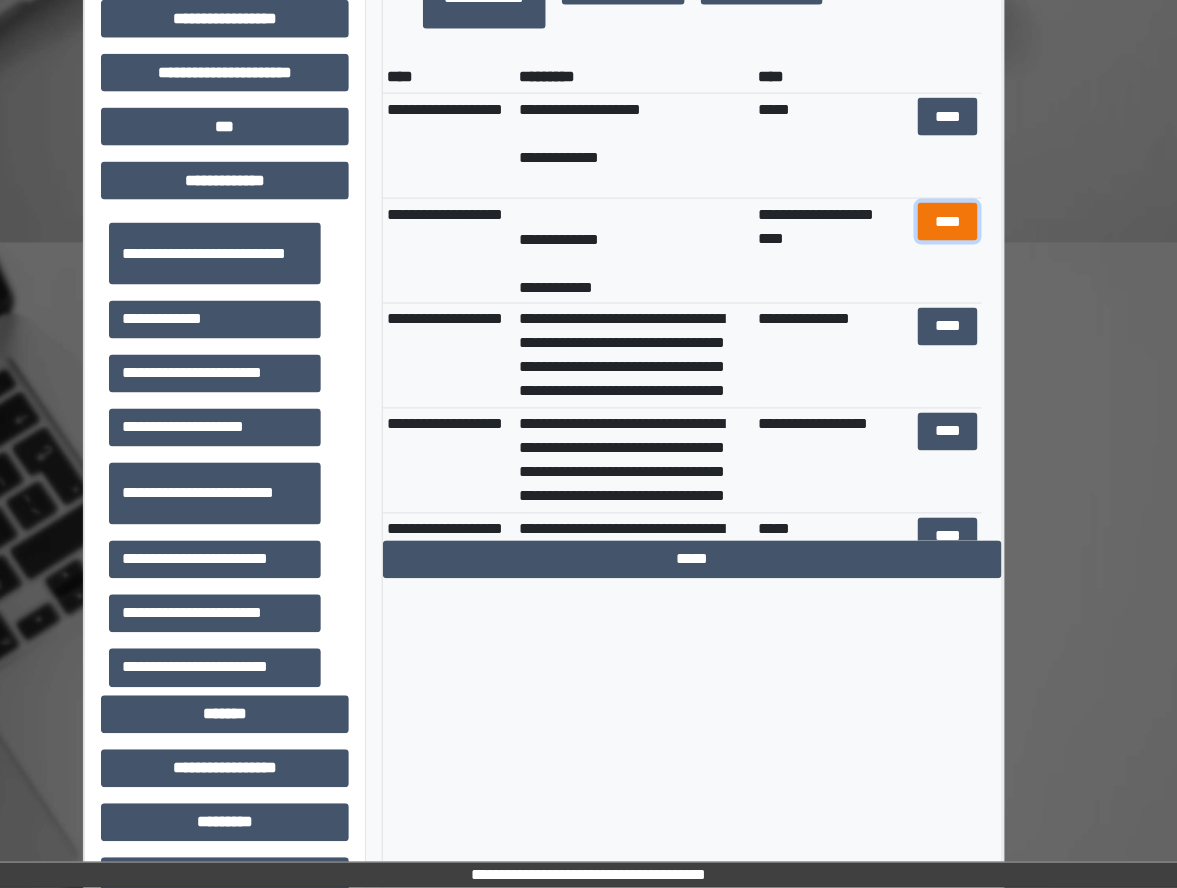 click on "****" at bounding box center (948, 222) 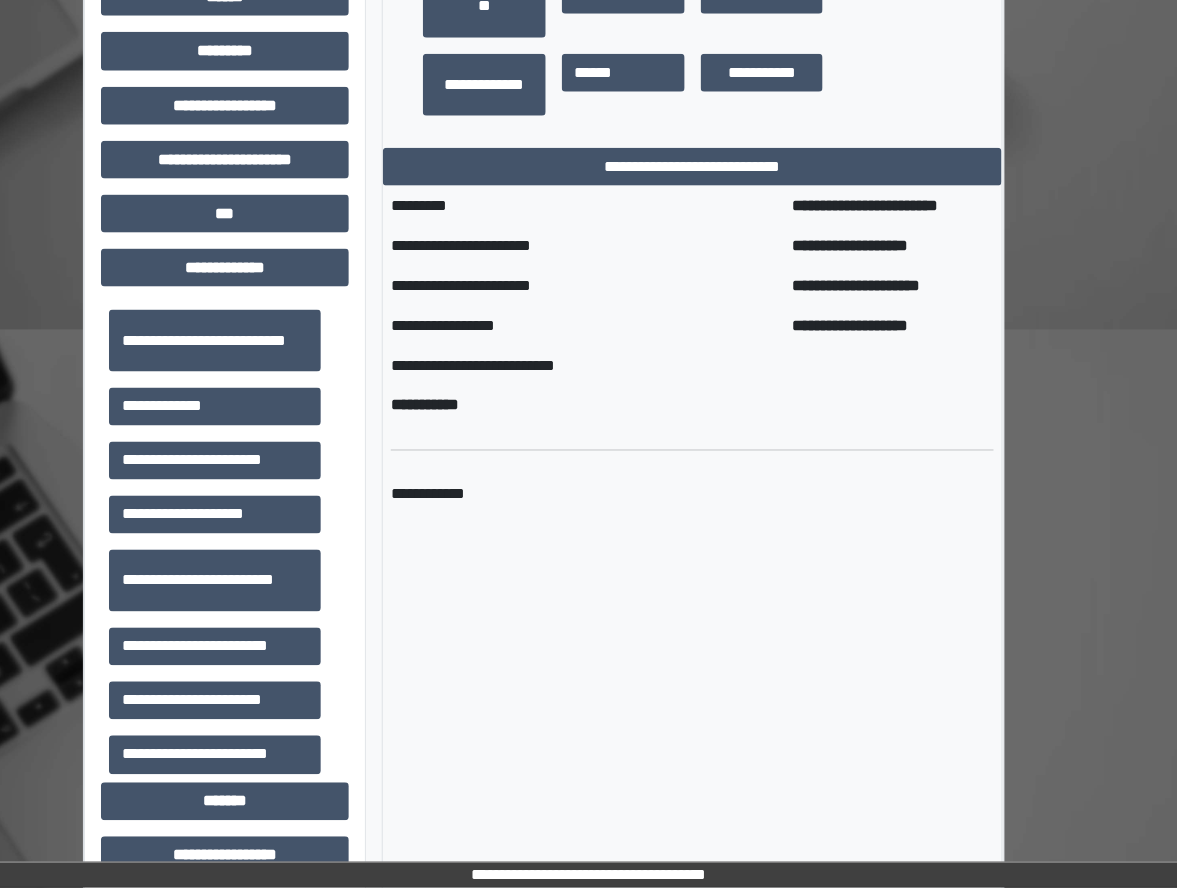 scroll, scrollTop: 533, scrollLeft: 62, axis: both 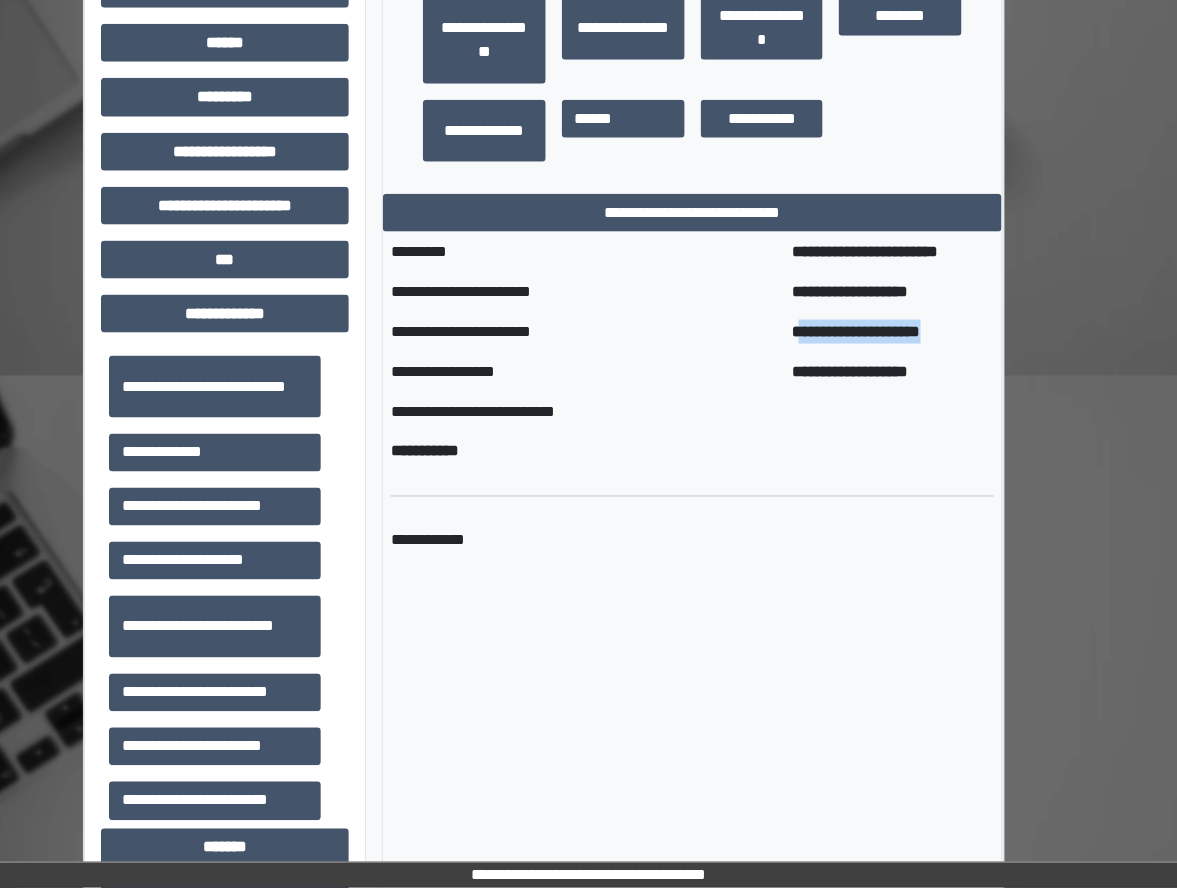 drag, startPoint x: 699, startPoint y: 329, endPoint x: 888, endPoint y: 330, distance: 189.00264 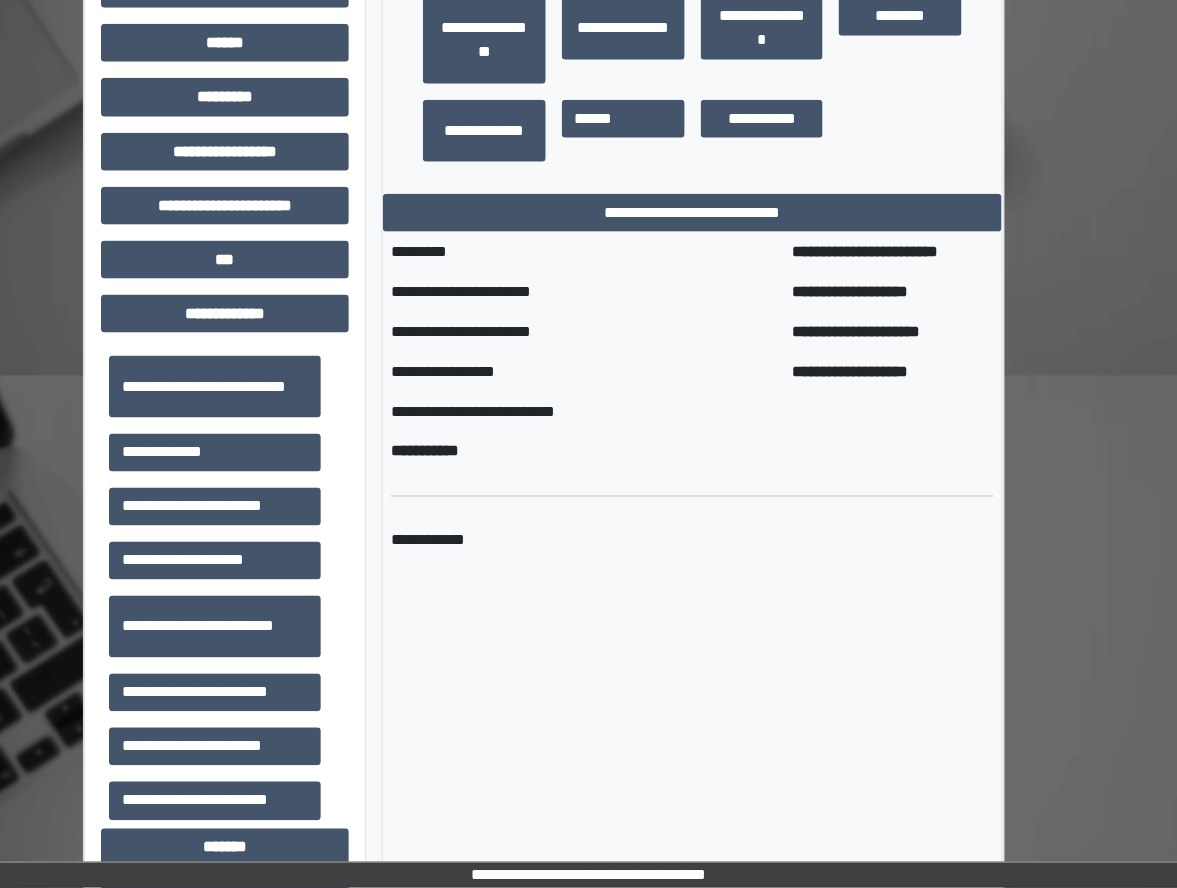 click on "**********" at bounding box center (584, 332) 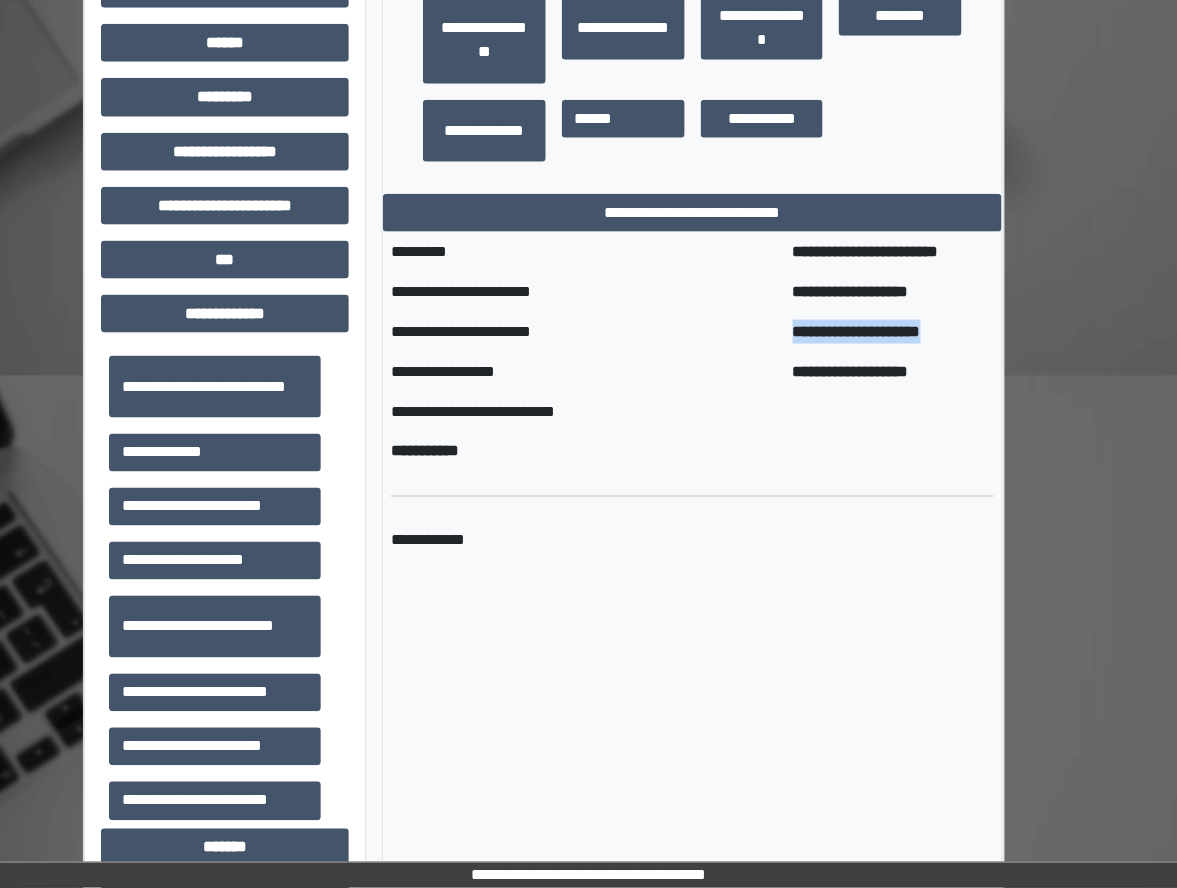 drag, startPoint x: 866, startPoint y: 335, endPoint x: 673, endPoint y: 342, distance: 193.1269 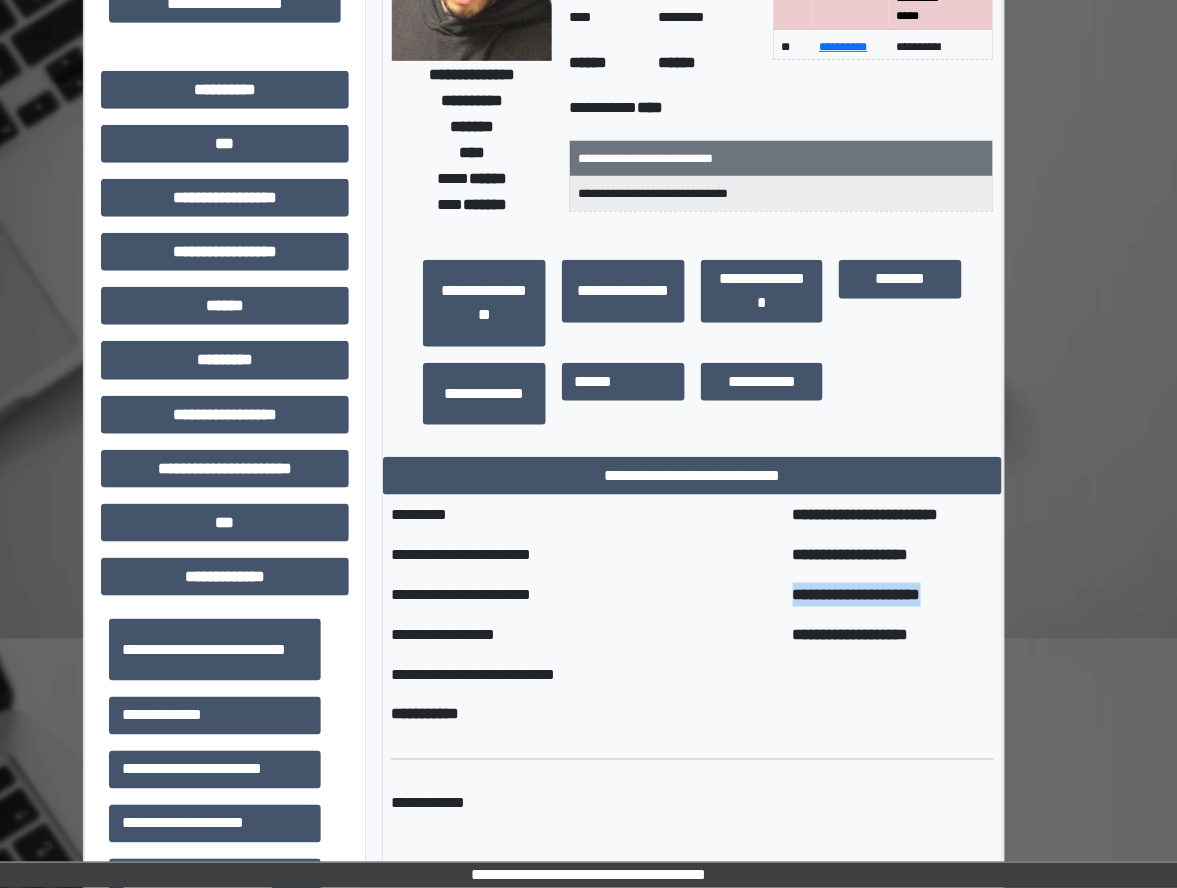 scroll, scrollTop: 266, scrollLeft: 62, axis: both 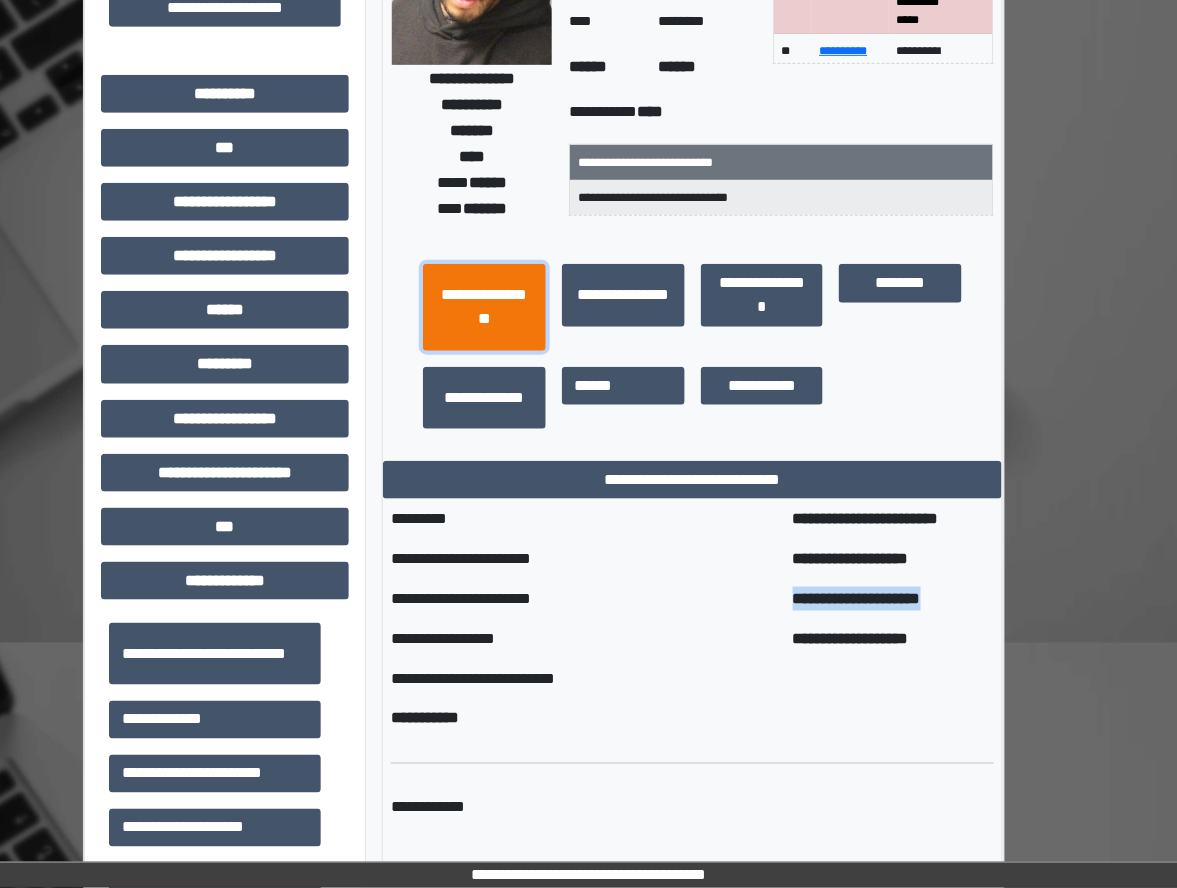click on "**********" at bounding box center (484, 307) 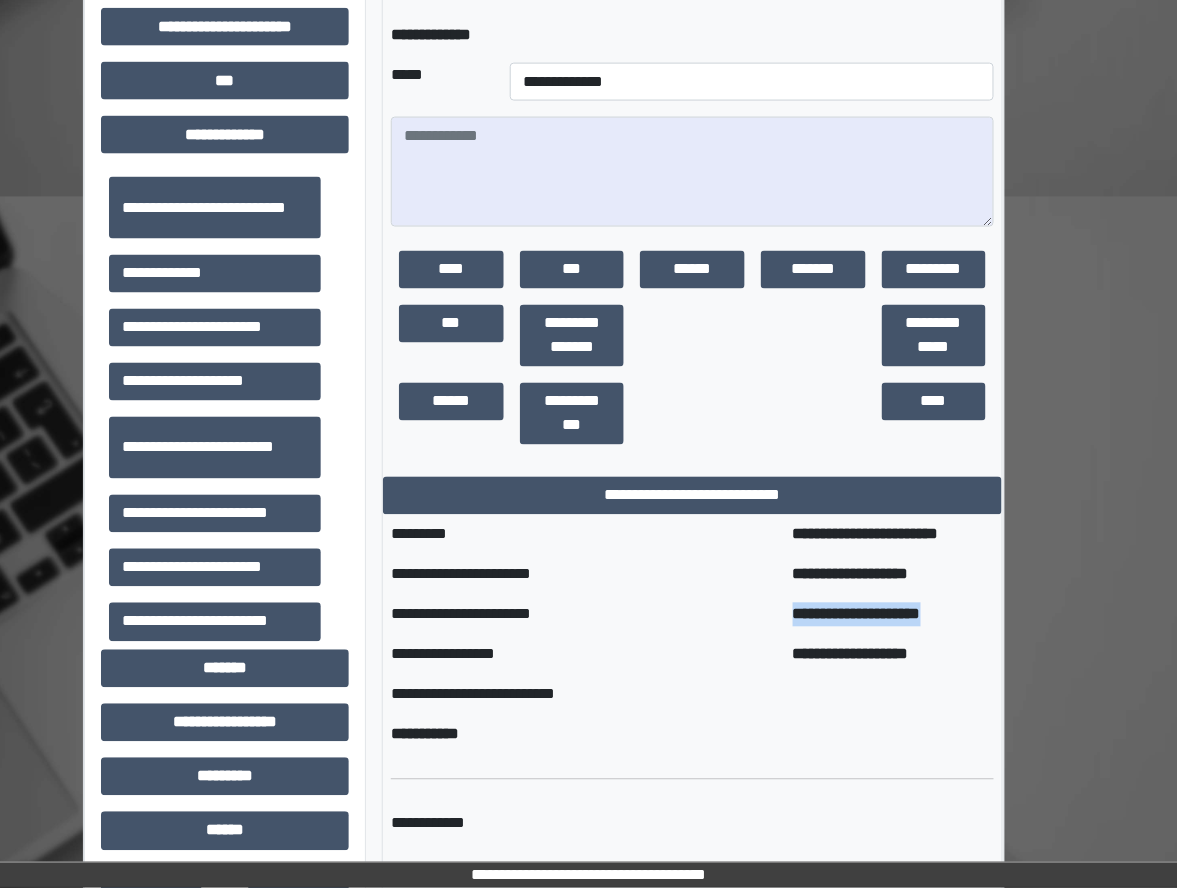 scroll, scrollTop: 666, scrollLeft: 62, axis: both 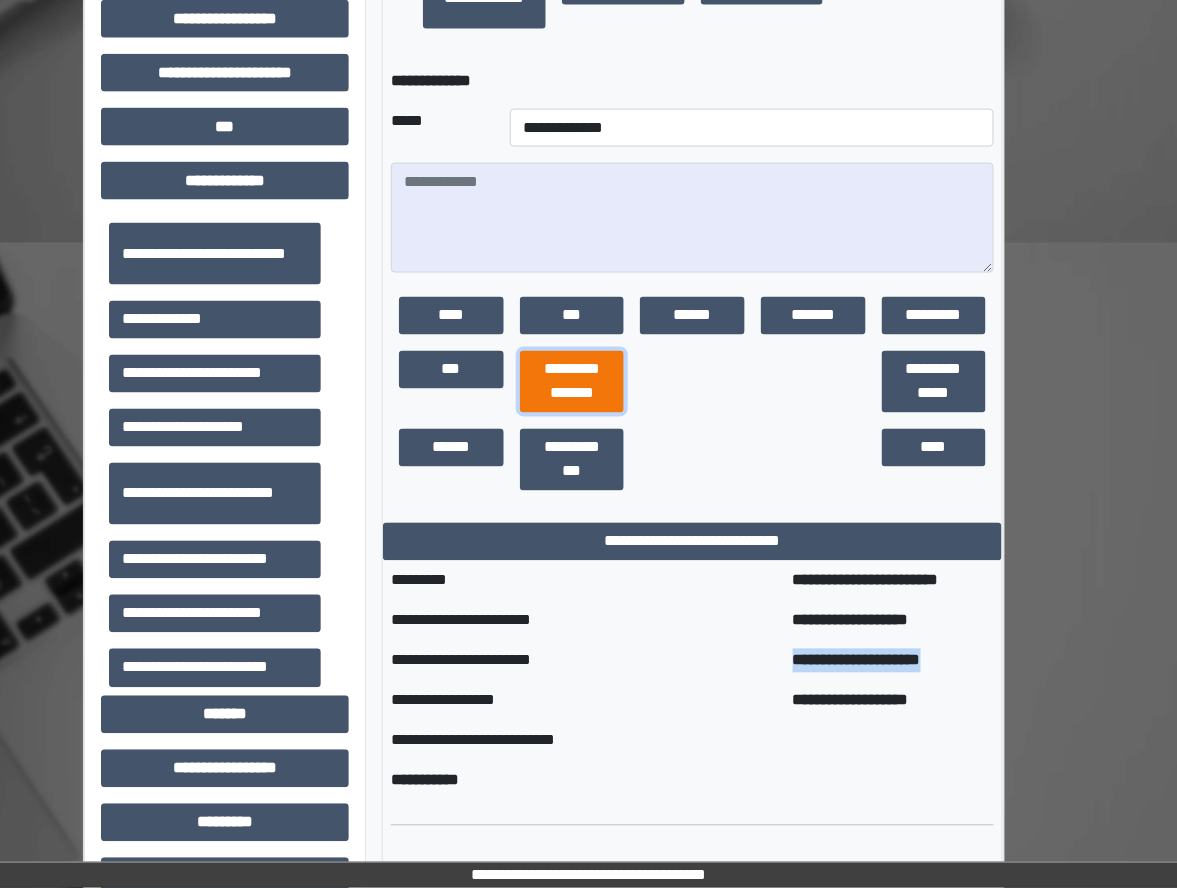 click on "**********" at bounding box center [572, 382] 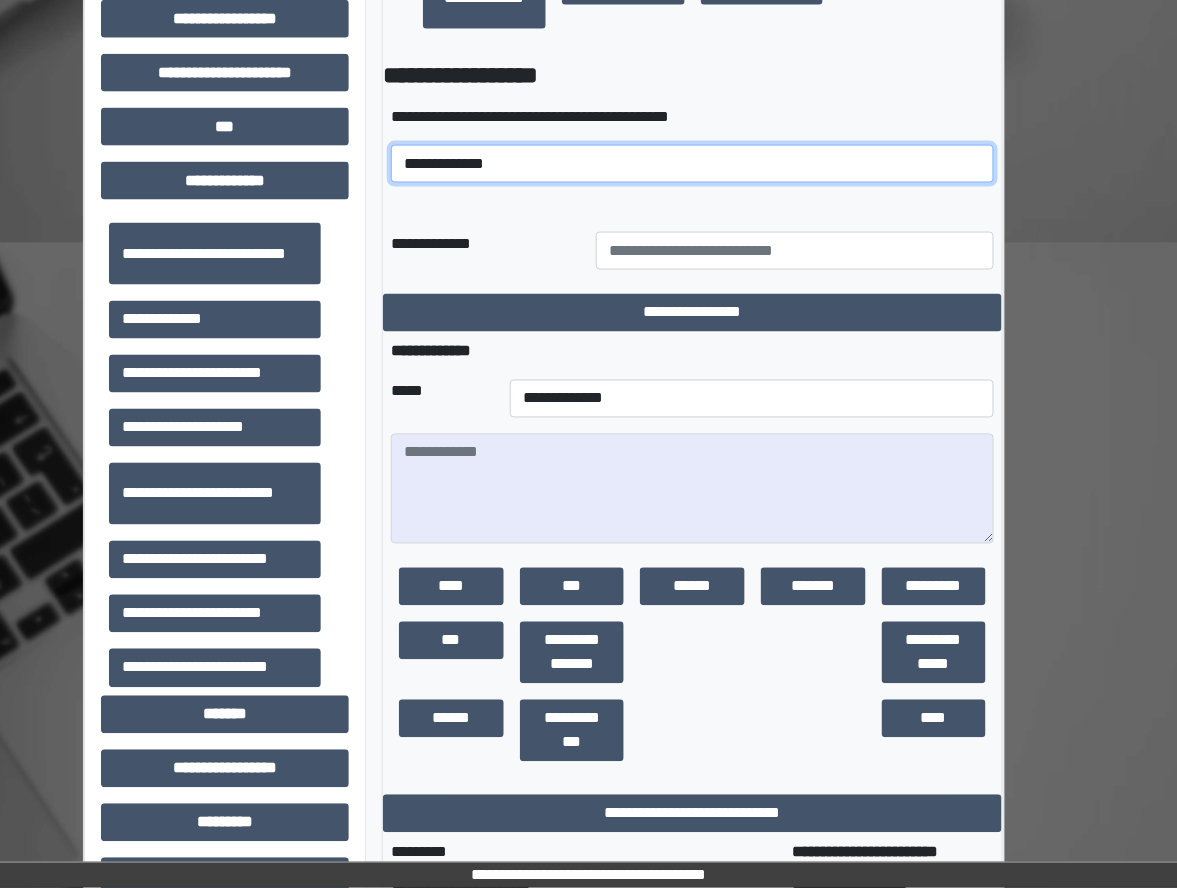 click on "**********" at bounding box center (692, 164) 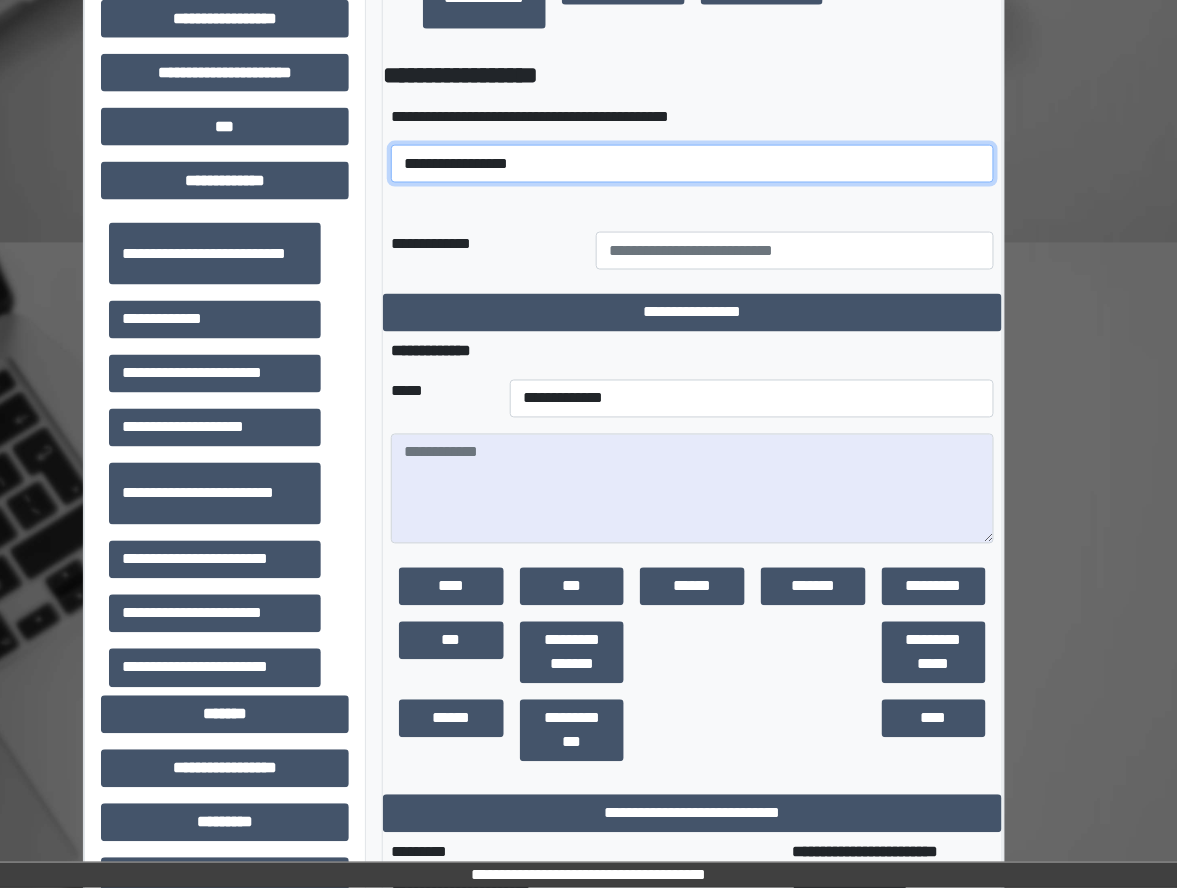 click on "**********" at bounding box center [692, 164] 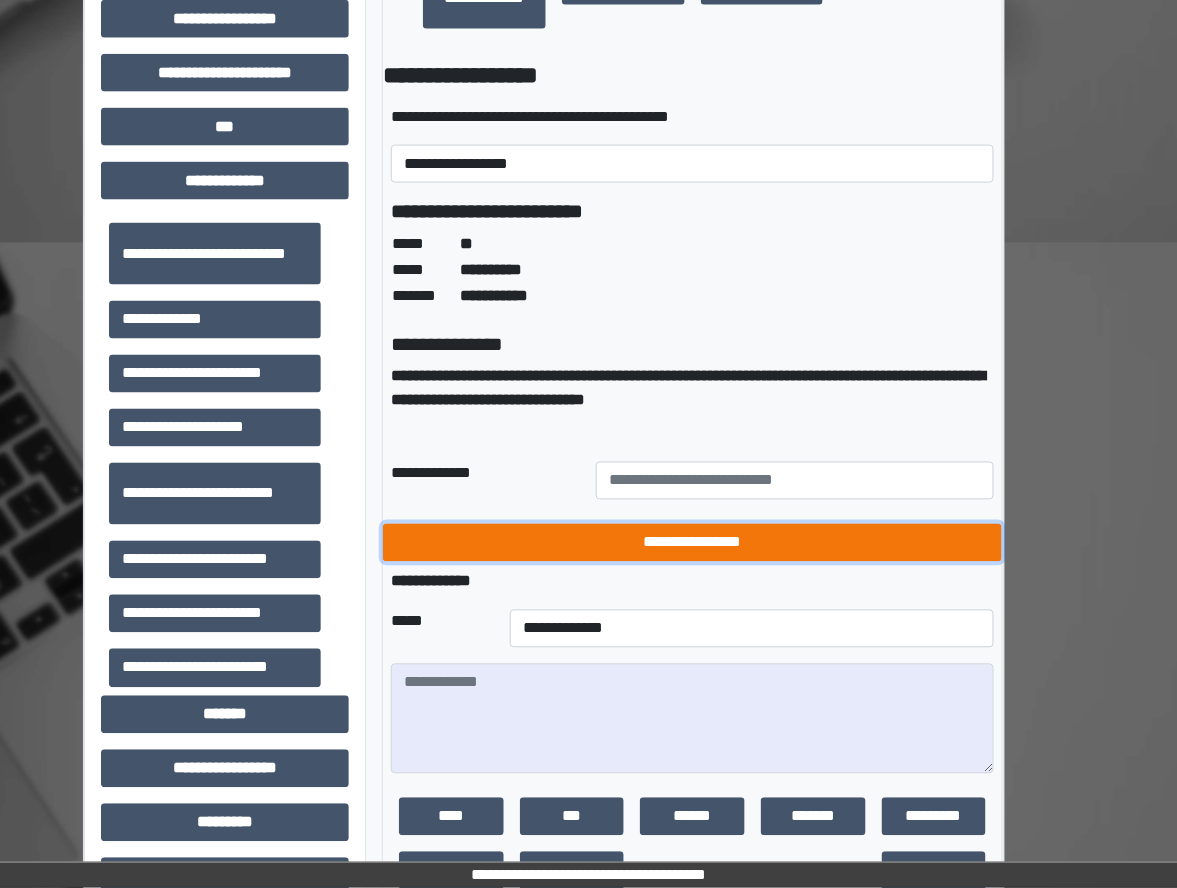 click on "**********" at bounding box center (692, 543) 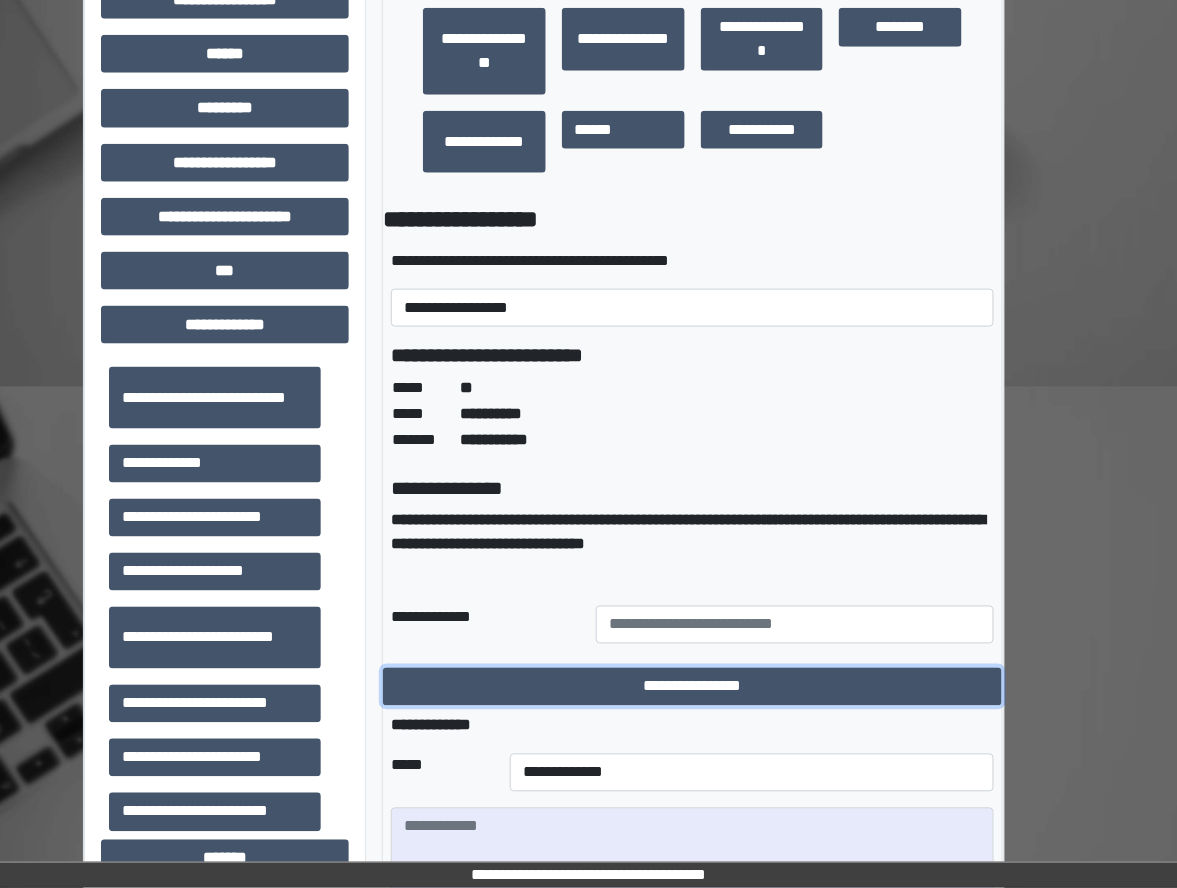 scroll, scrollTop: 666, scrollLeft: 62, axis: both 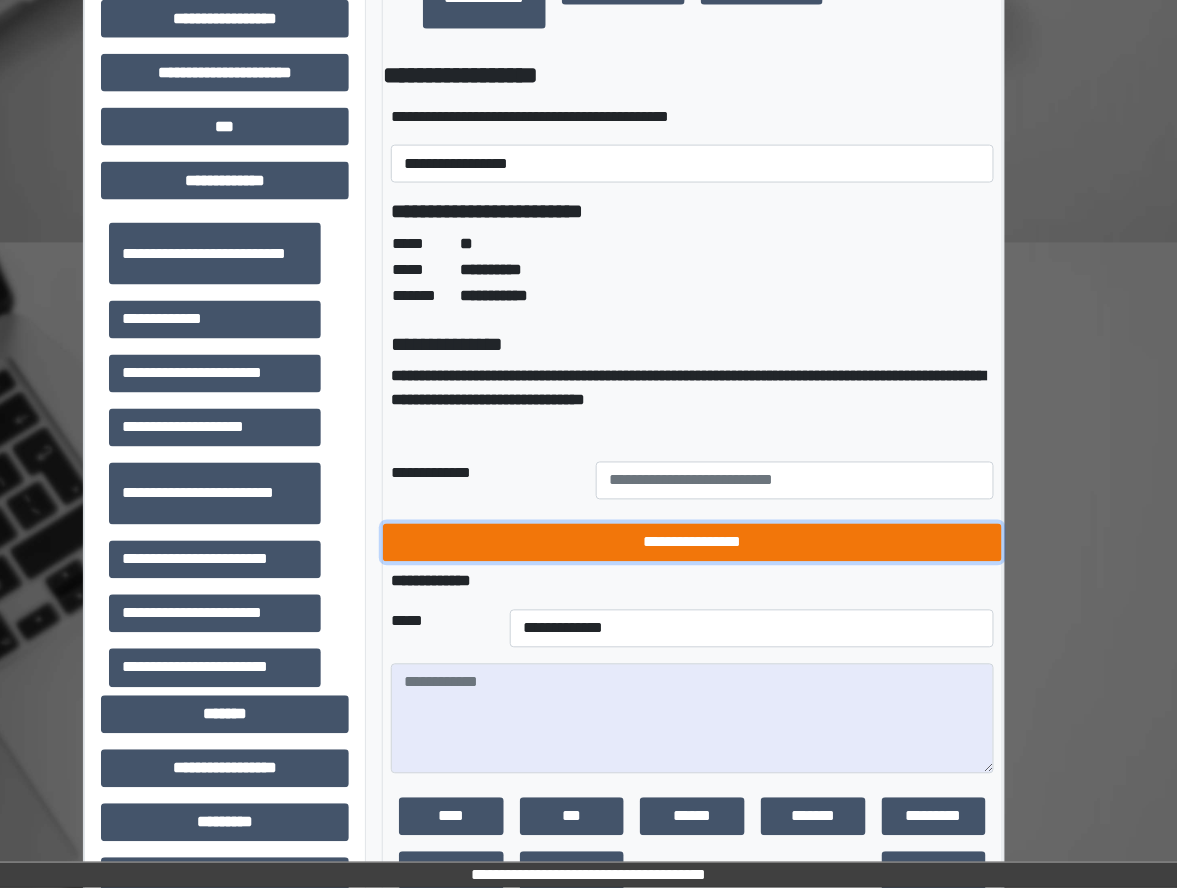 click on "**********" at bounding box center (692, 543) 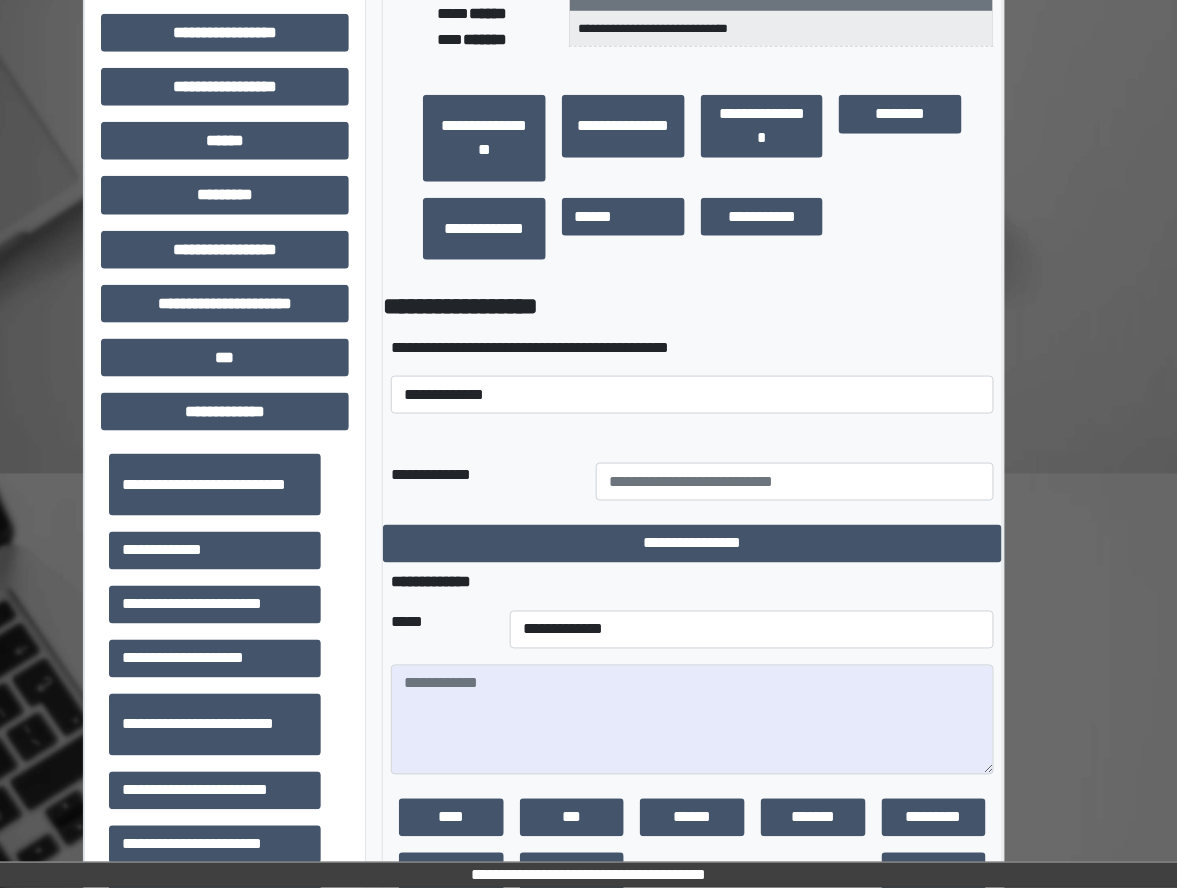 scroll, scrollTop: 0, scrollLeft: 62, axis: horizontal 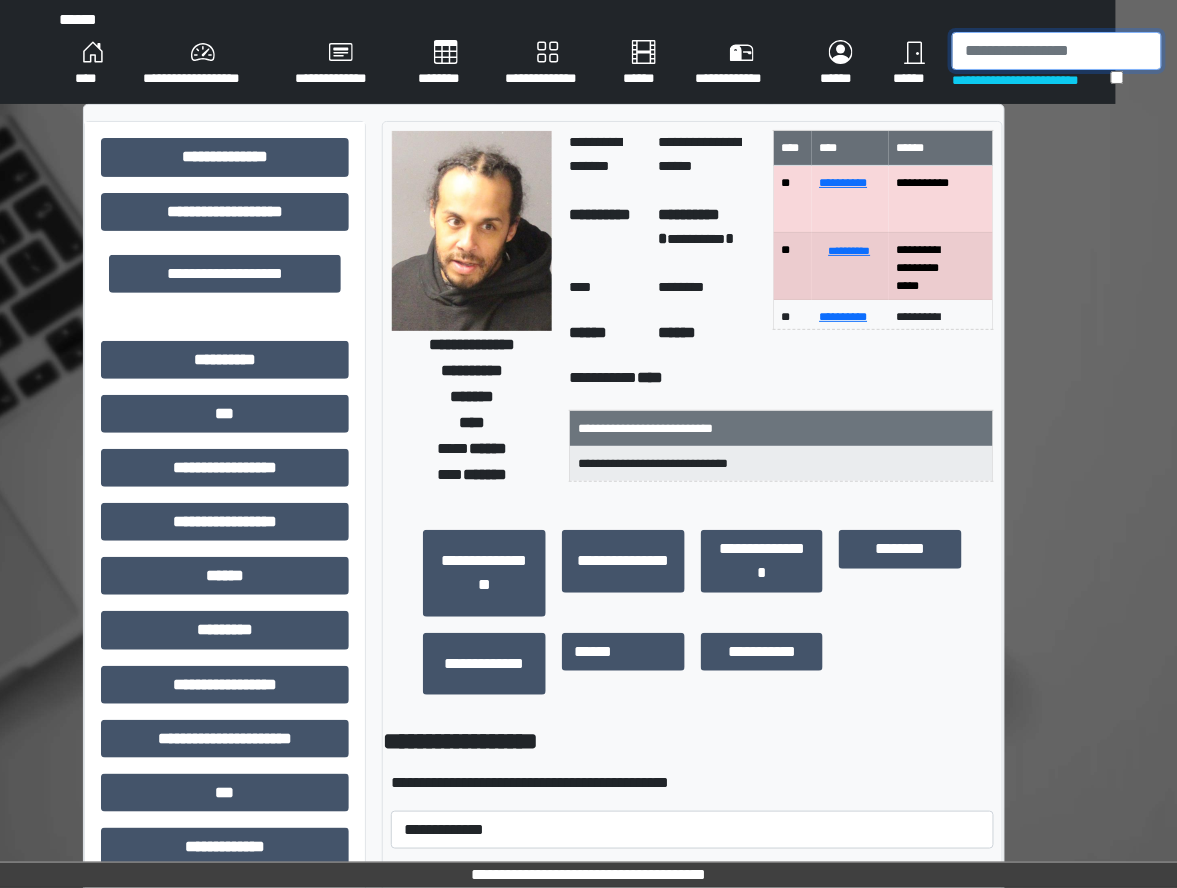 click at bounding box center (1057, 51) 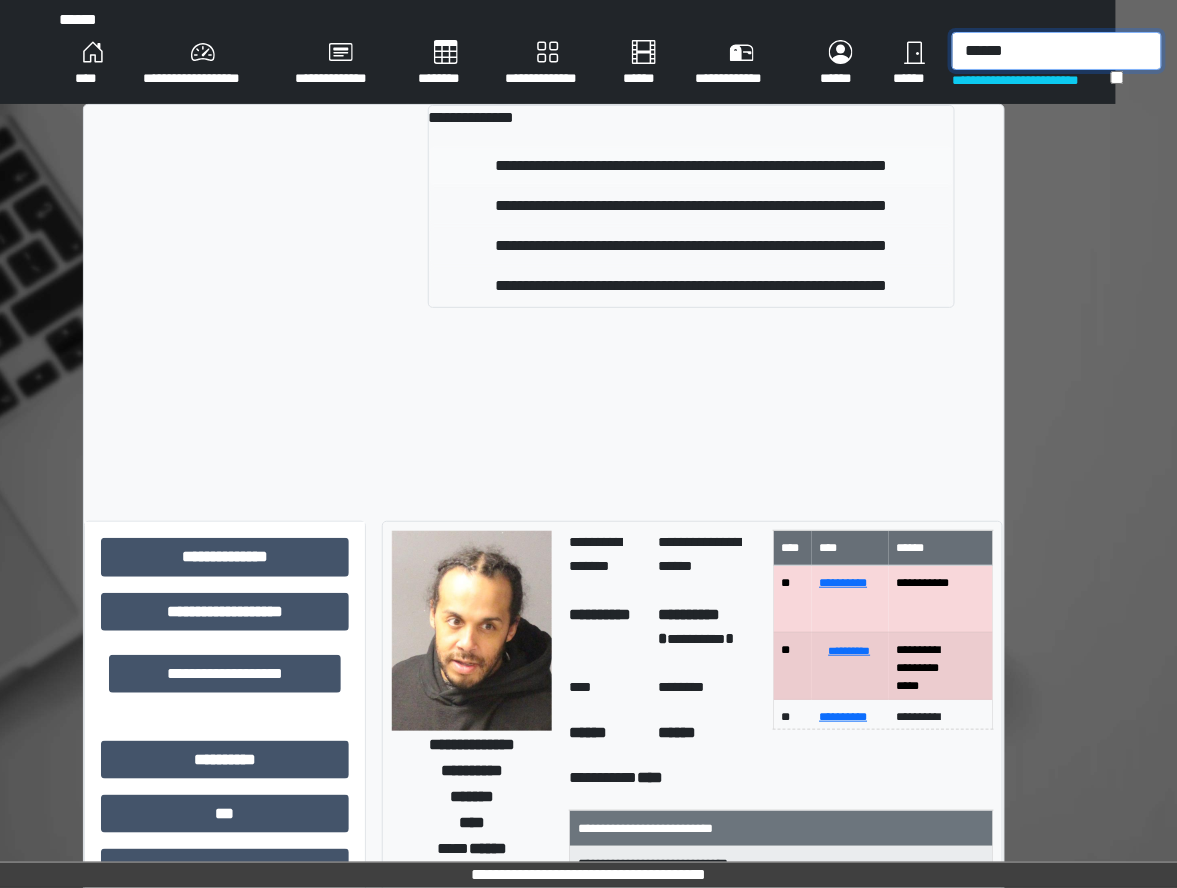 type on "******" 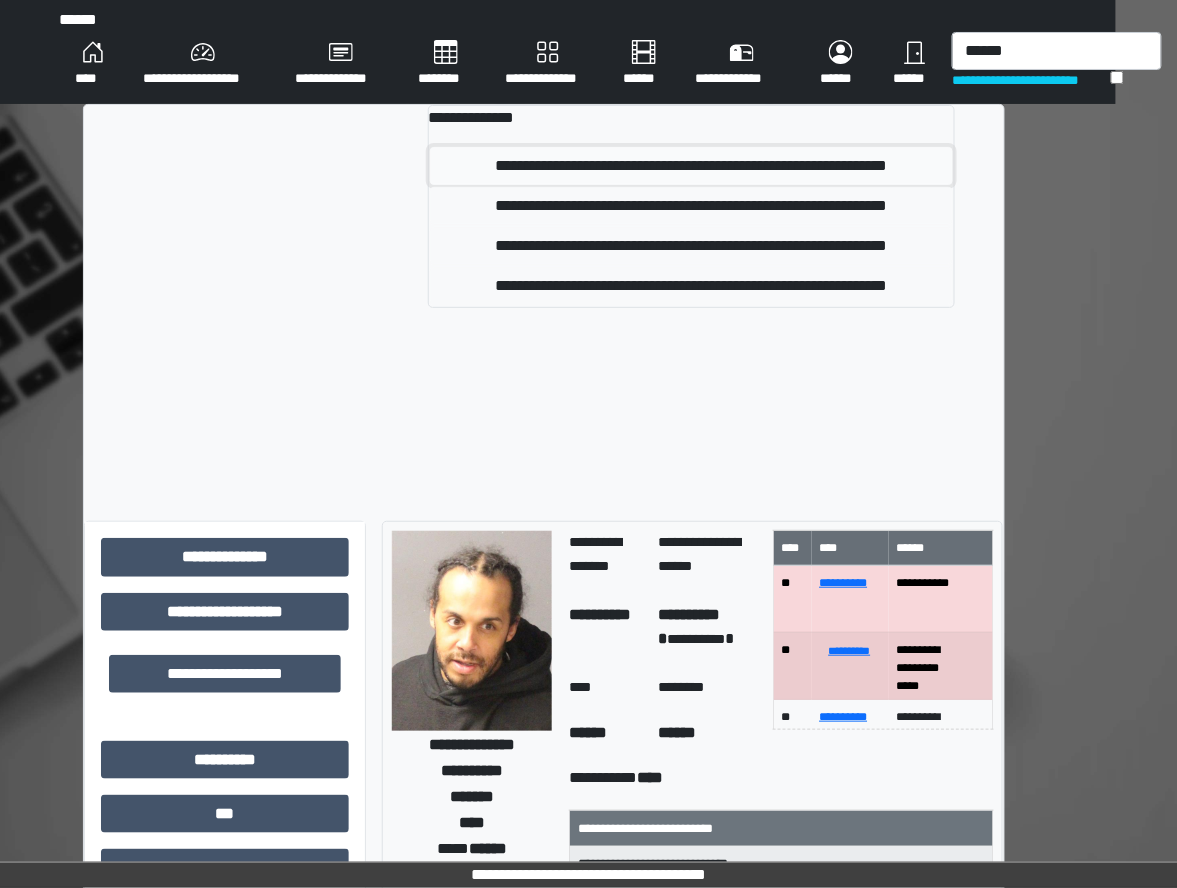 click on "**********" at bounding box center [692, 166] 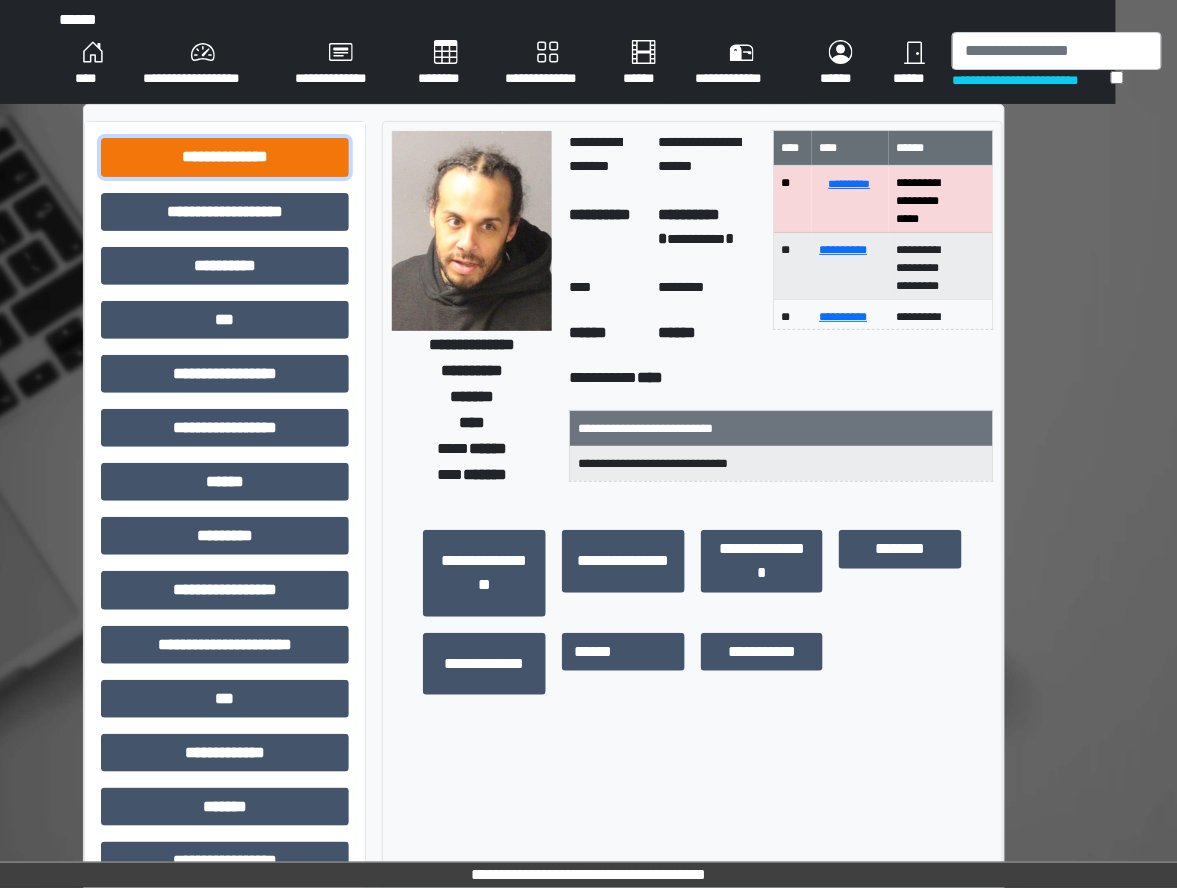 click on "**********" at bounding box center [225, 157] 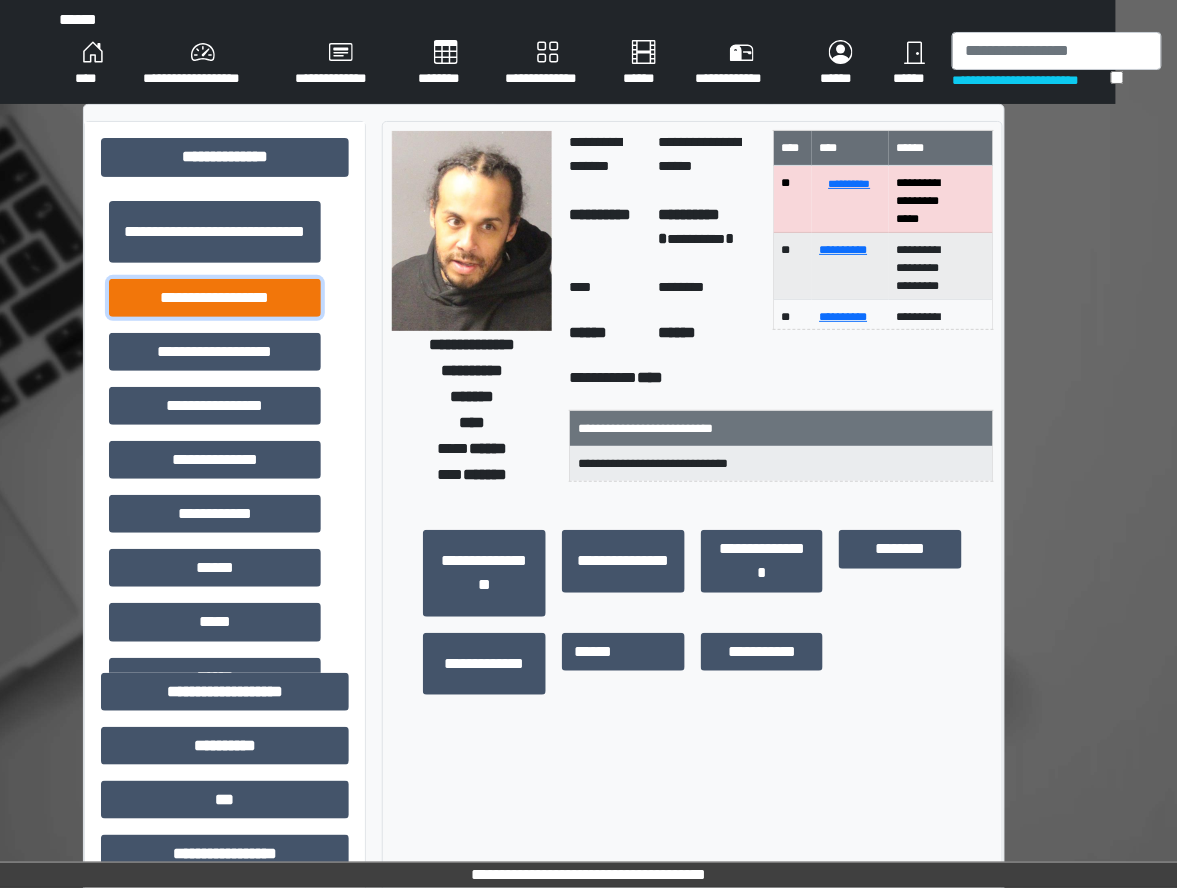 click on "**********" at bounding box center [215, 298] 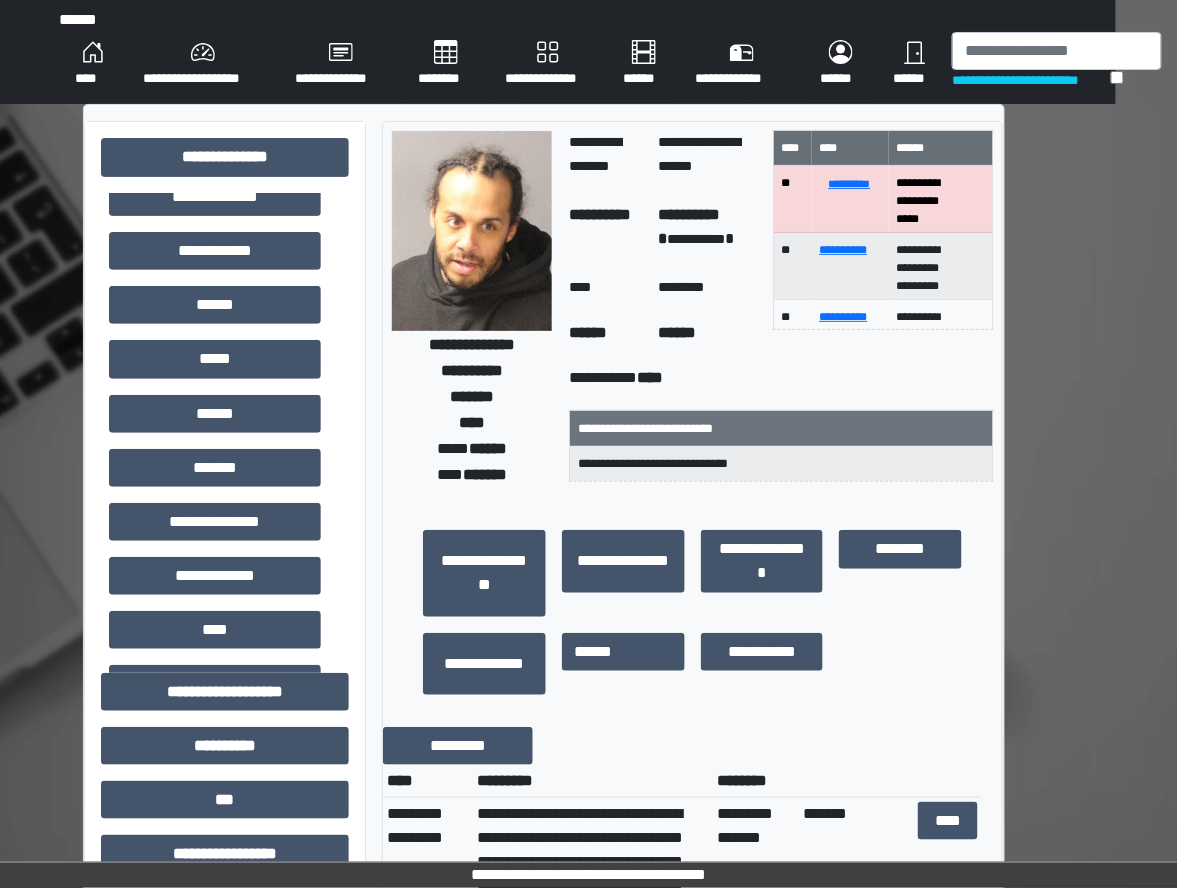 scroll, scrollTop: 400, scrollLeft: 0, axis: vertical 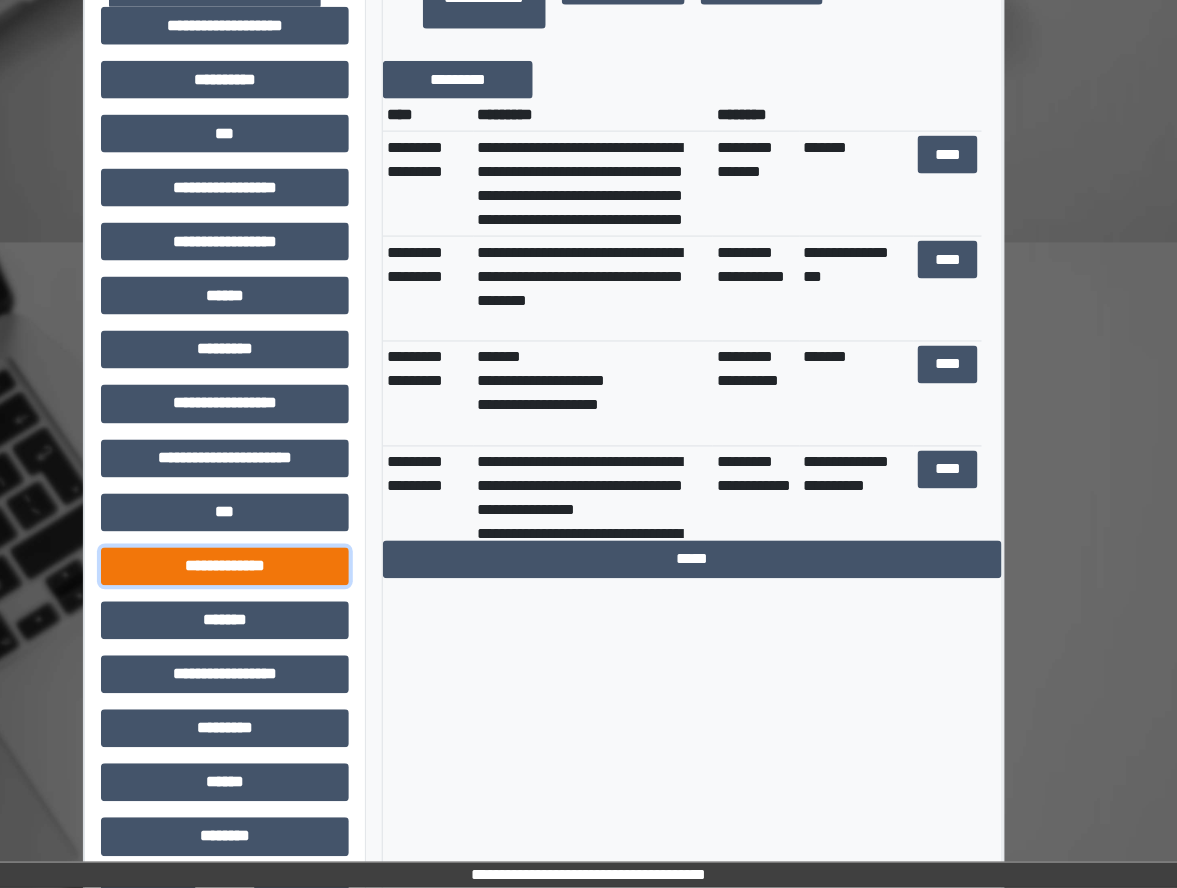 click on "**********" at bounding box center [225, 567] 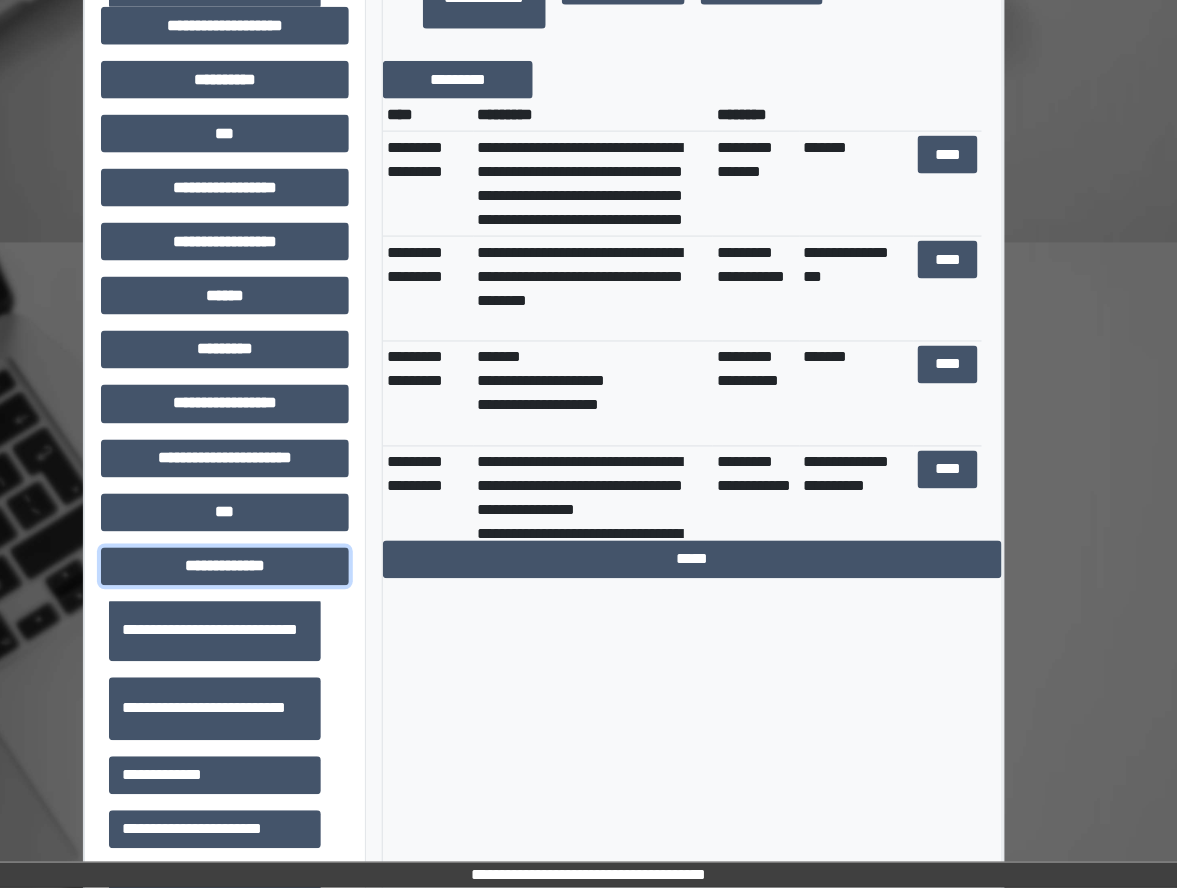 scroll, scrollTop: 400, scrollLeft: 0, axis: vertical 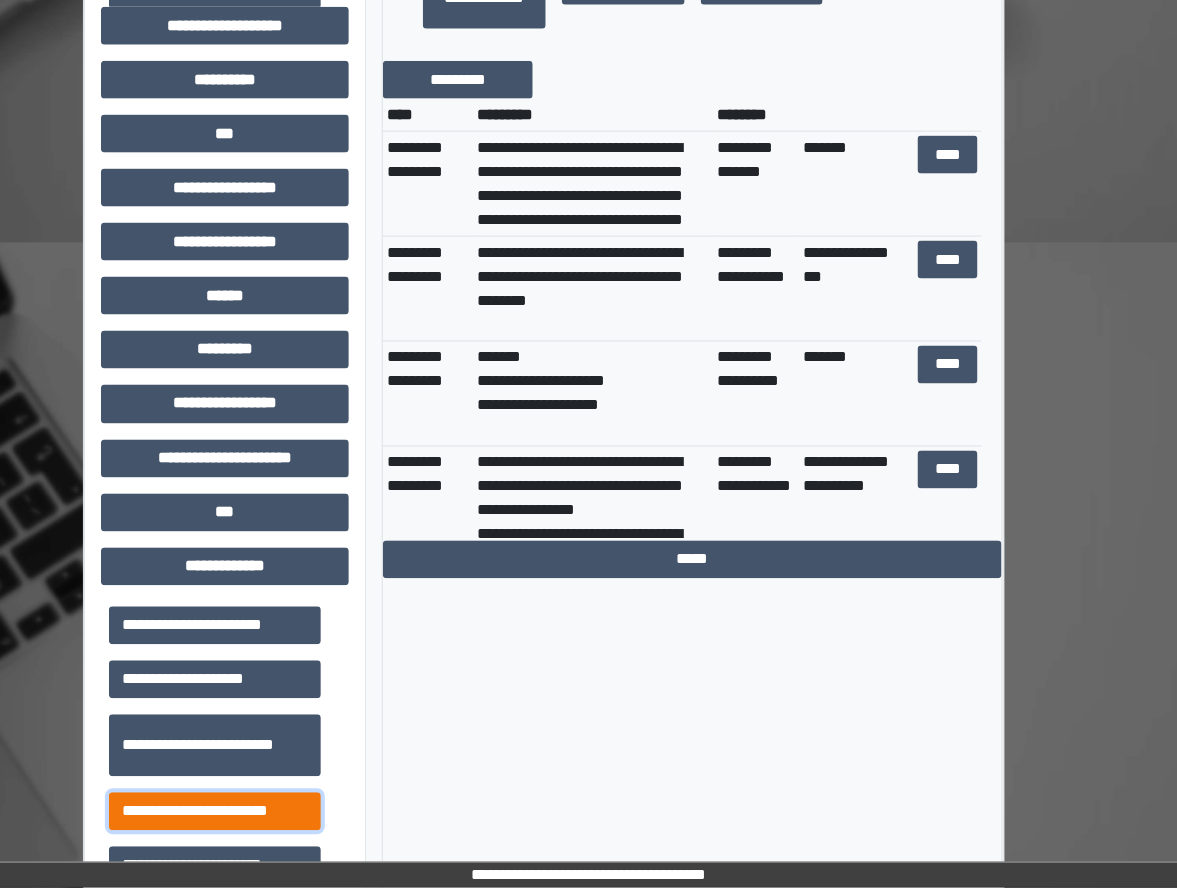 click on "**********" at bounding box center (215, 812) 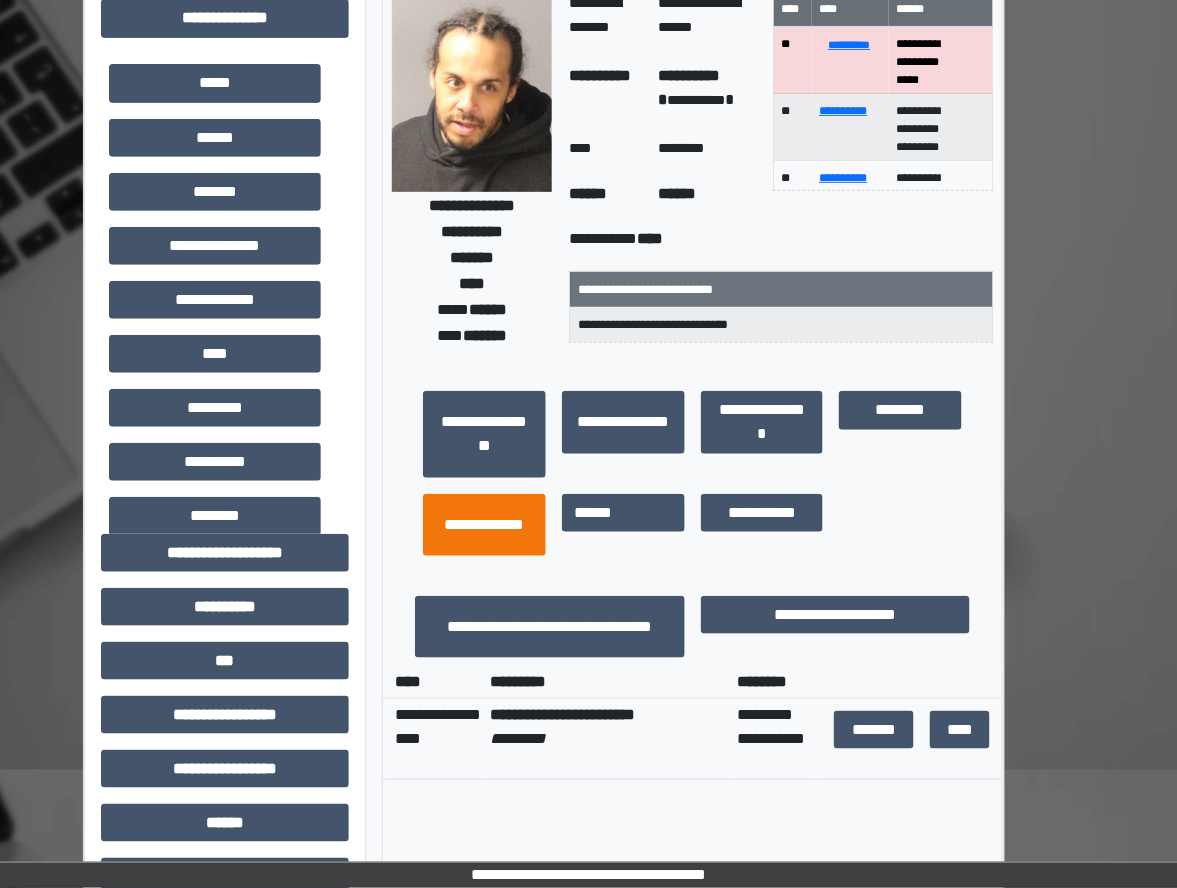 scroll, scrollTop: 0, scrollLeft: 62, axis: horizontal 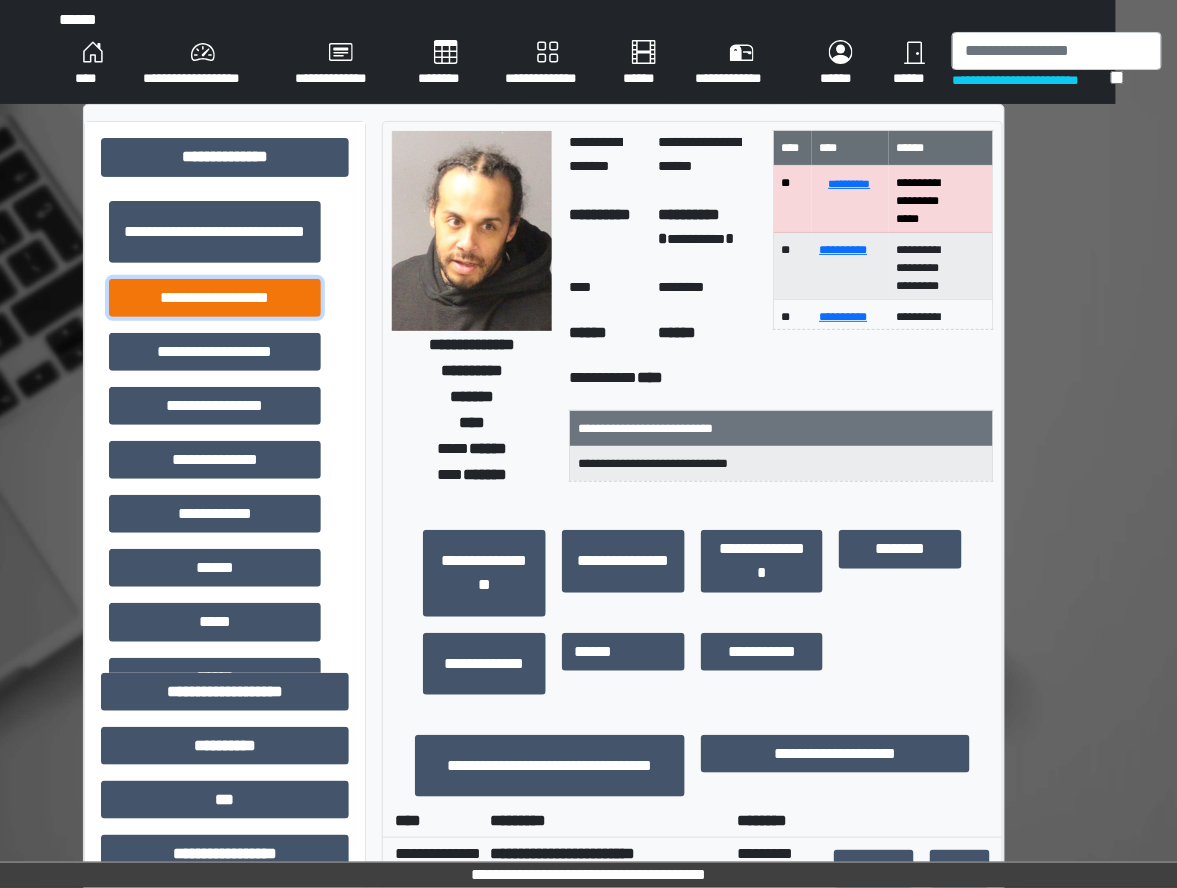 click on "**********" at bounding box center [215, 298] 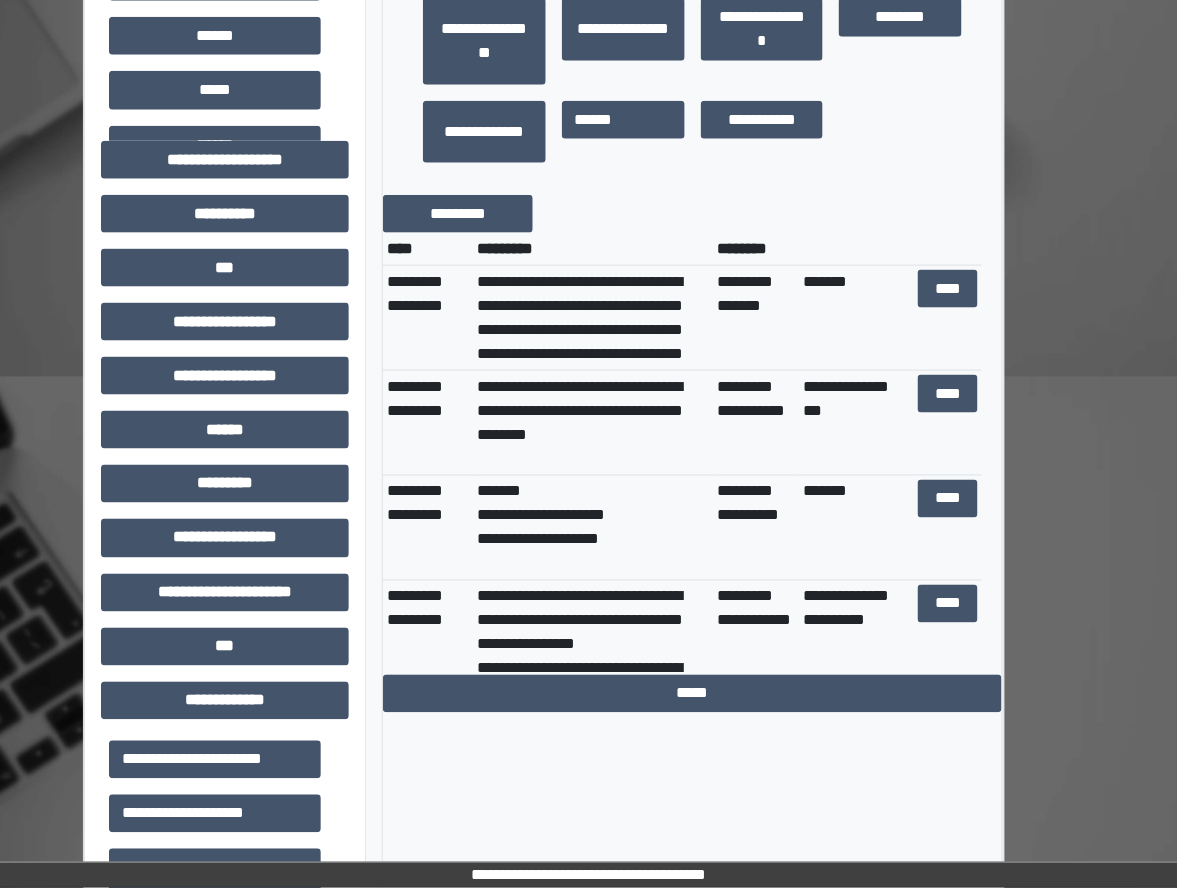 scroll, scrollTop: 533, scrollLeft: 62, axis: both 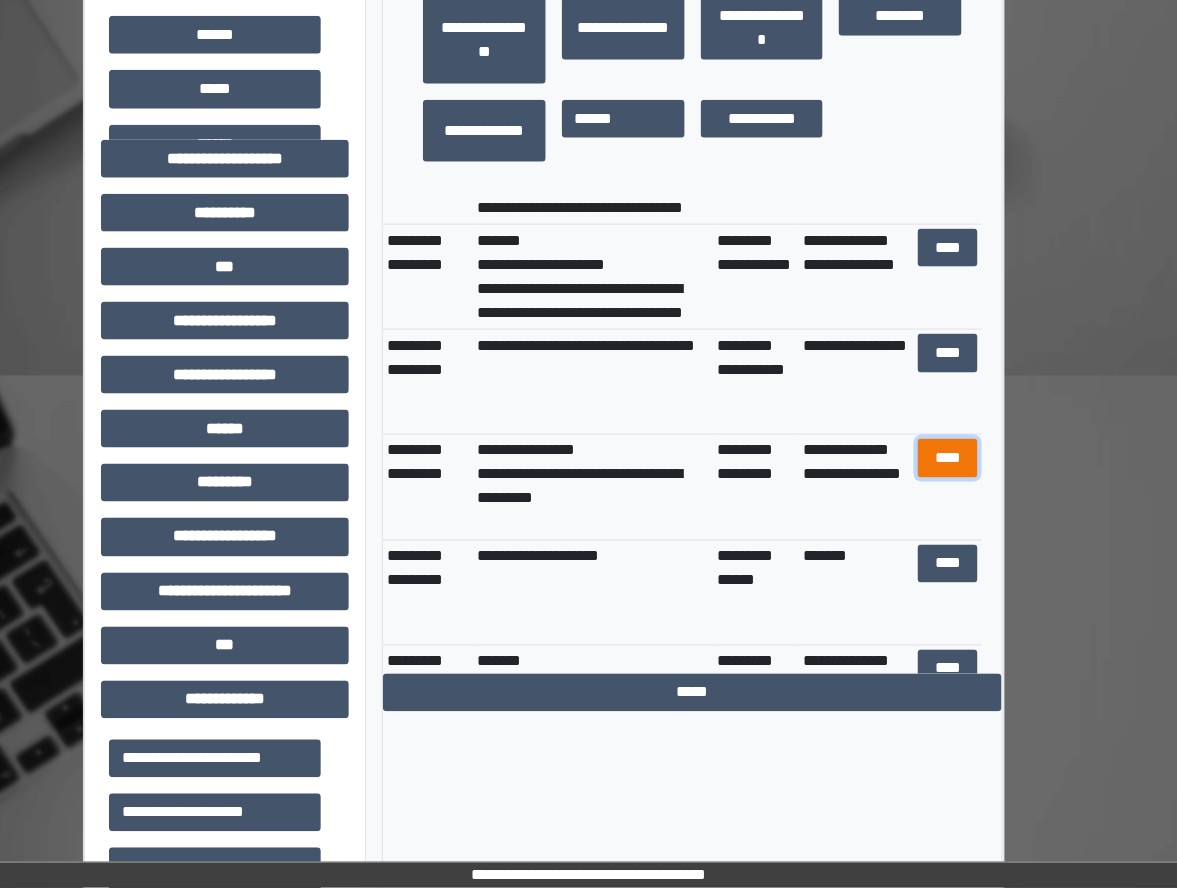click on "****" at bounding box center (948, 458) 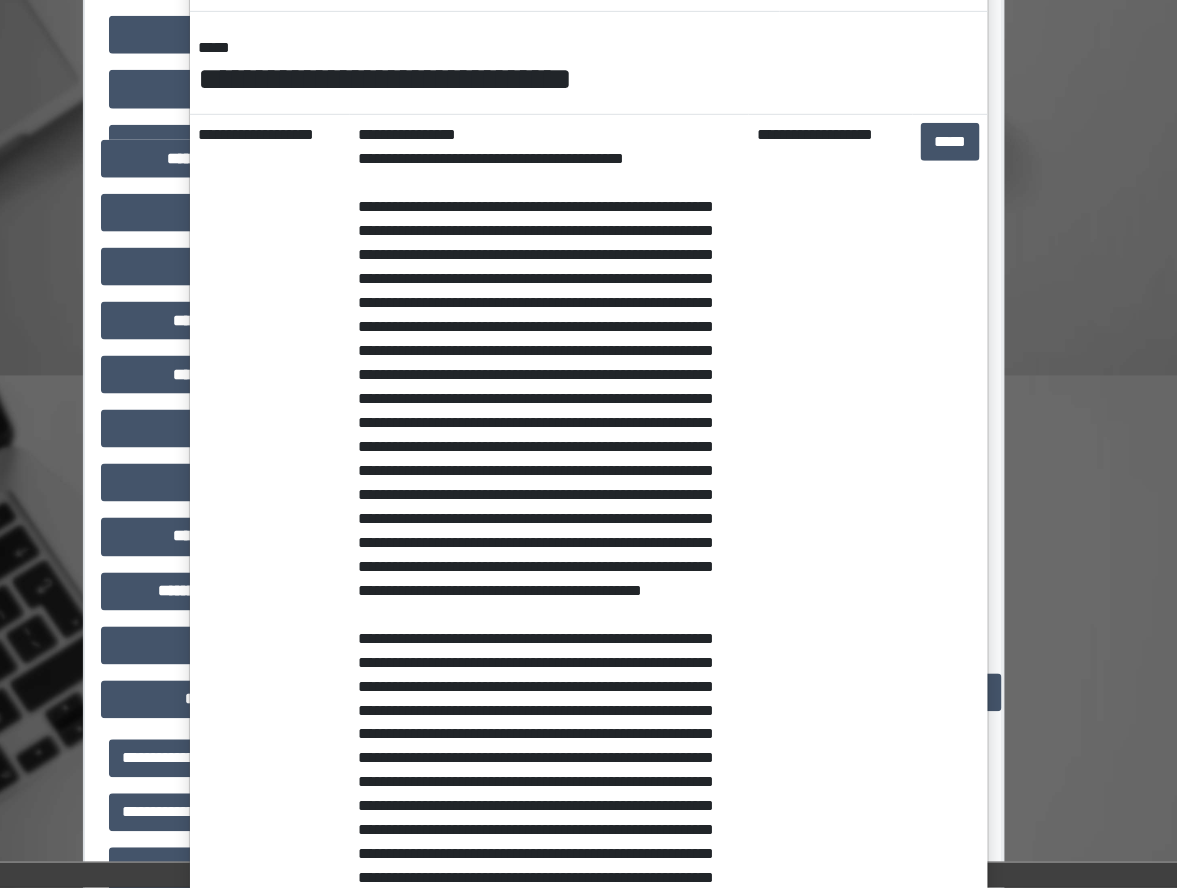 scroll, scrollTop: 0, scrollLeft: 0, axis: both 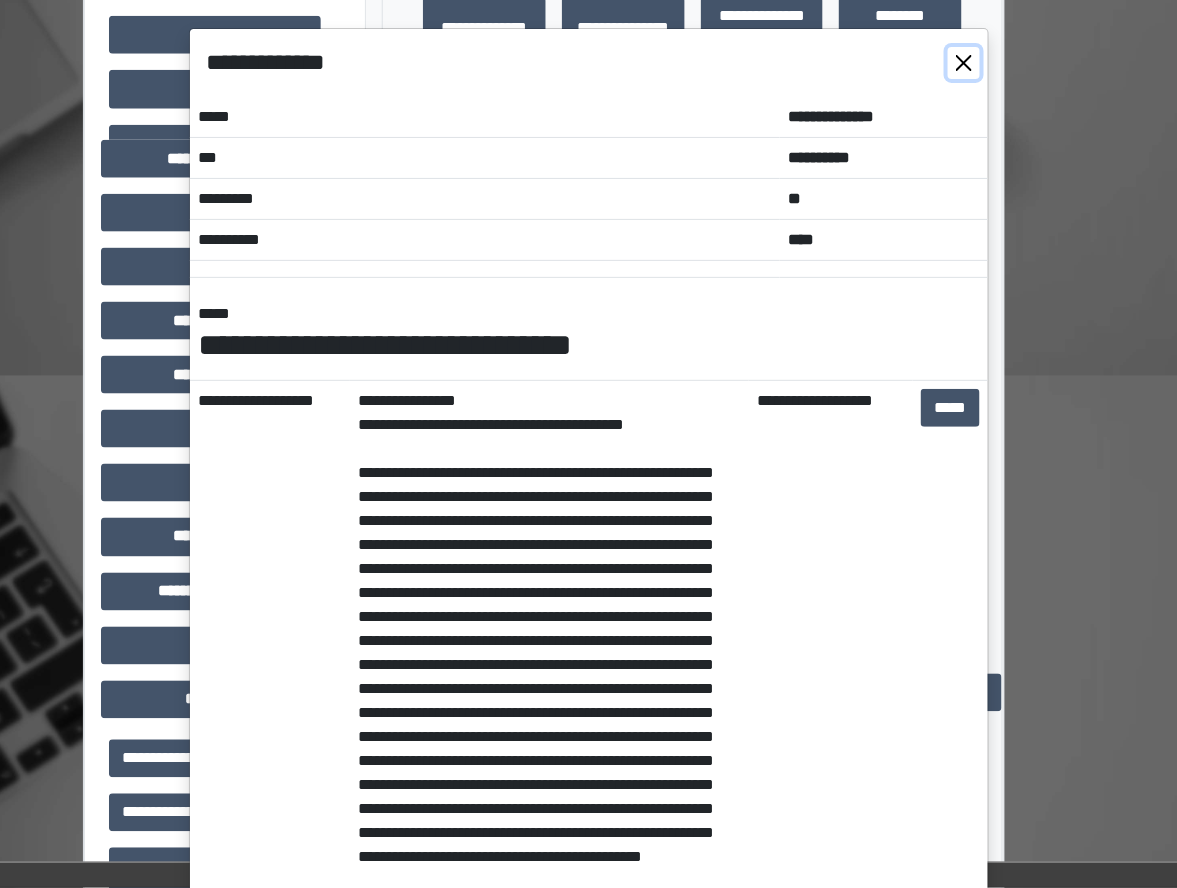 click at bounding box center [964, 63] 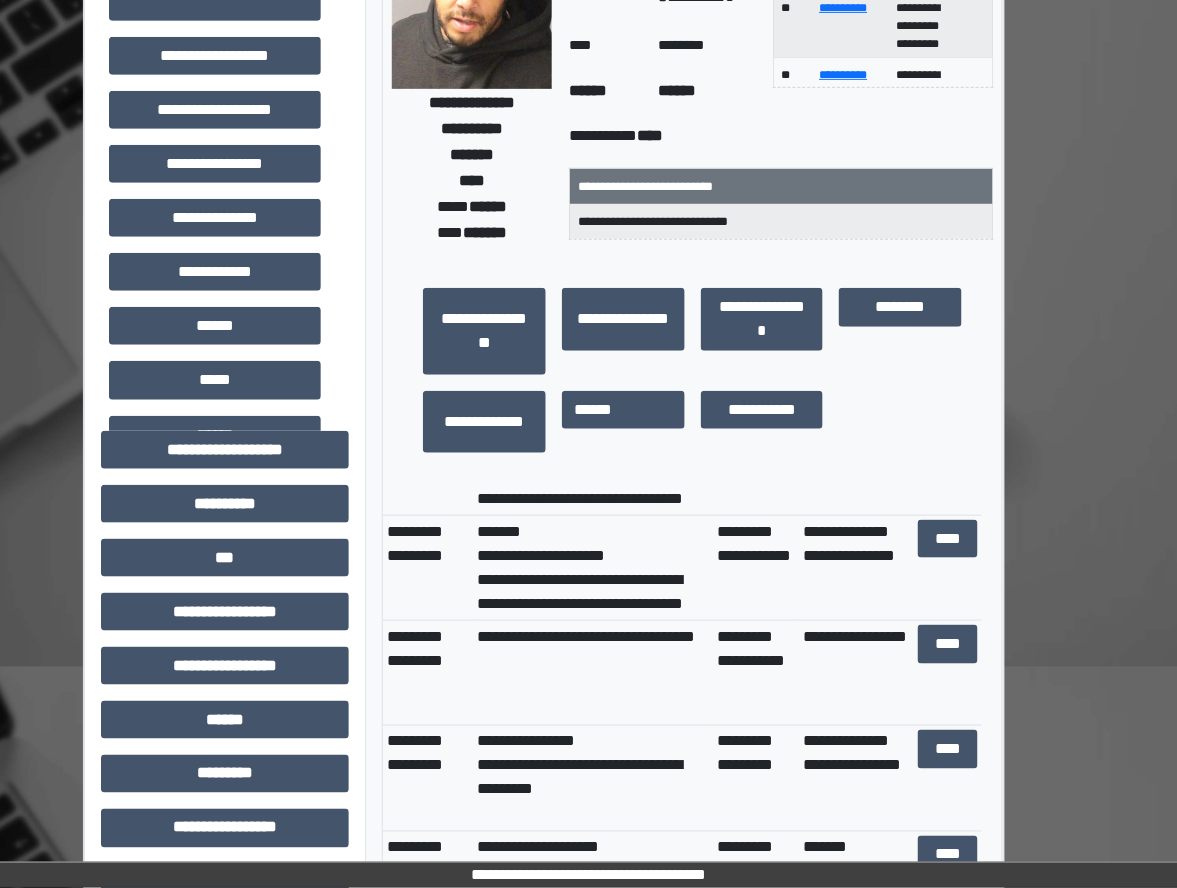scroll, scrollTop: 400, scrollLeft: 62, axis: both 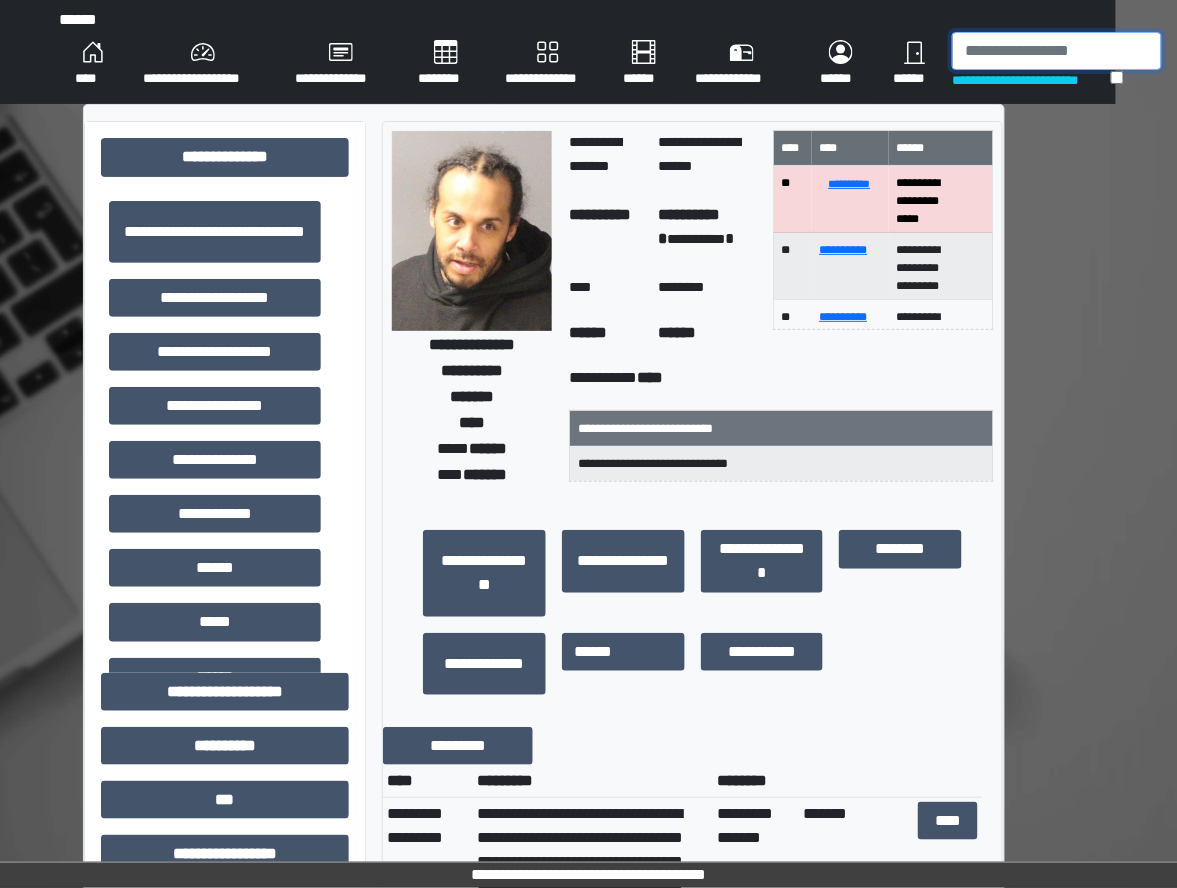 click at bounding box center (1057, 51) 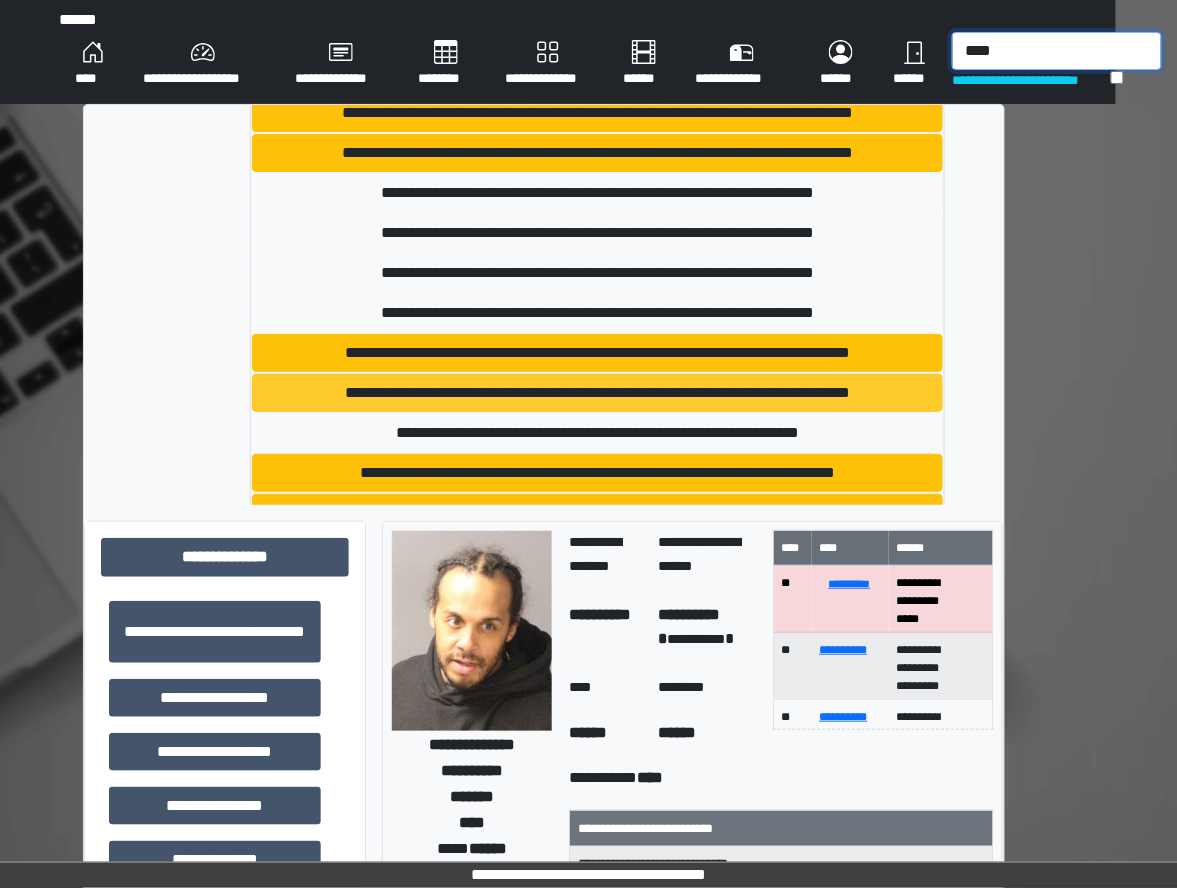 scroll, scrollTop: 666, scrollLeft: 0, axis: vertical 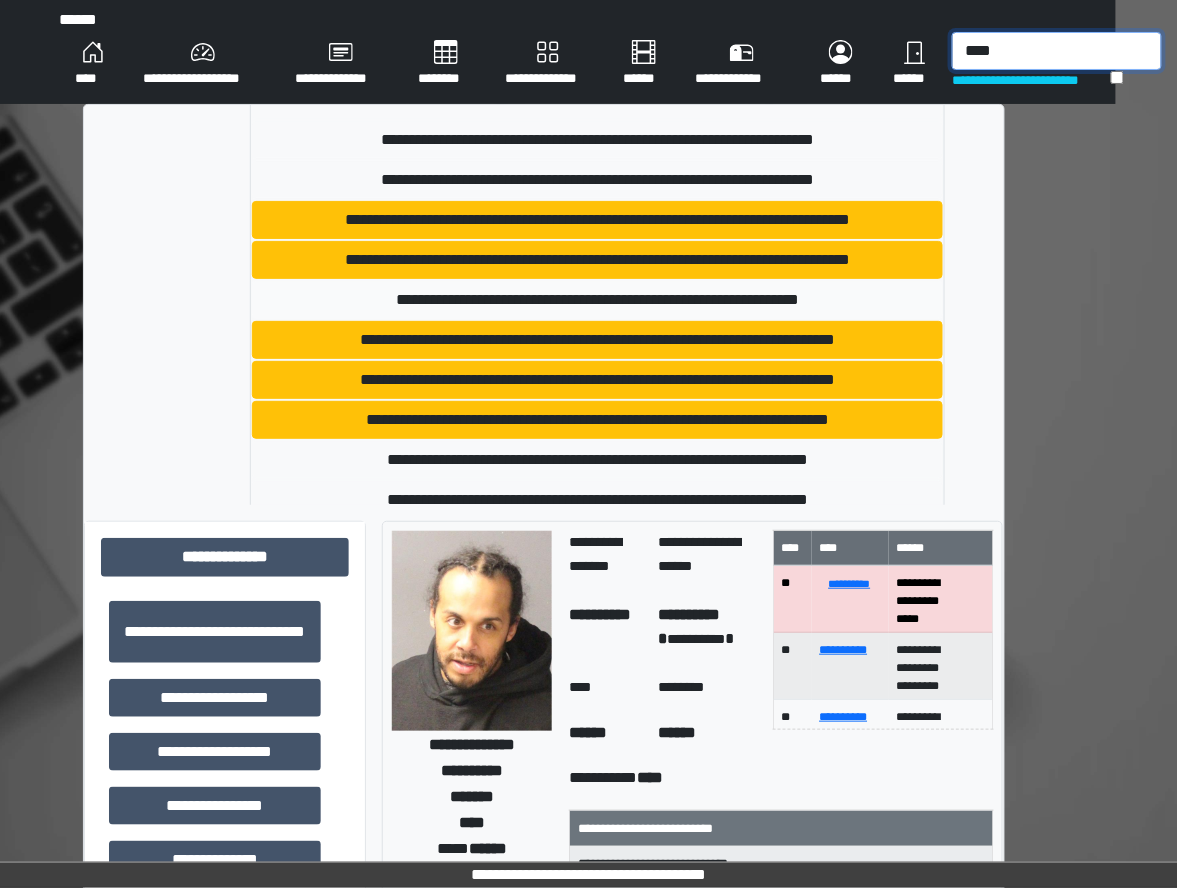 type on "****" 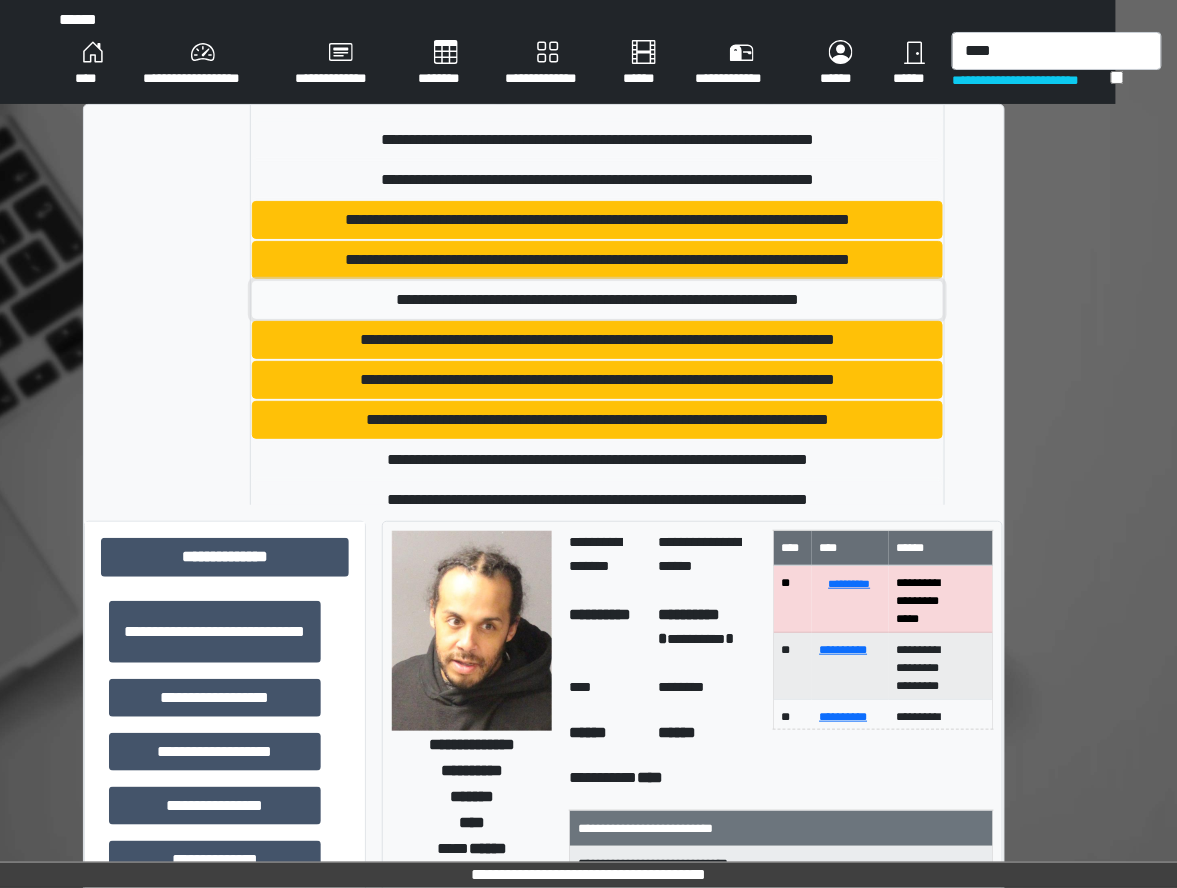 click on "**********" at bounding box center [597, 300] 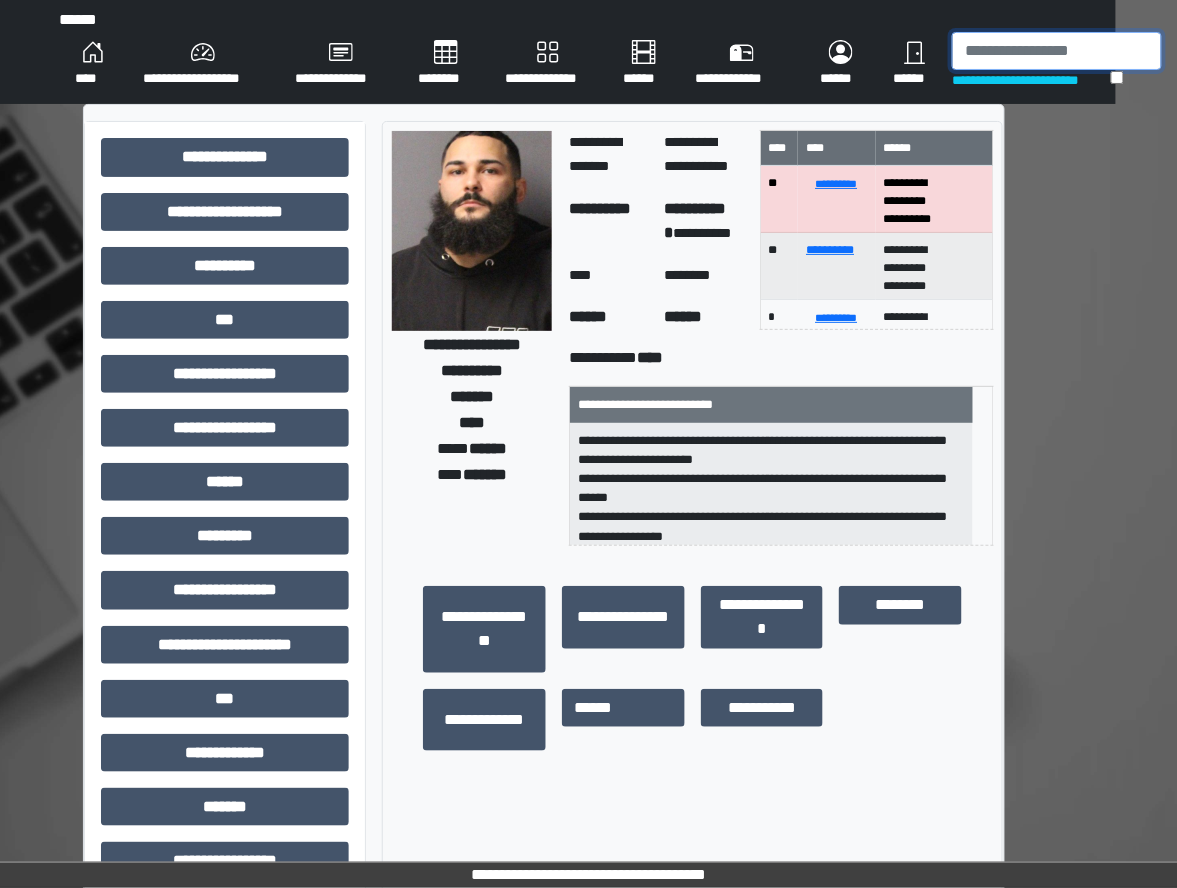 click at bounding box center [1057, 51] 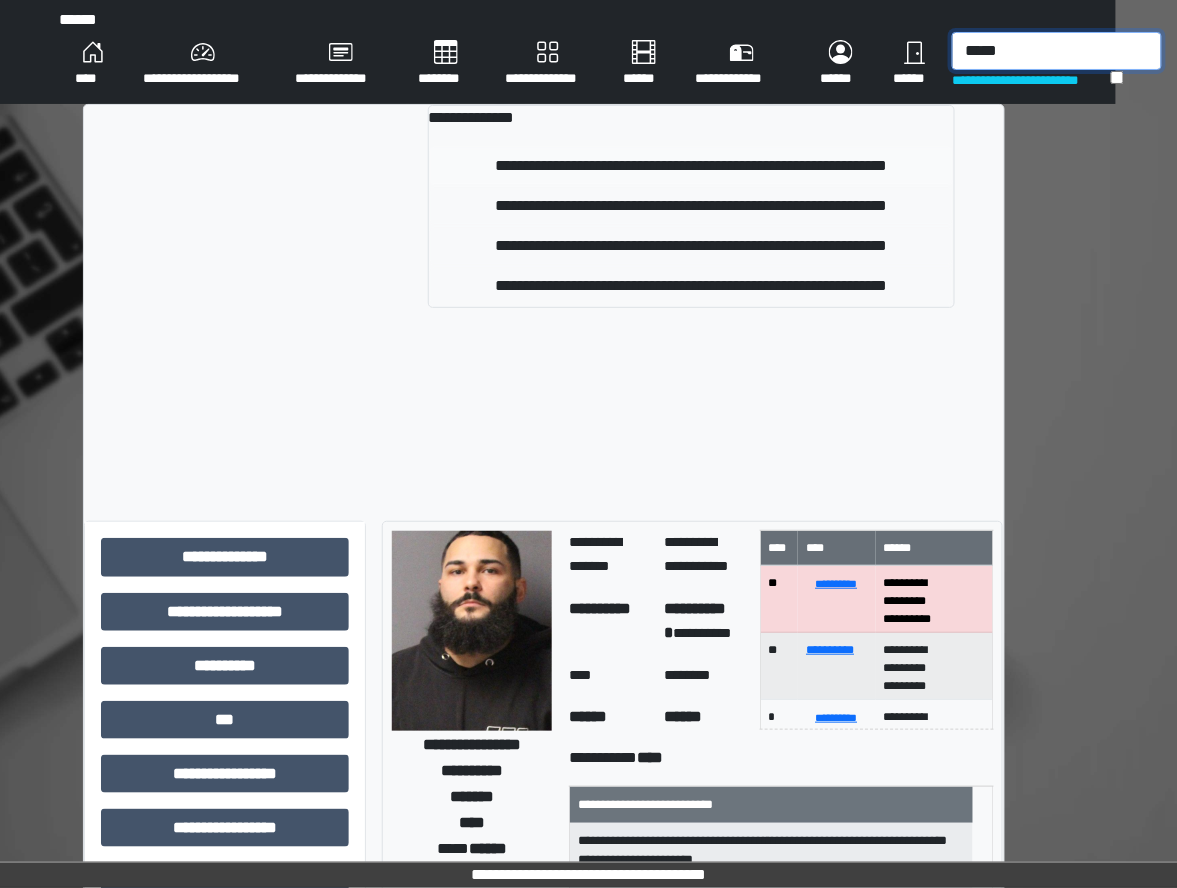 type on "*****" 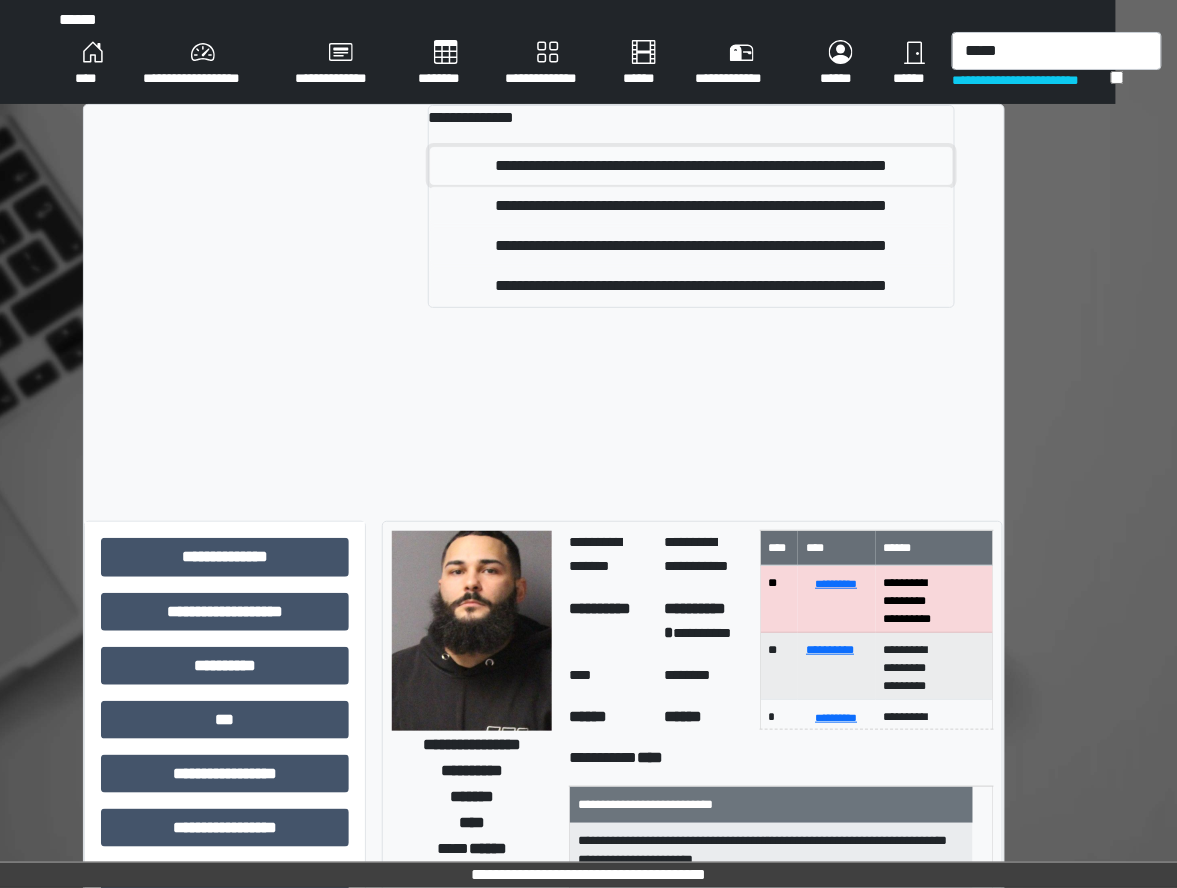 click on "**********" at bounding box center [692, 166] 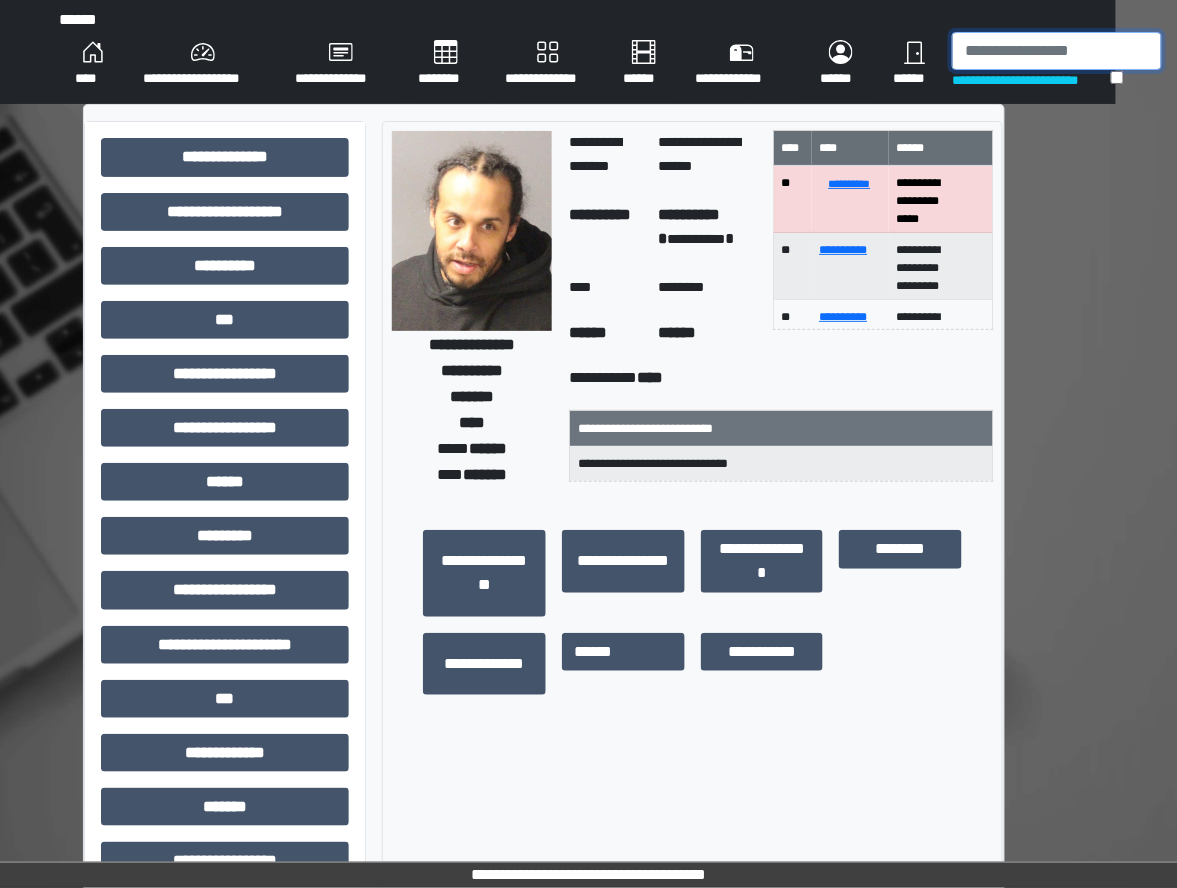 click at bounding box center [1057, 51] 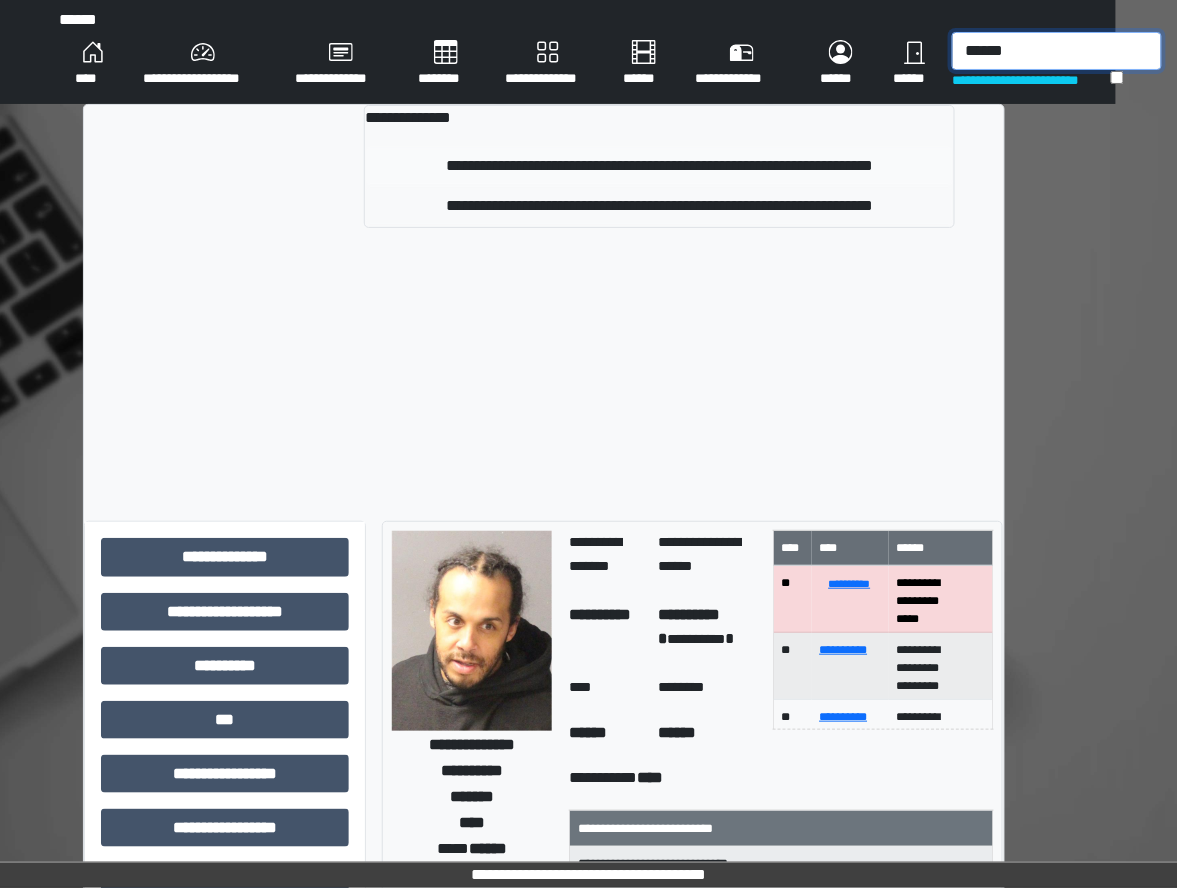 type on "******" 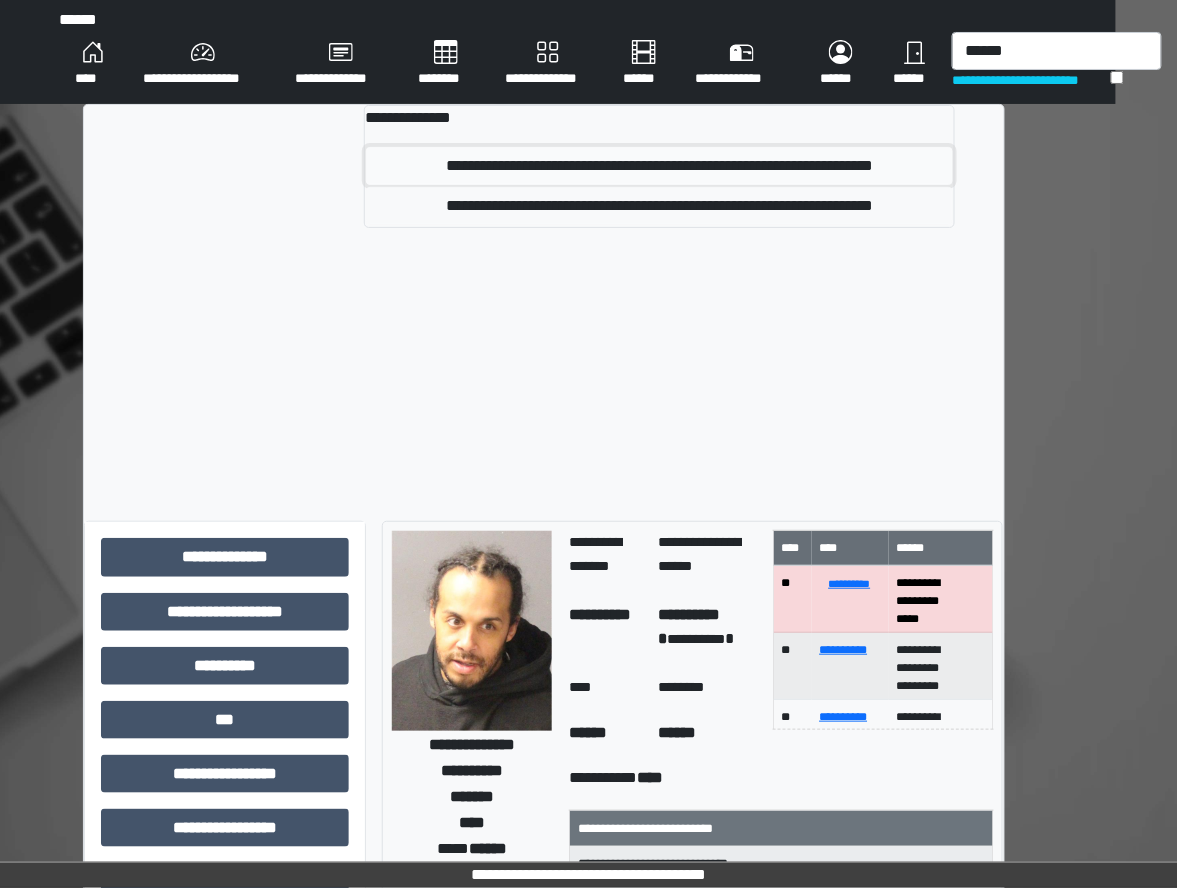 click on "**********" at bounding box center (659, 166) 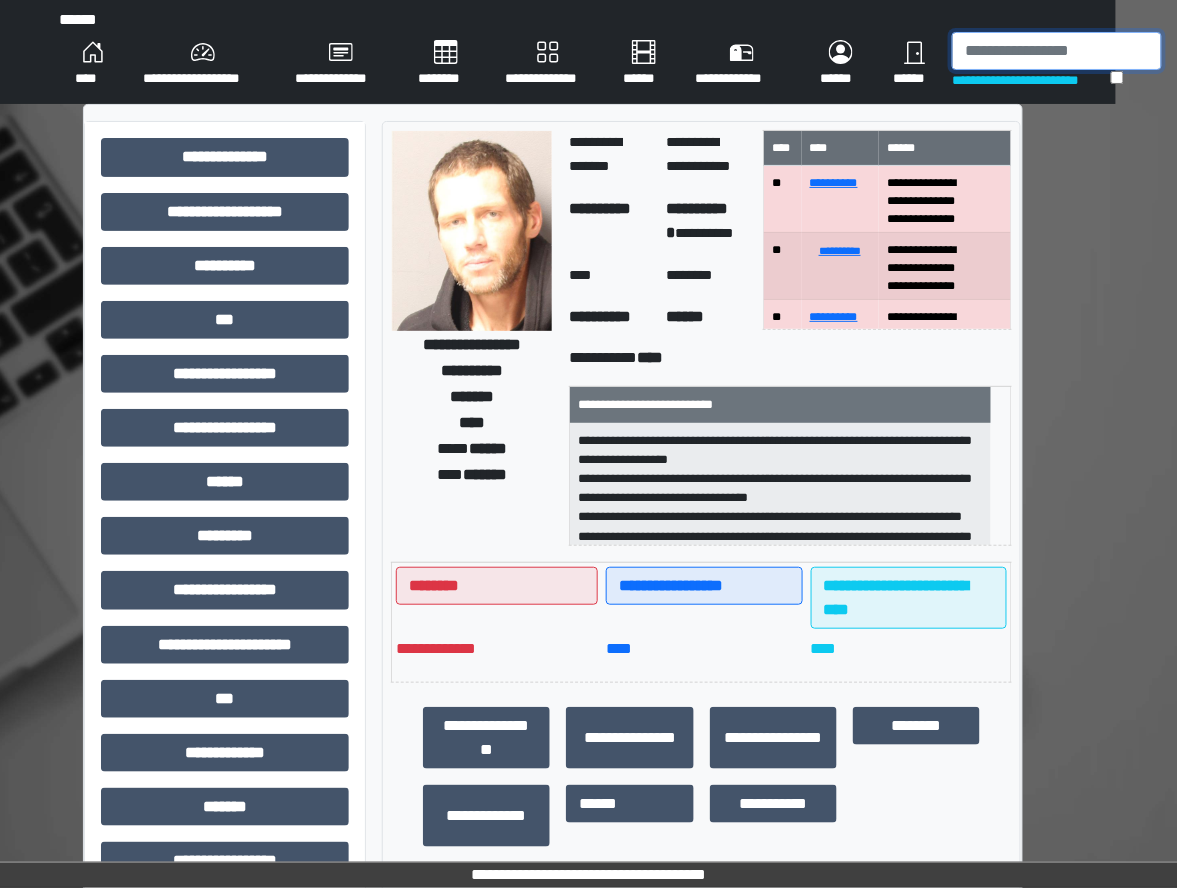 click at bounding box center [1057, 51] 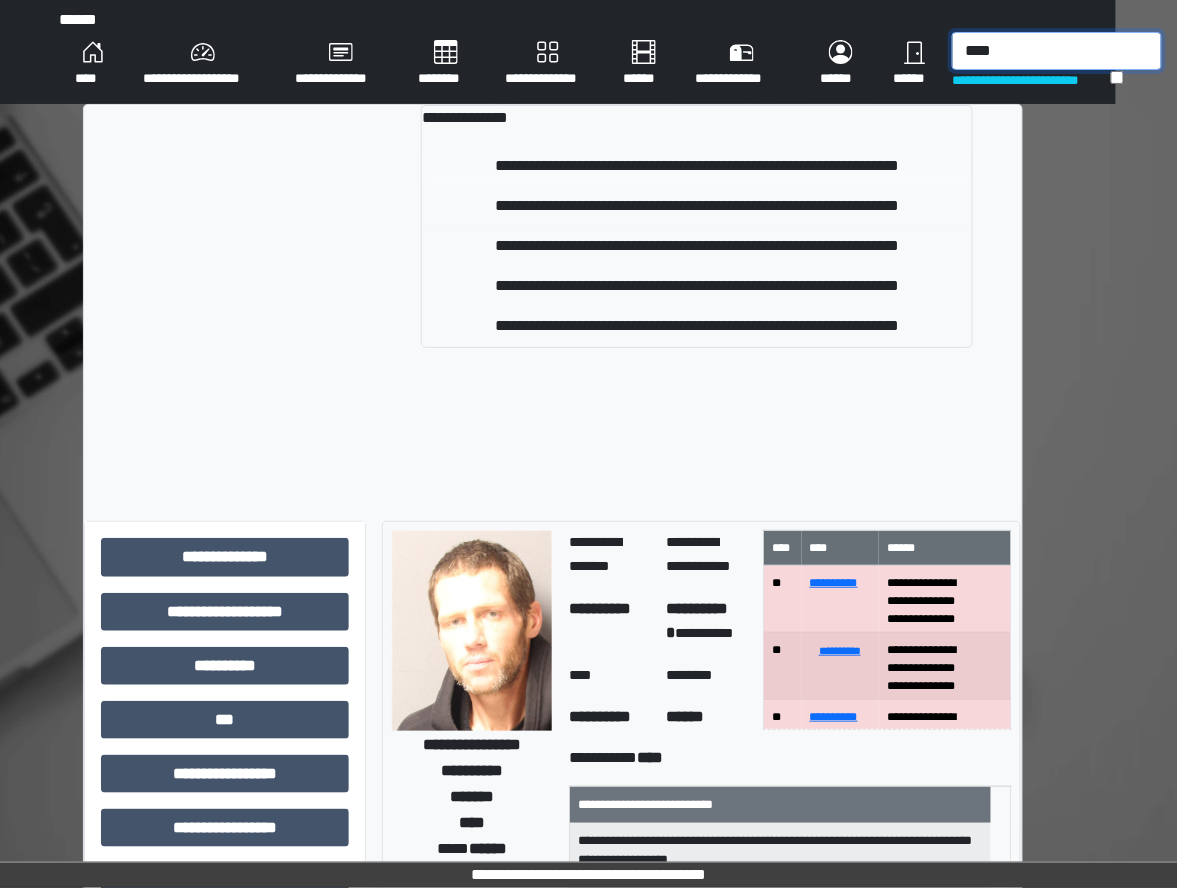 type on "****" 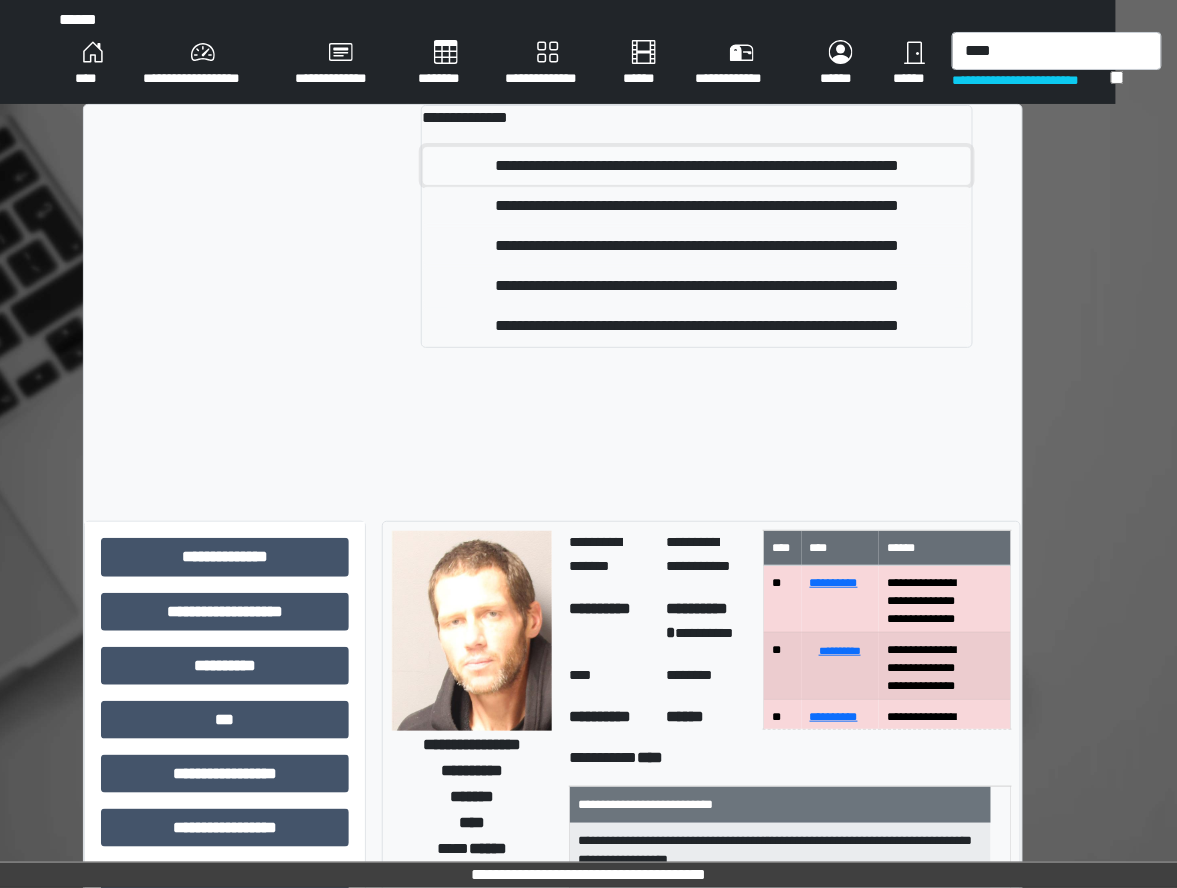 click on "**********" at bounding box center (697, 166) 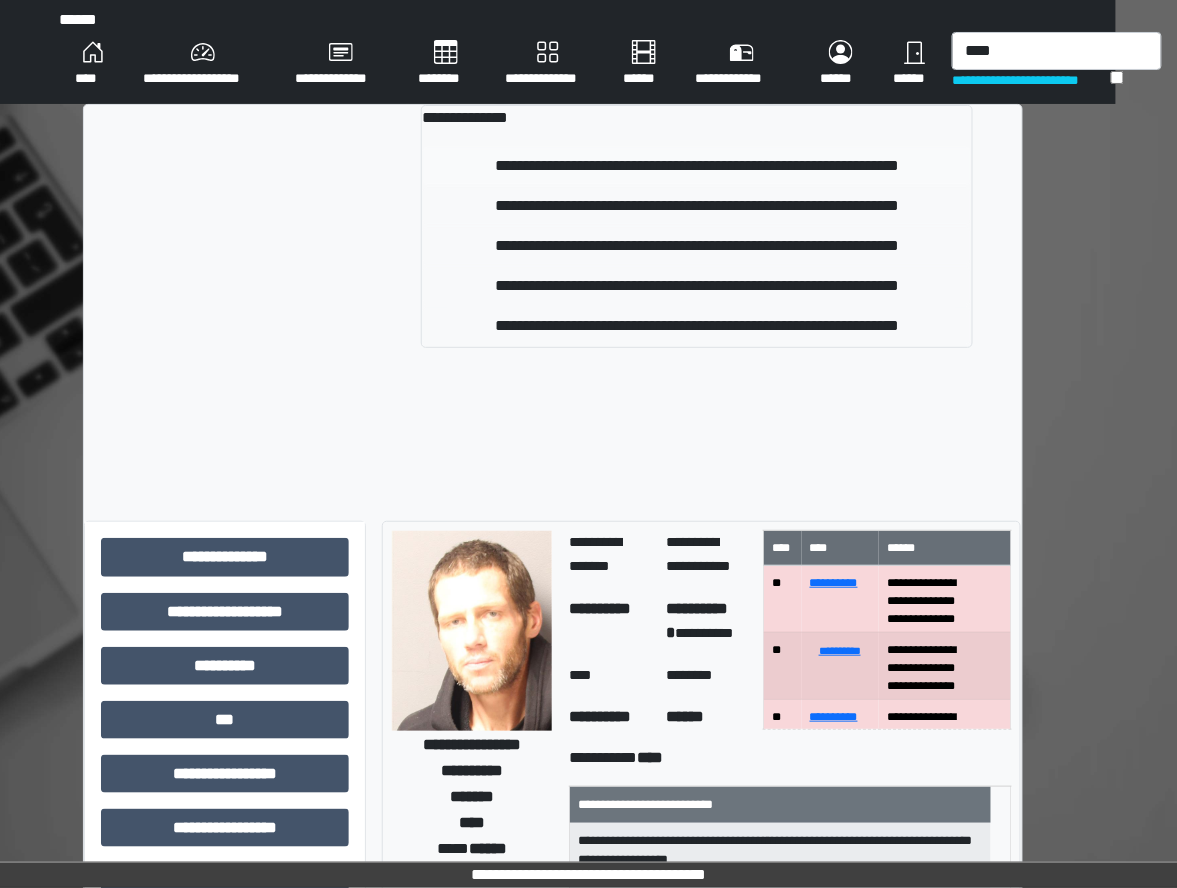 type 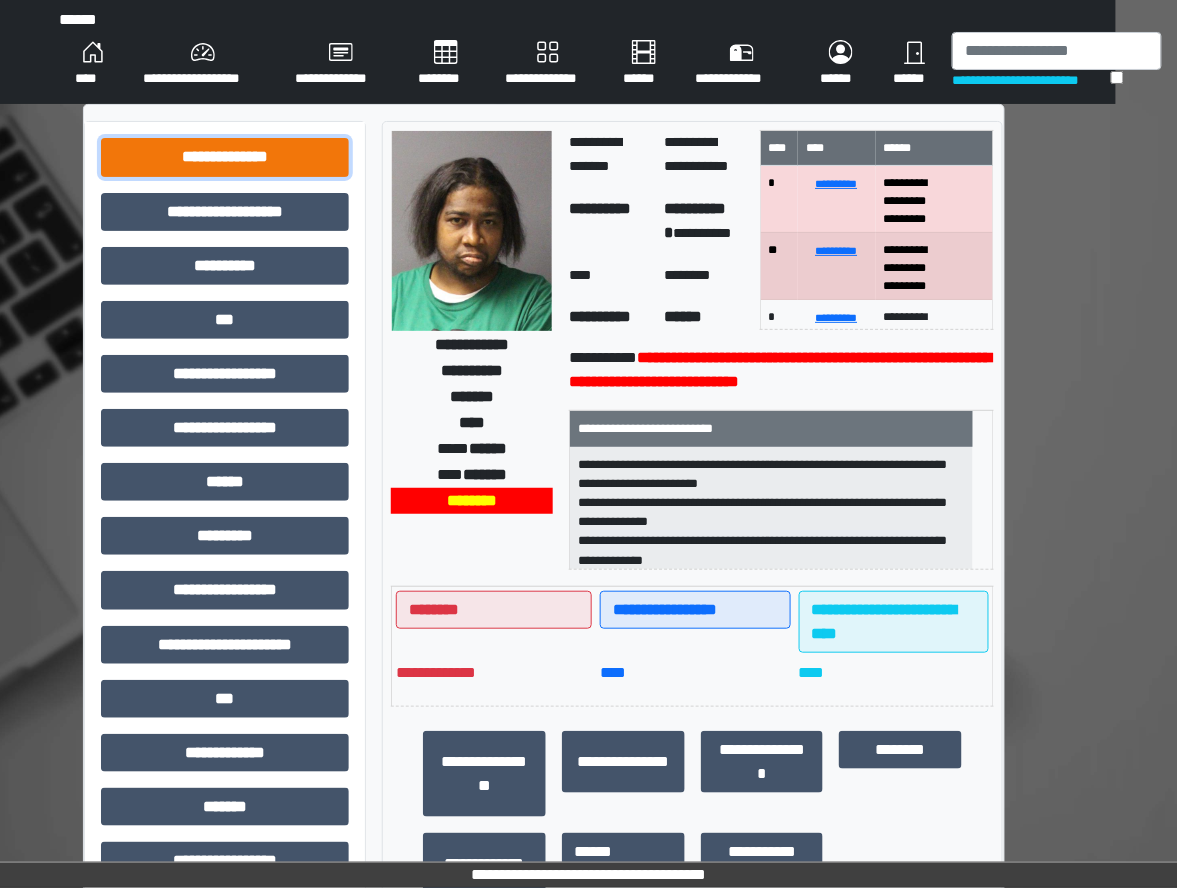 click on "**********" at bounding box center (225, 157) 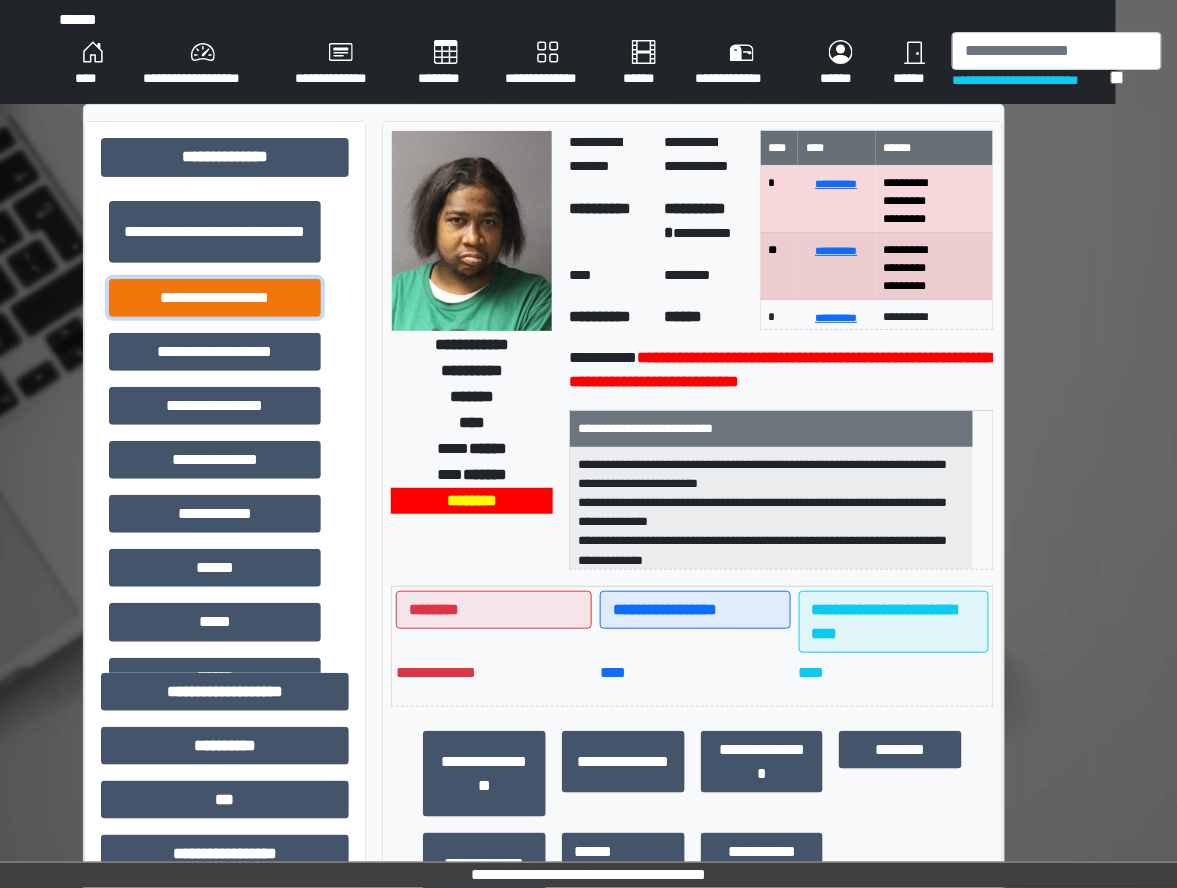 click on "**********" at bounding box center (215, 298) 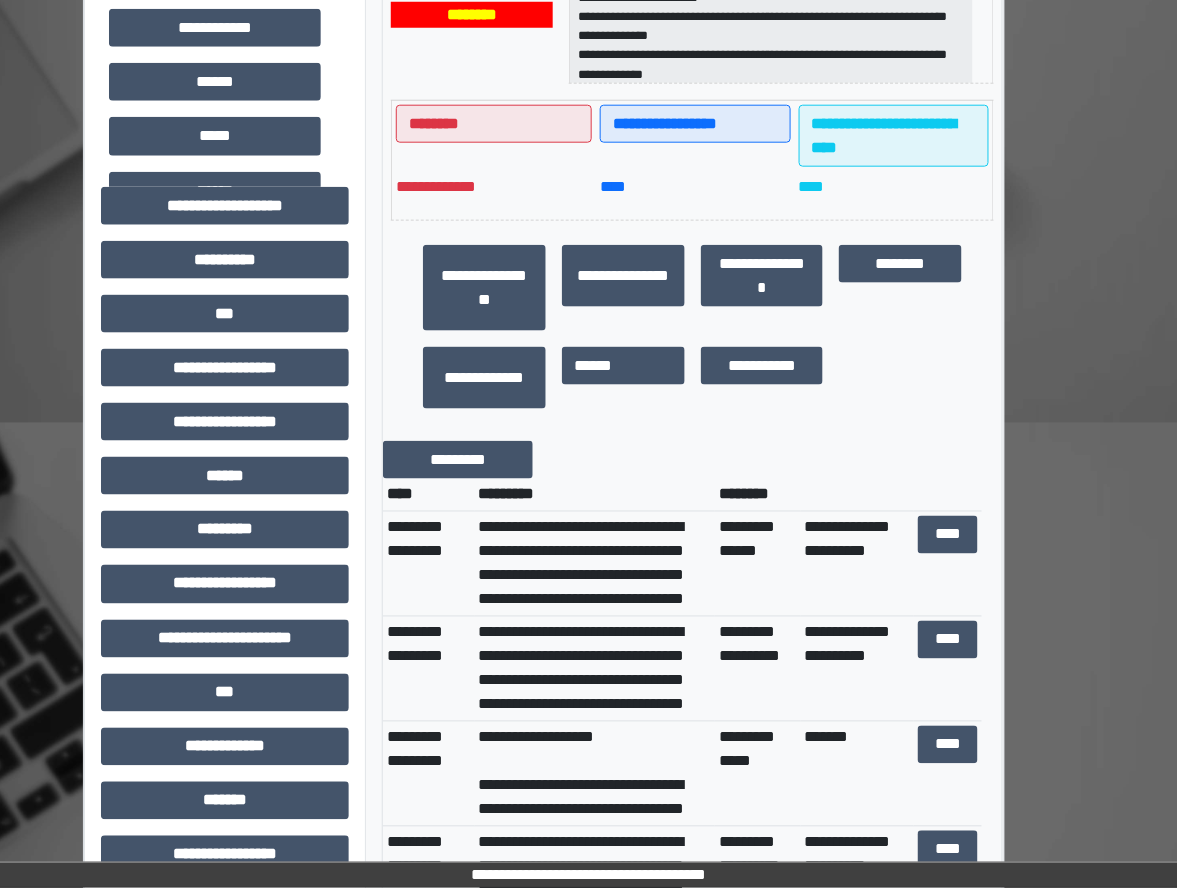 scroll, scrollTop: 533, scrollLeft: 62, axis: both 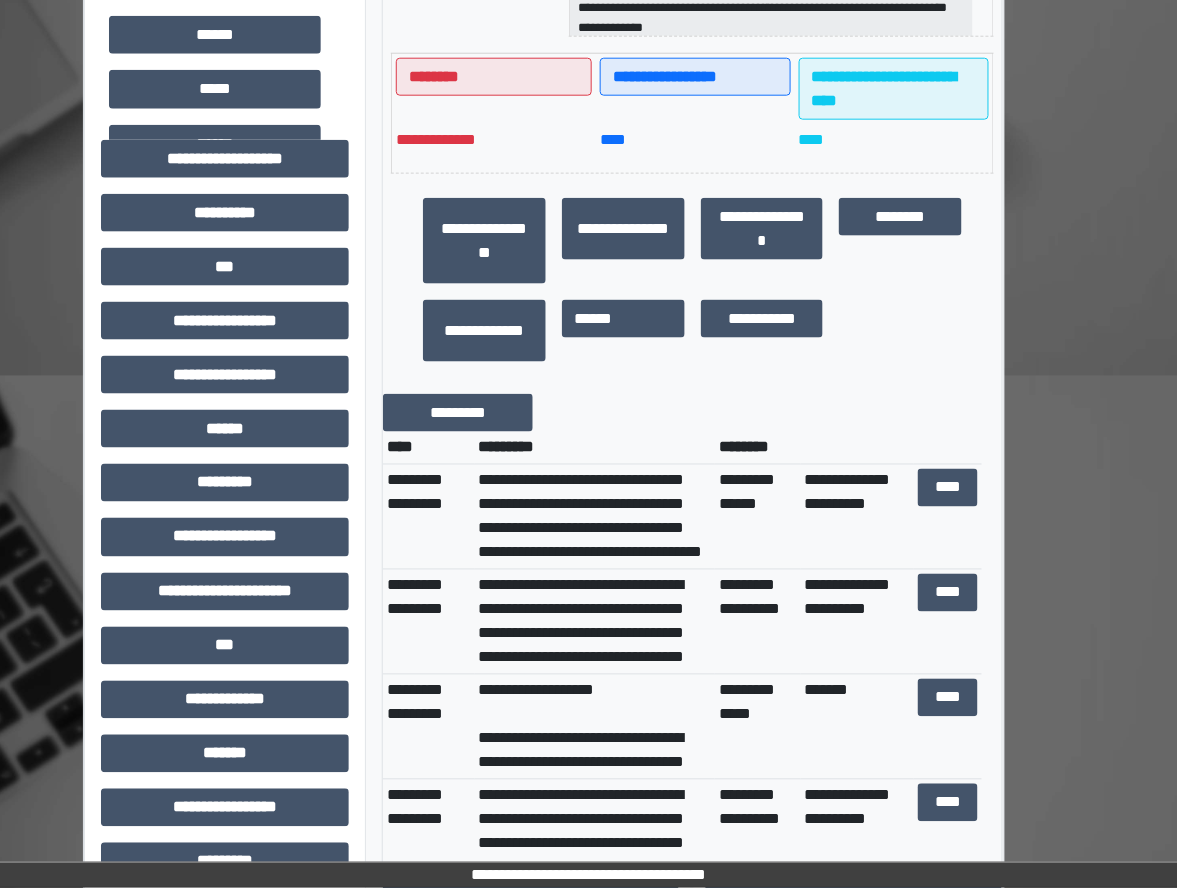 click on "**********" at bounding box center (595, 622) 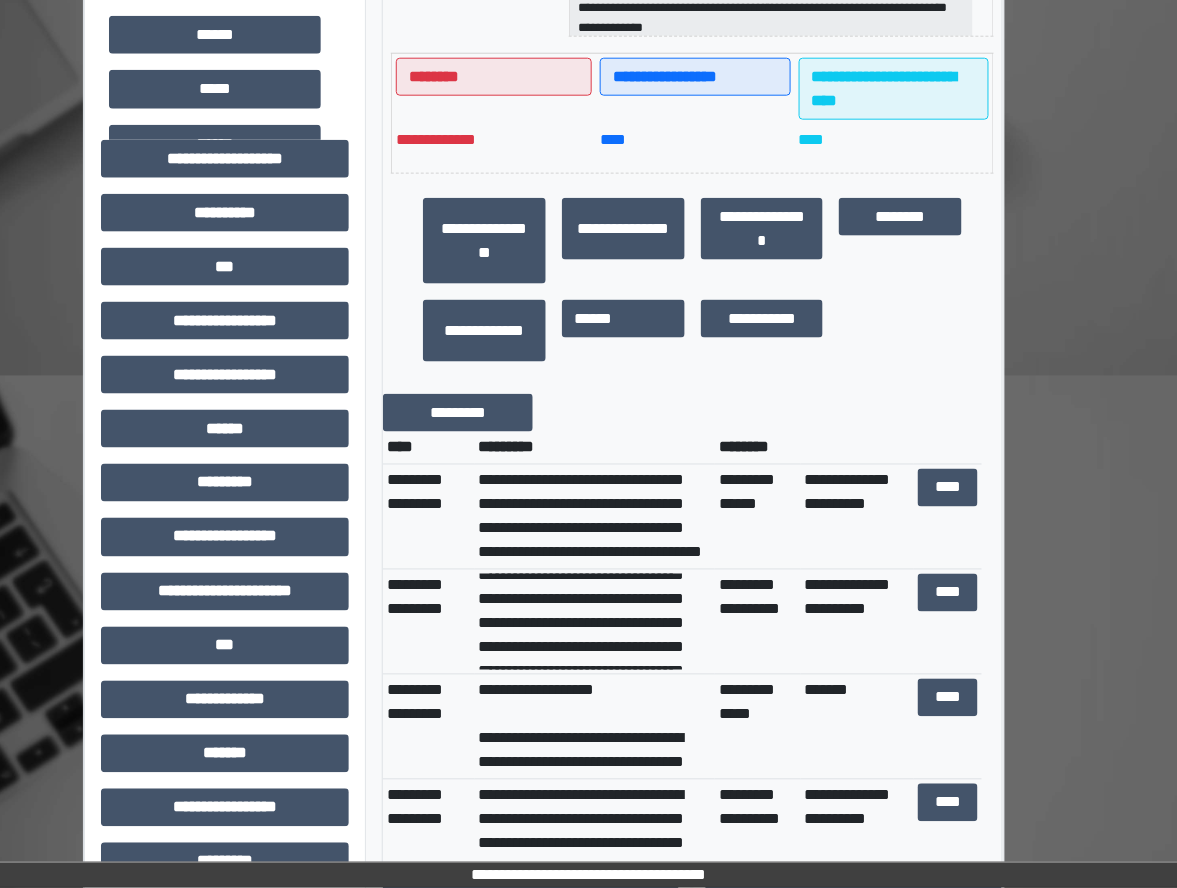 scroll, scrollTop: 53, scrollLeft: 0, axis: vertical 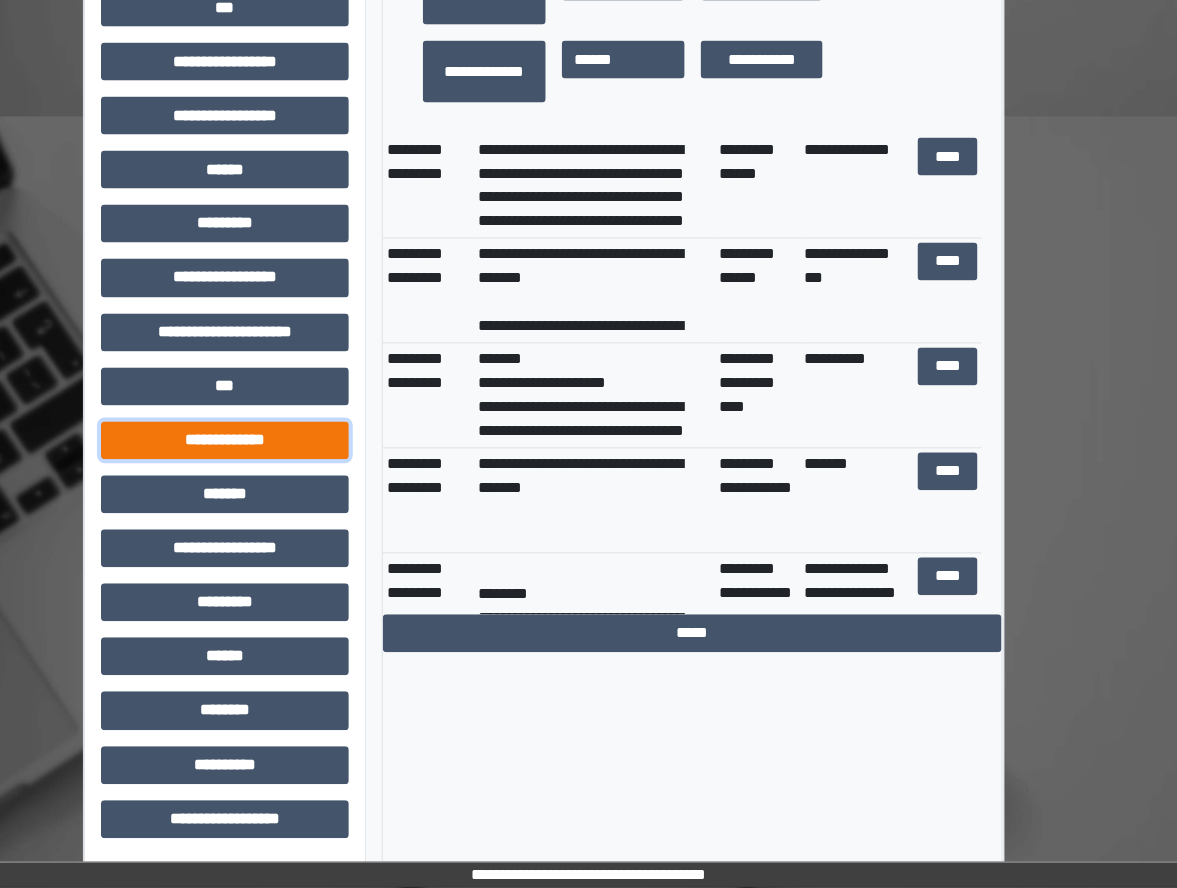 click on "**********" at bounding box center [225, 441] 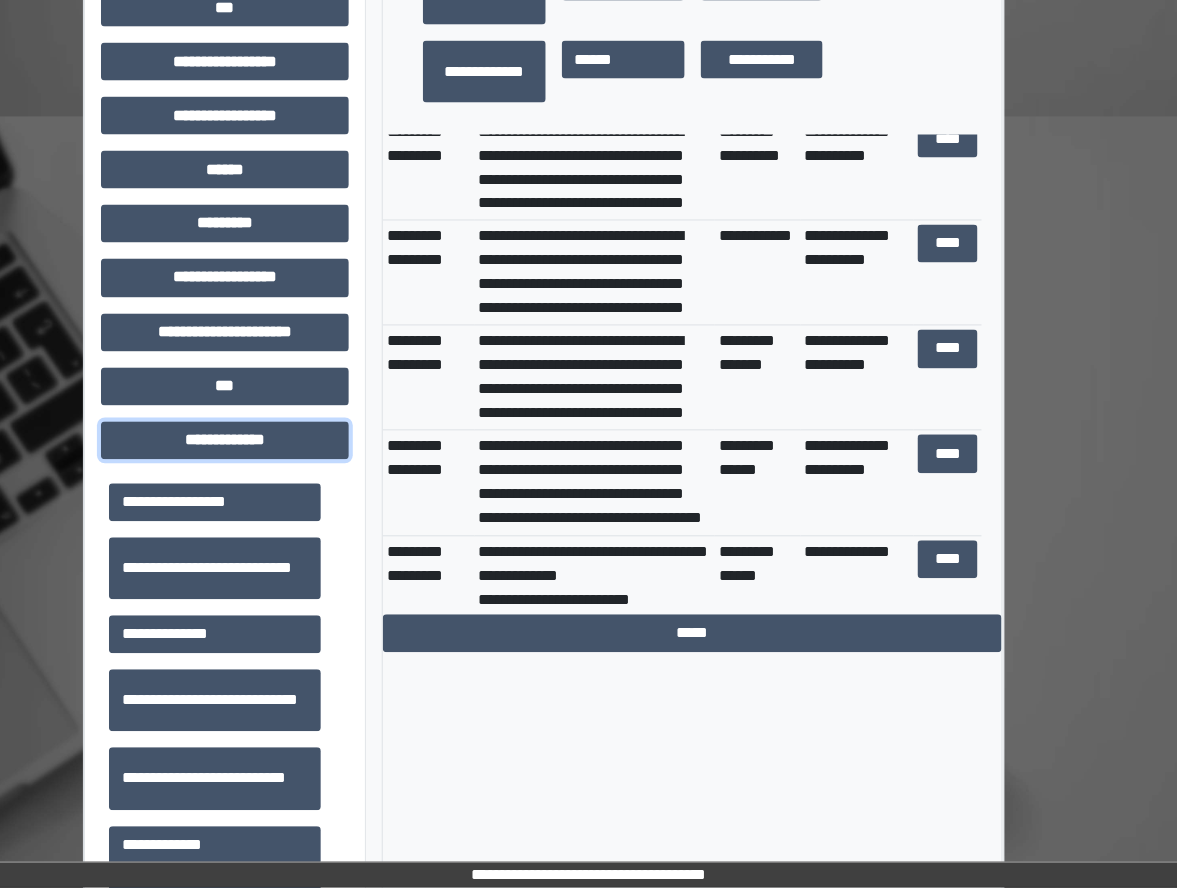 scroll, scrollTop: 0, scrollLeft: 0, axis: both 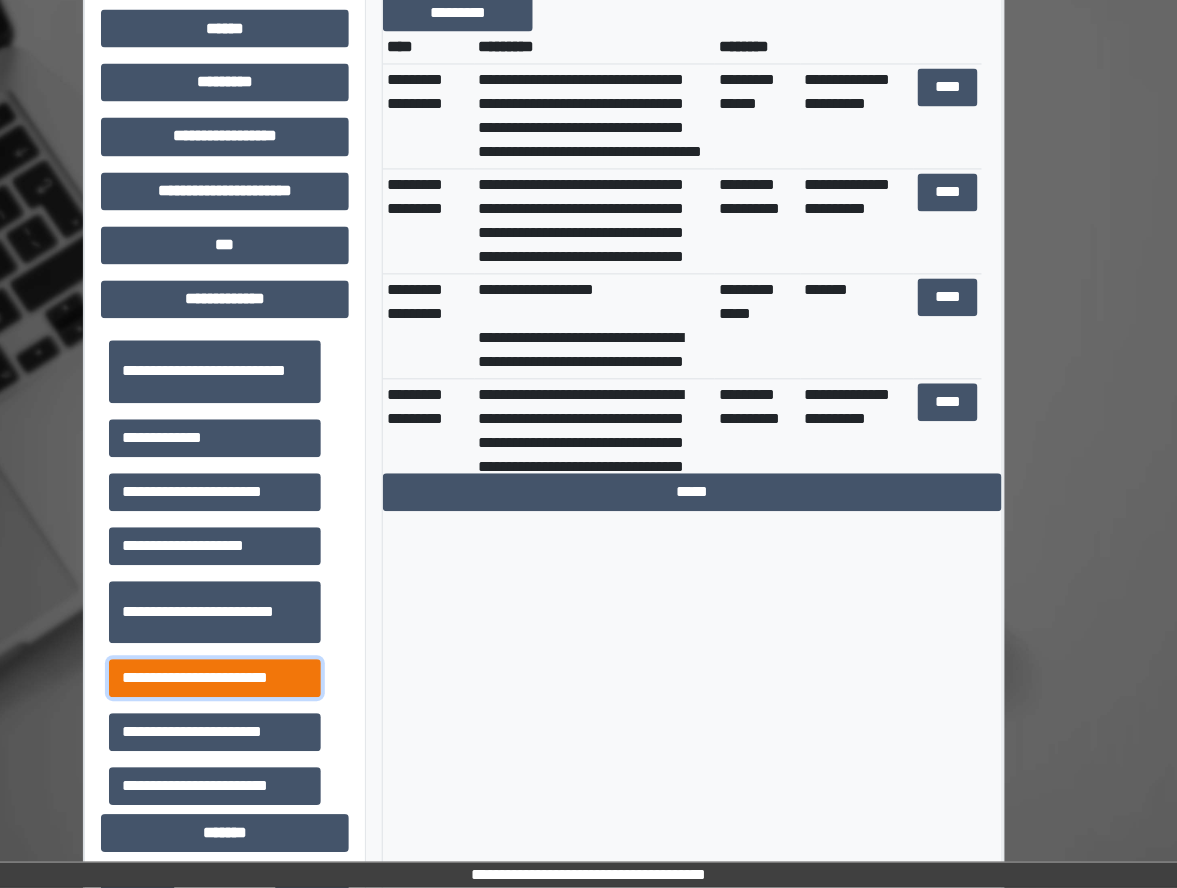 click on "**********" at bounding box center [215, 679] 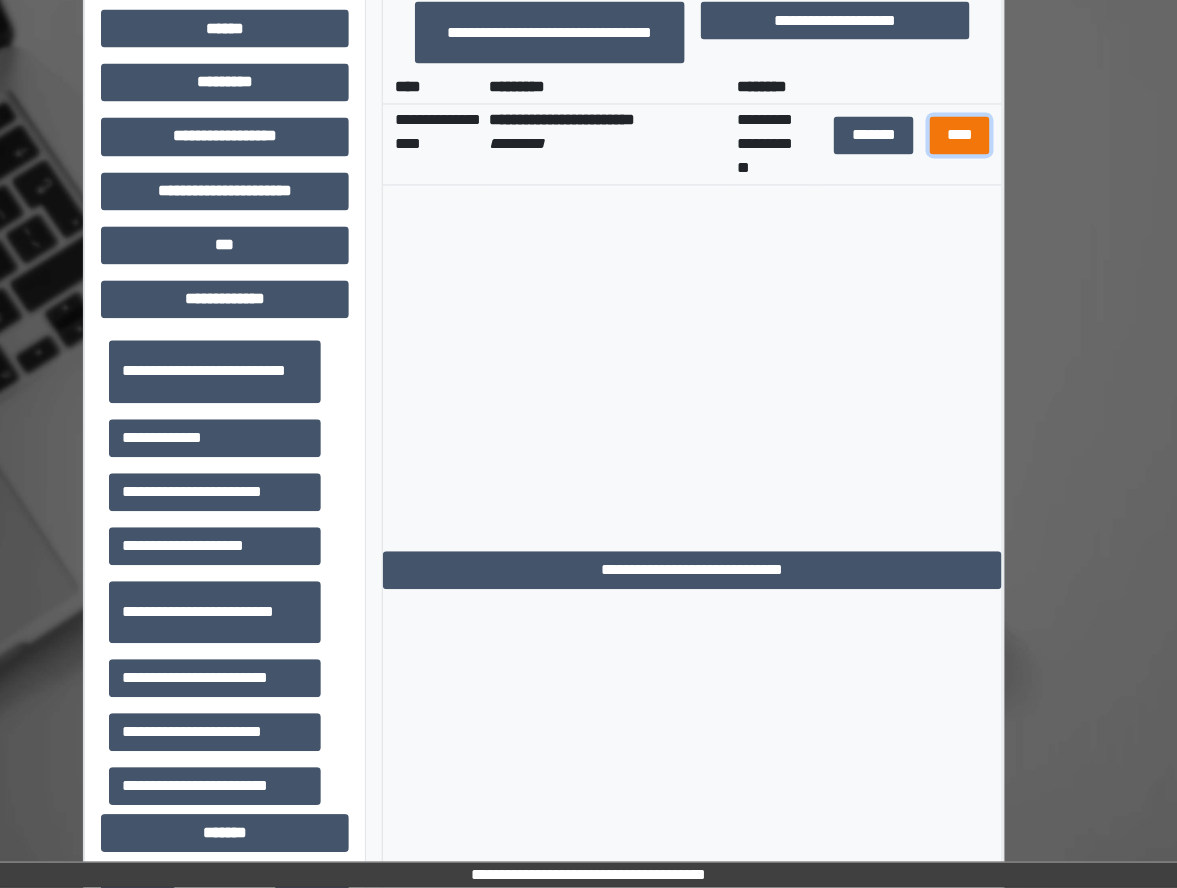 click on "****" at bounding box center [960, 136] 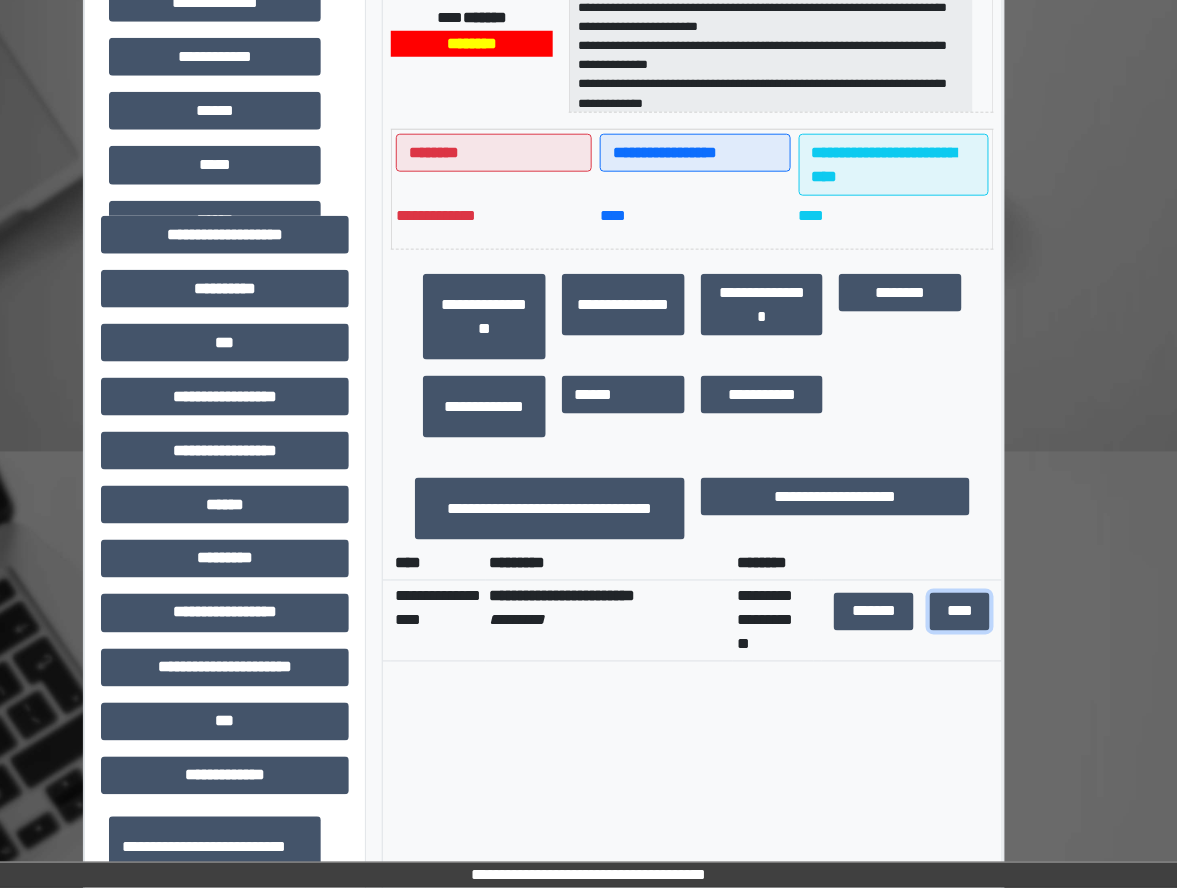 scroll, scrollTop: 666, scrollLeft: 62, axis: both 